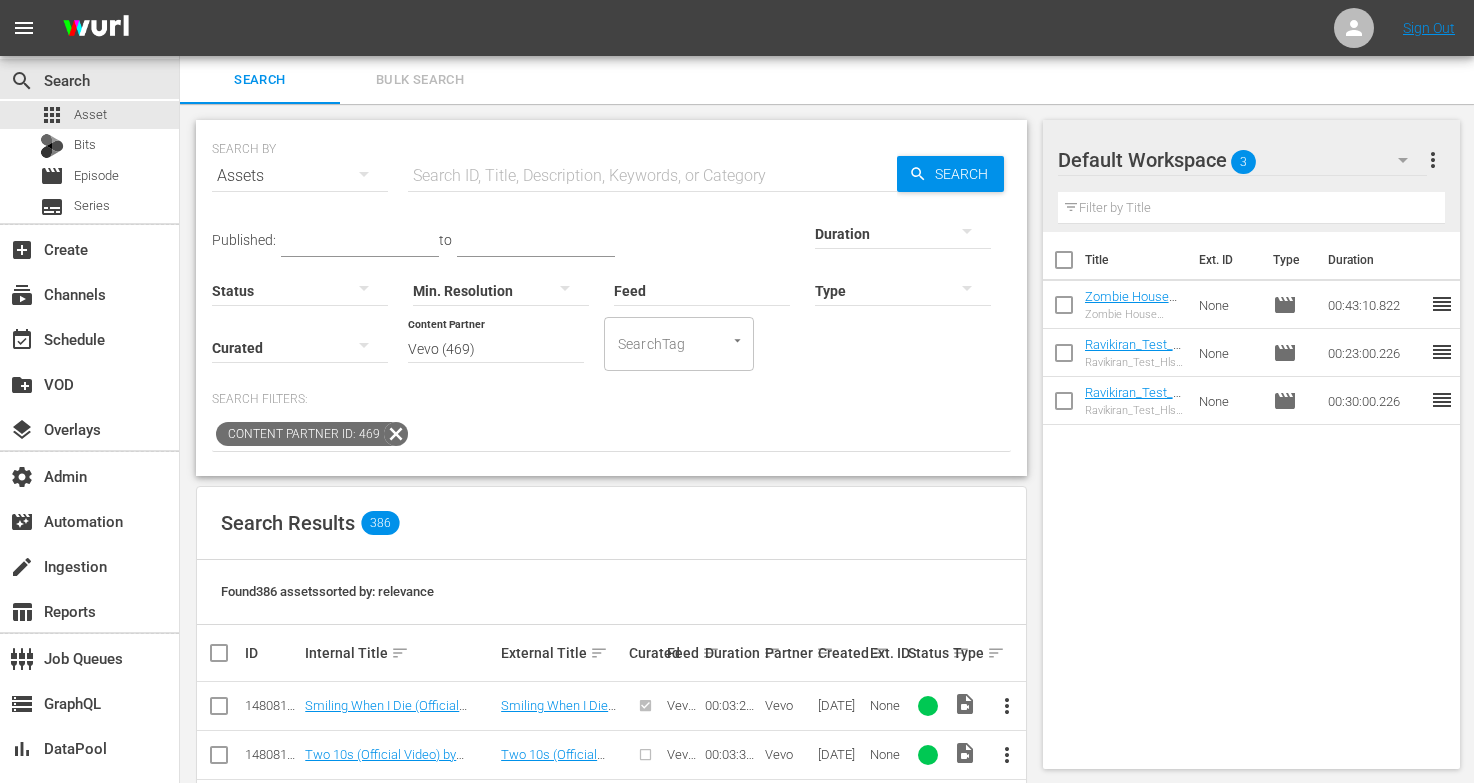 scroll, scrollTop: 0, scrollLeft: 0, axis: both 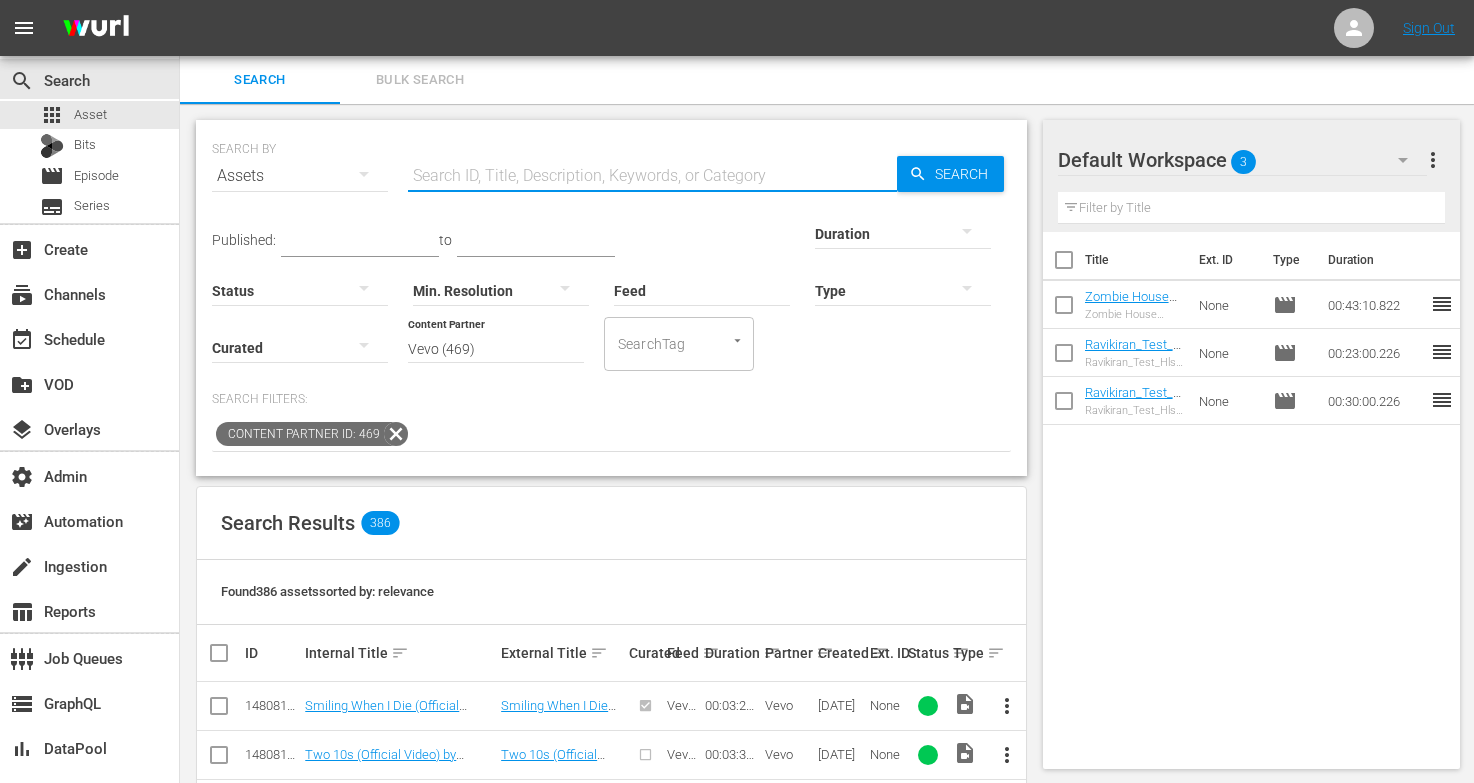 paste on "148081958" 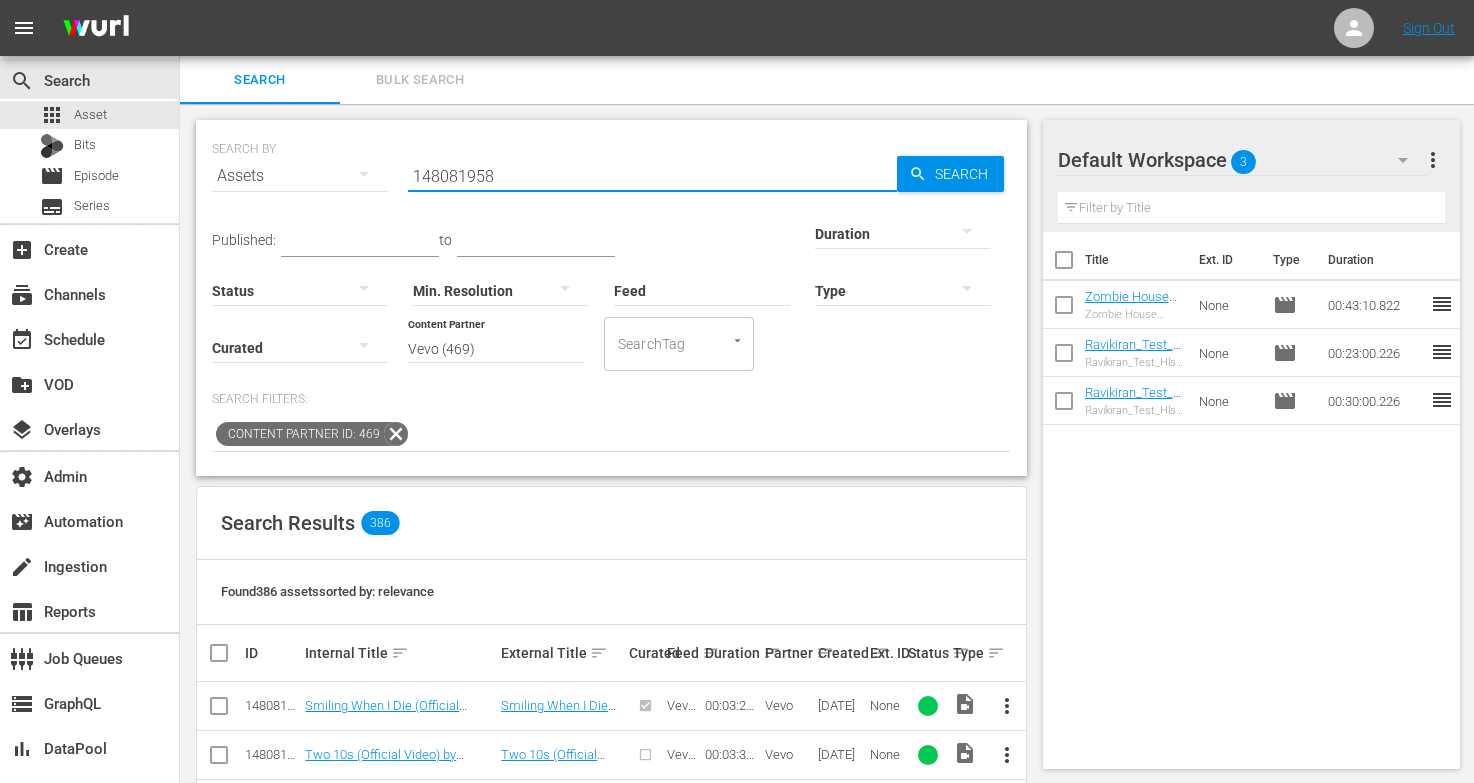 type on "148081958" 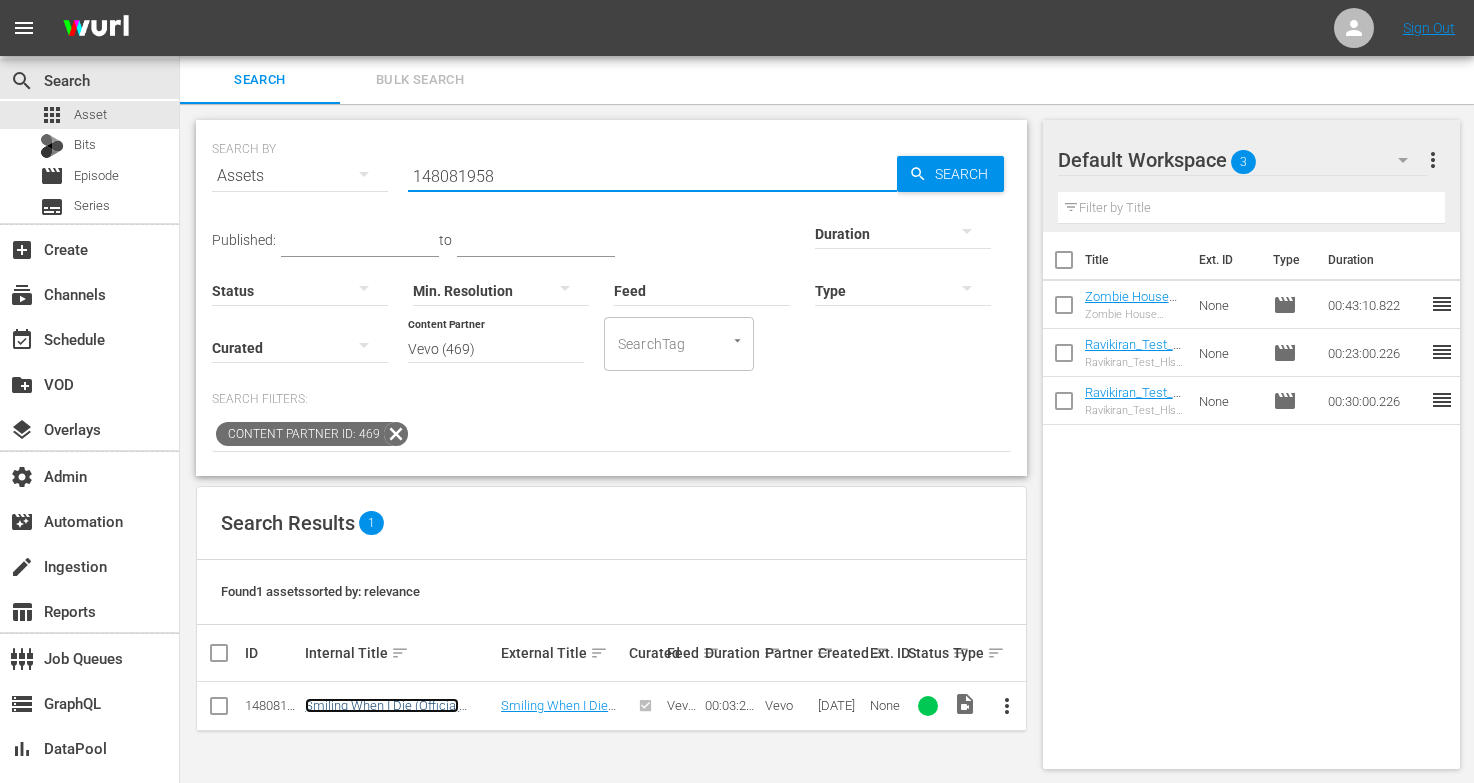 click on "Smiling When I Die (Official Video) by [PERSON_NAME]" at bounding box center [382, 713] 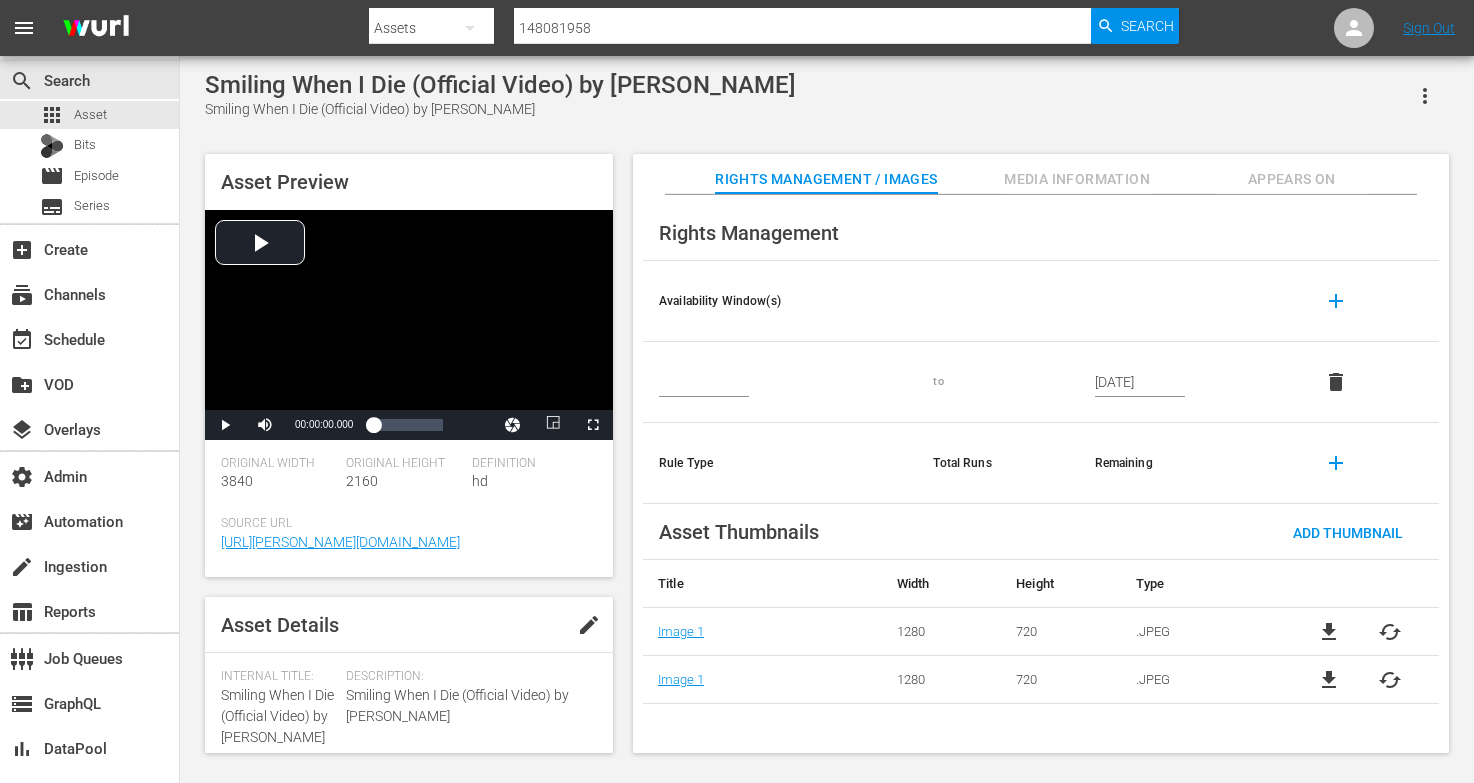 click on "Appears On" at bounding box center (1292, 179) 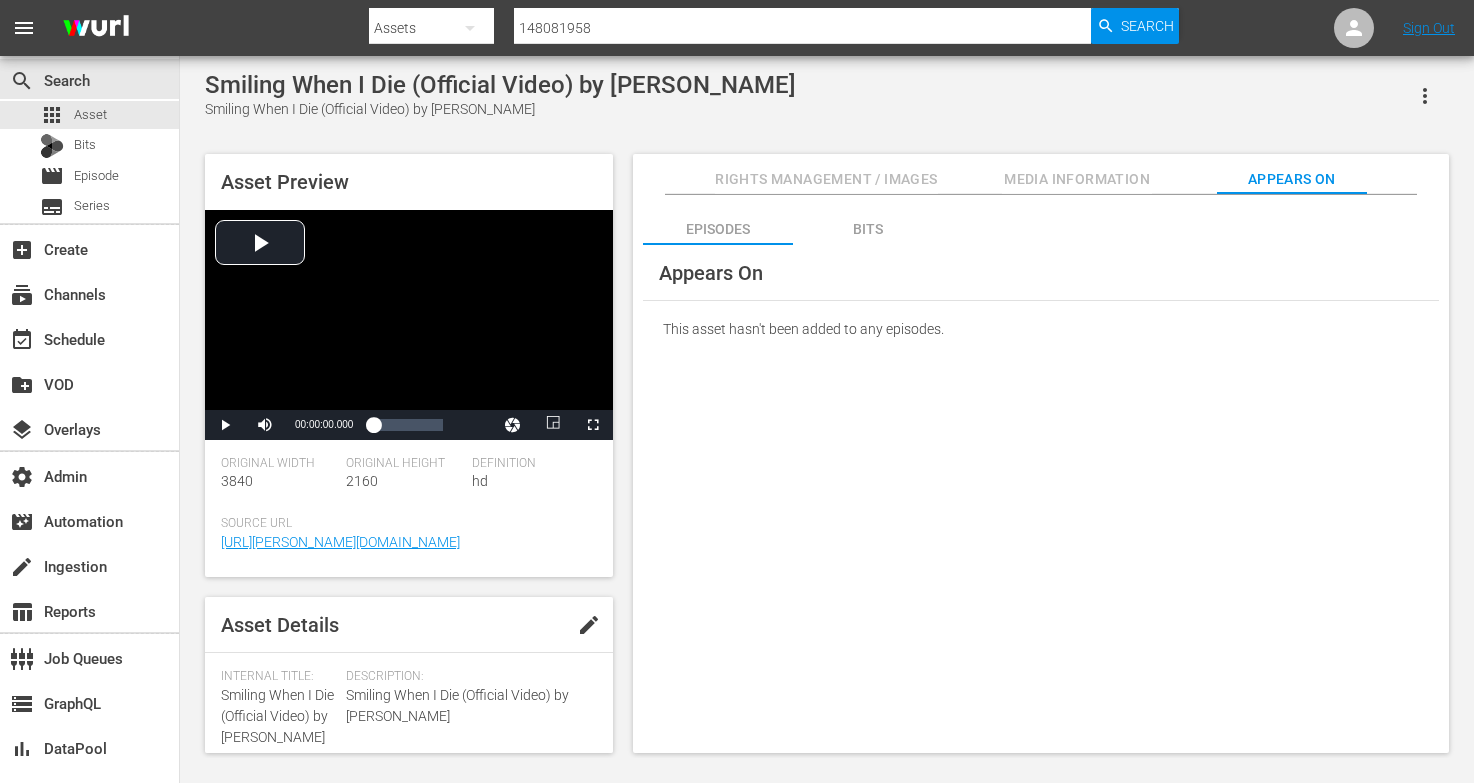 click on "Bits" at bounding box center [868, 229] 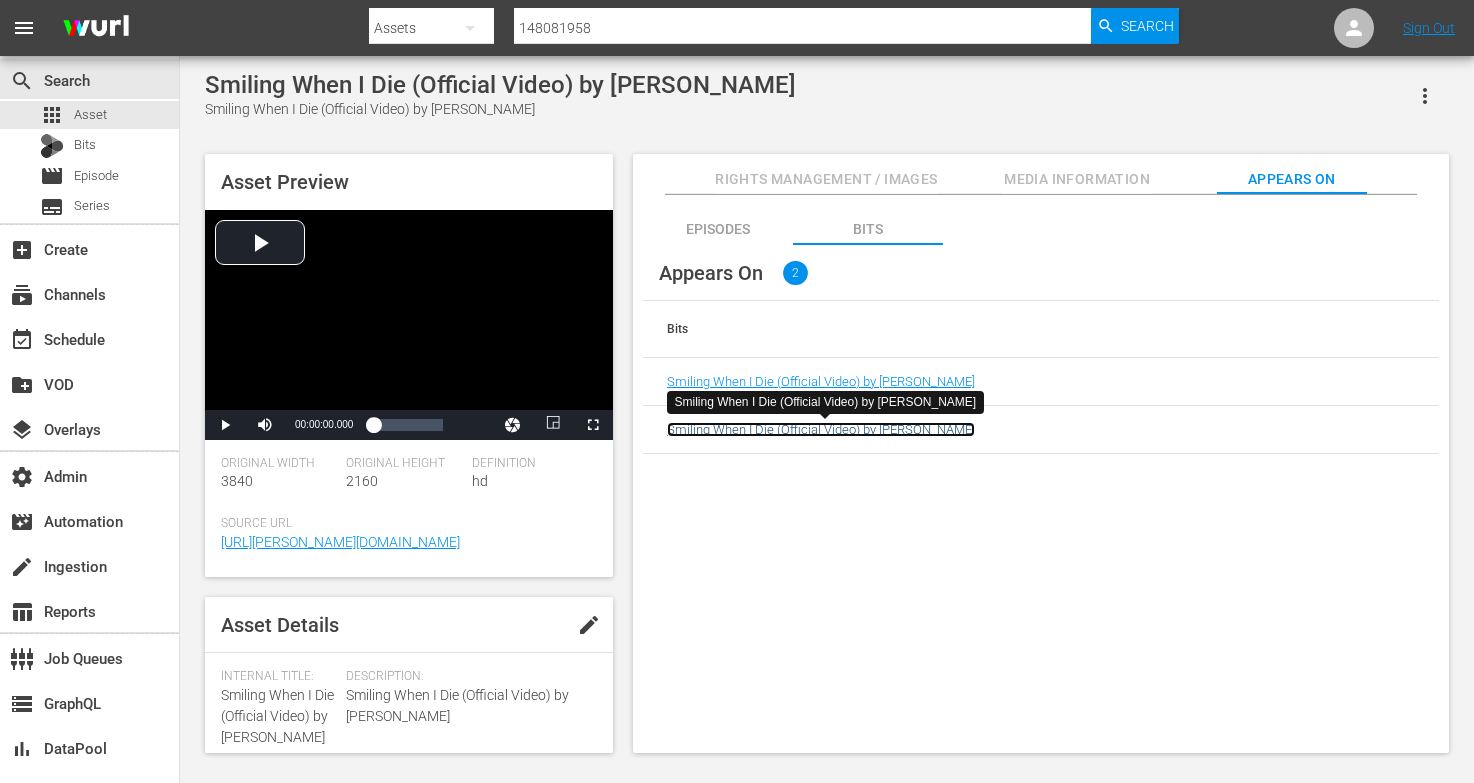 click on "Smiling When I Die (Official Video) by Sasha Alex Sloan" at bounding box center [821, 429] 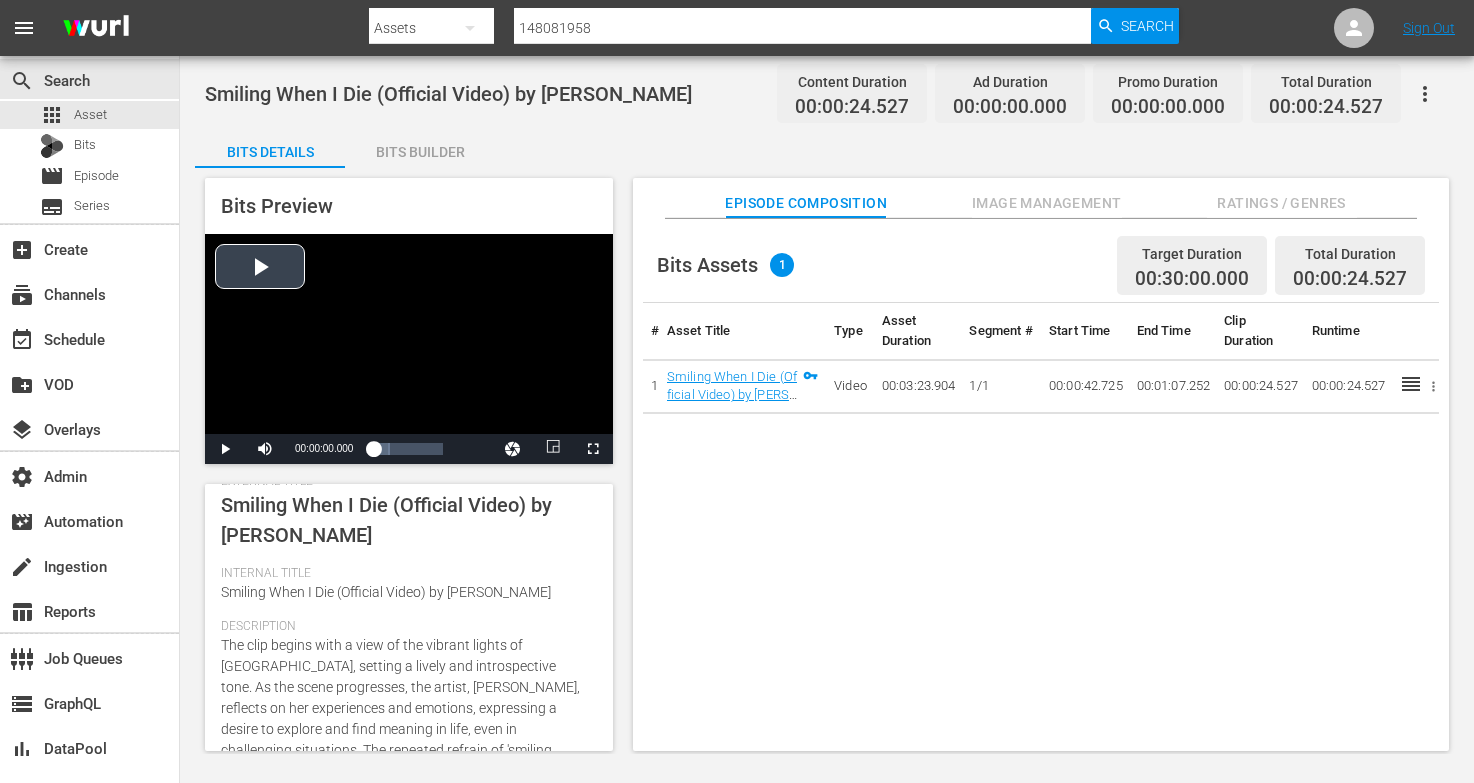 scroll, scrollTop: 266, scrollLeft: 0, axis: vertical 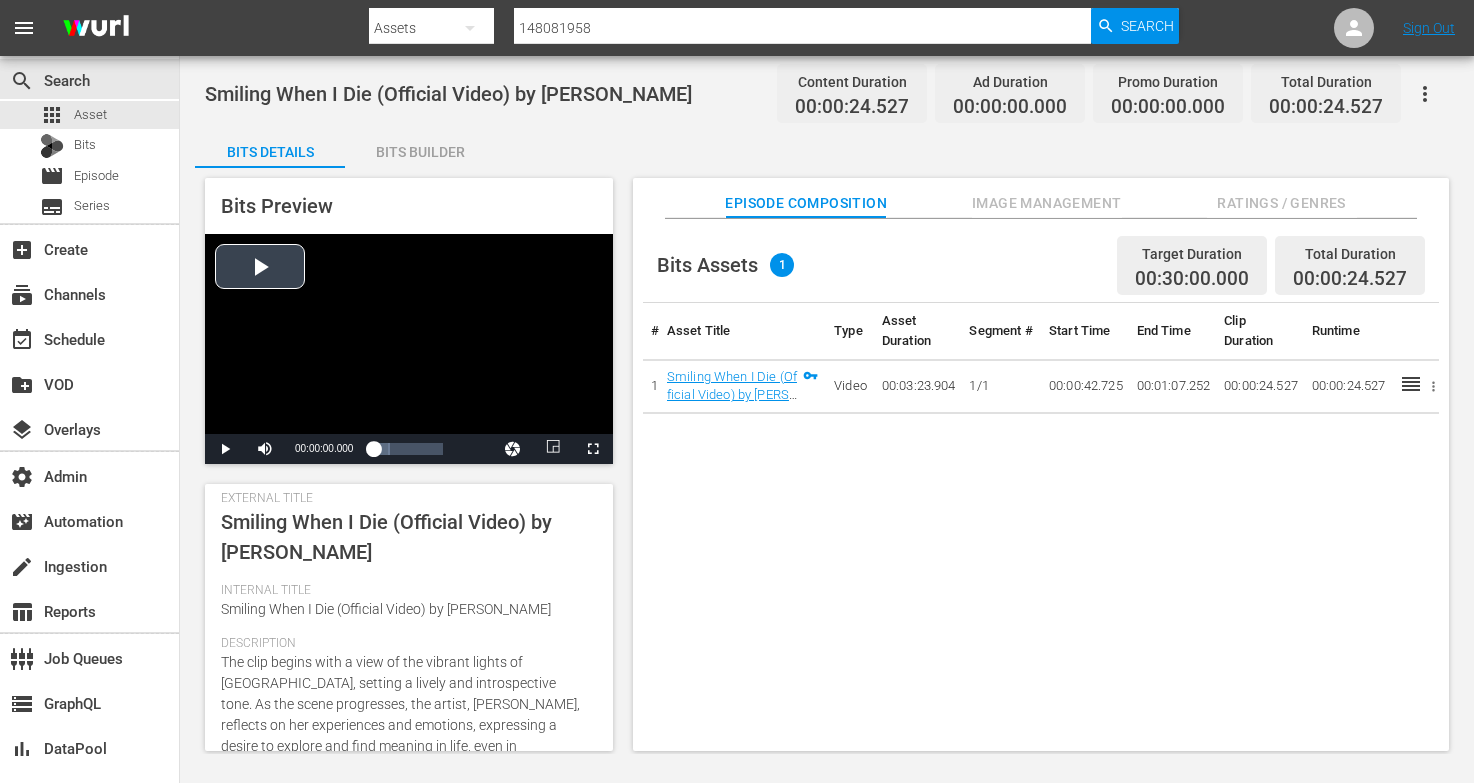 click at bounding box center [409, 334] 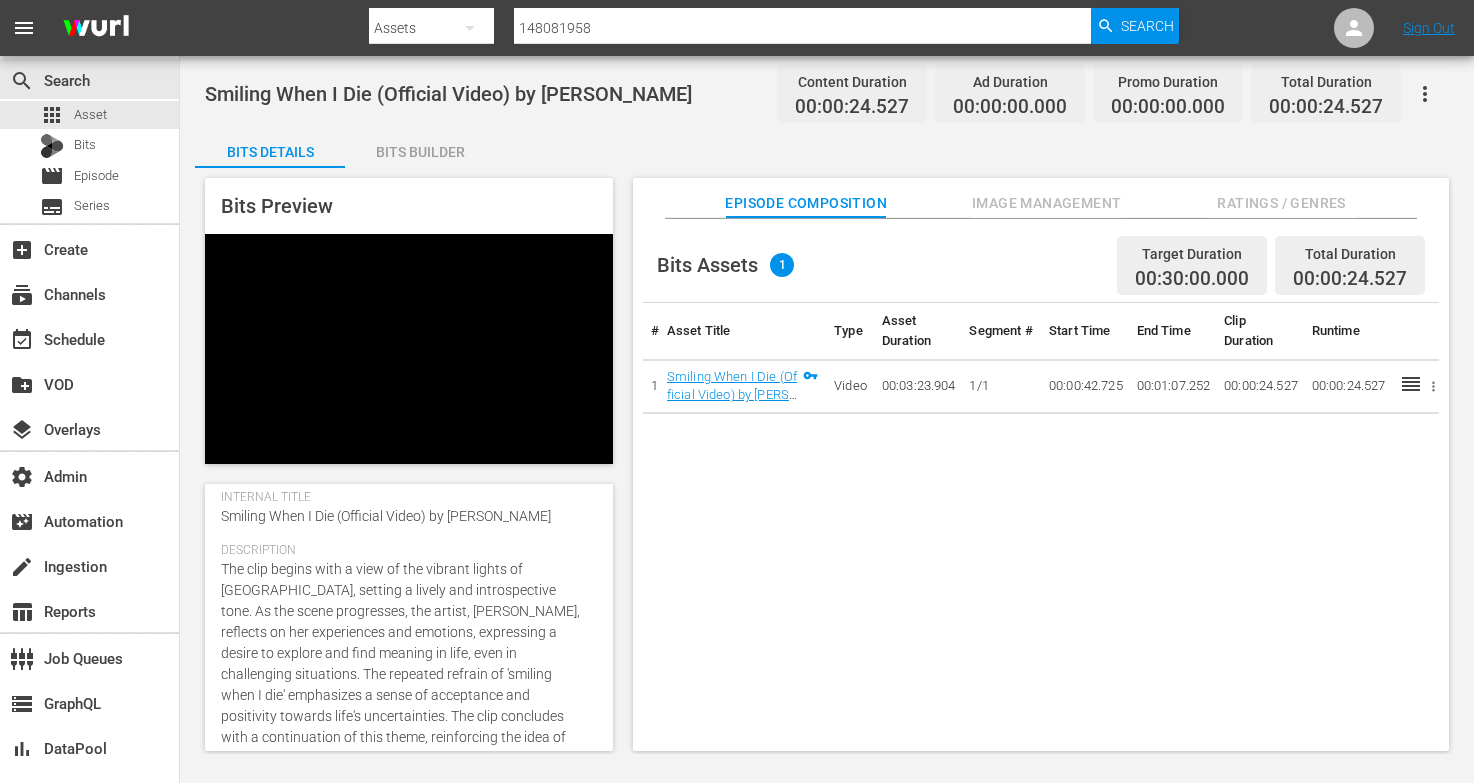 scroll, scrollTop: 369, scrollLeft: 0, axis: vertical 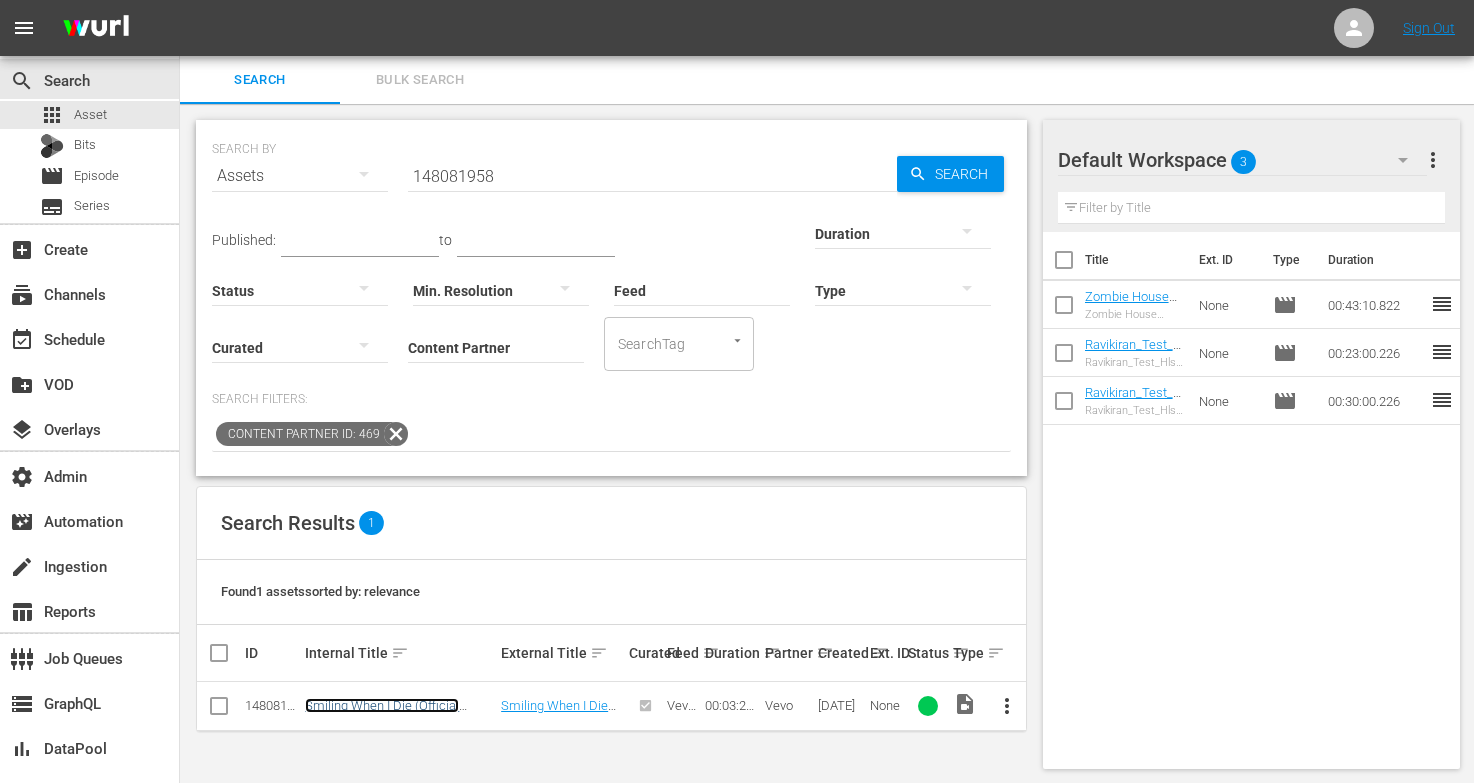 click on "Smiling When I Die (Official Video) by Sasha Alex Sloan" at bounding box center [382, 713] 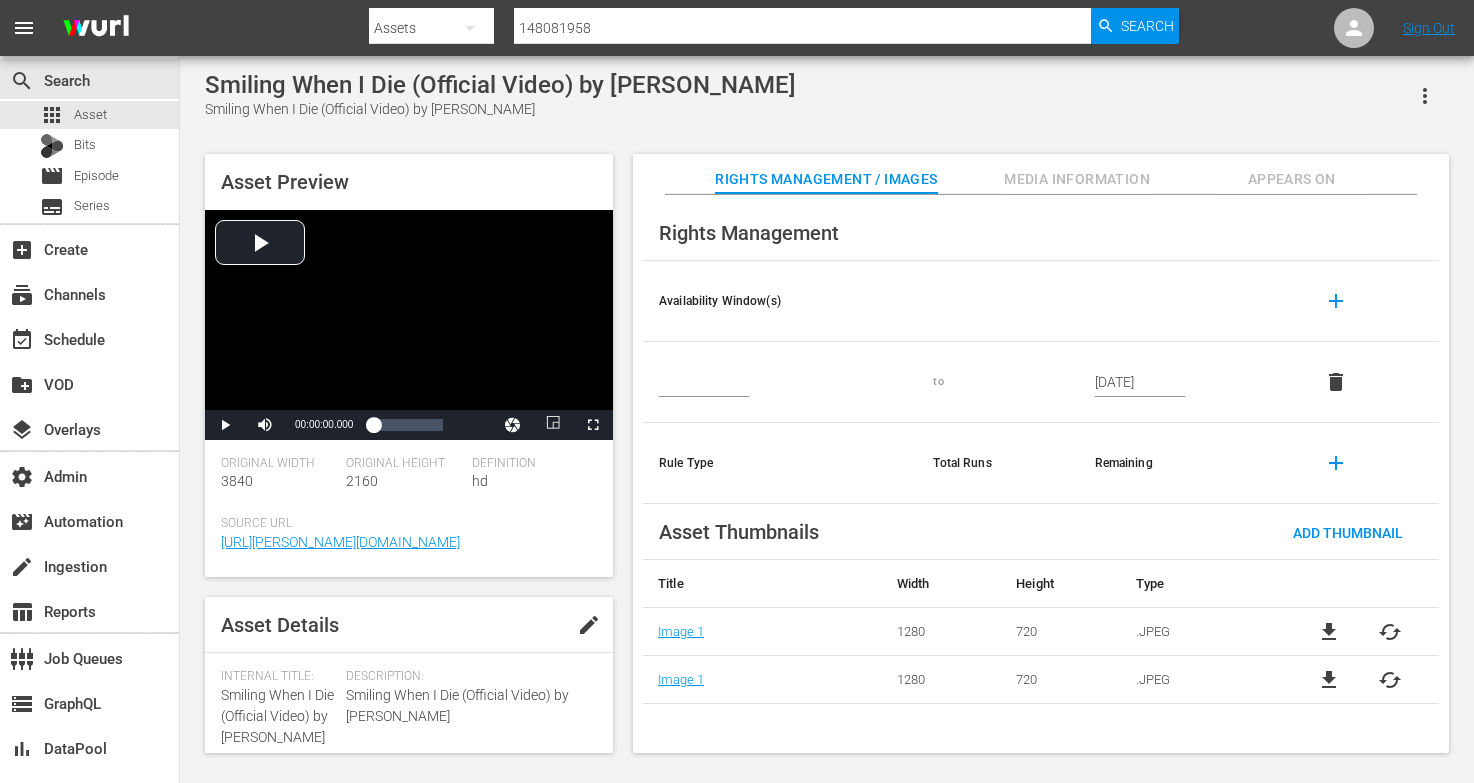 click on "Appears On" at bounding box center (1292, 179) 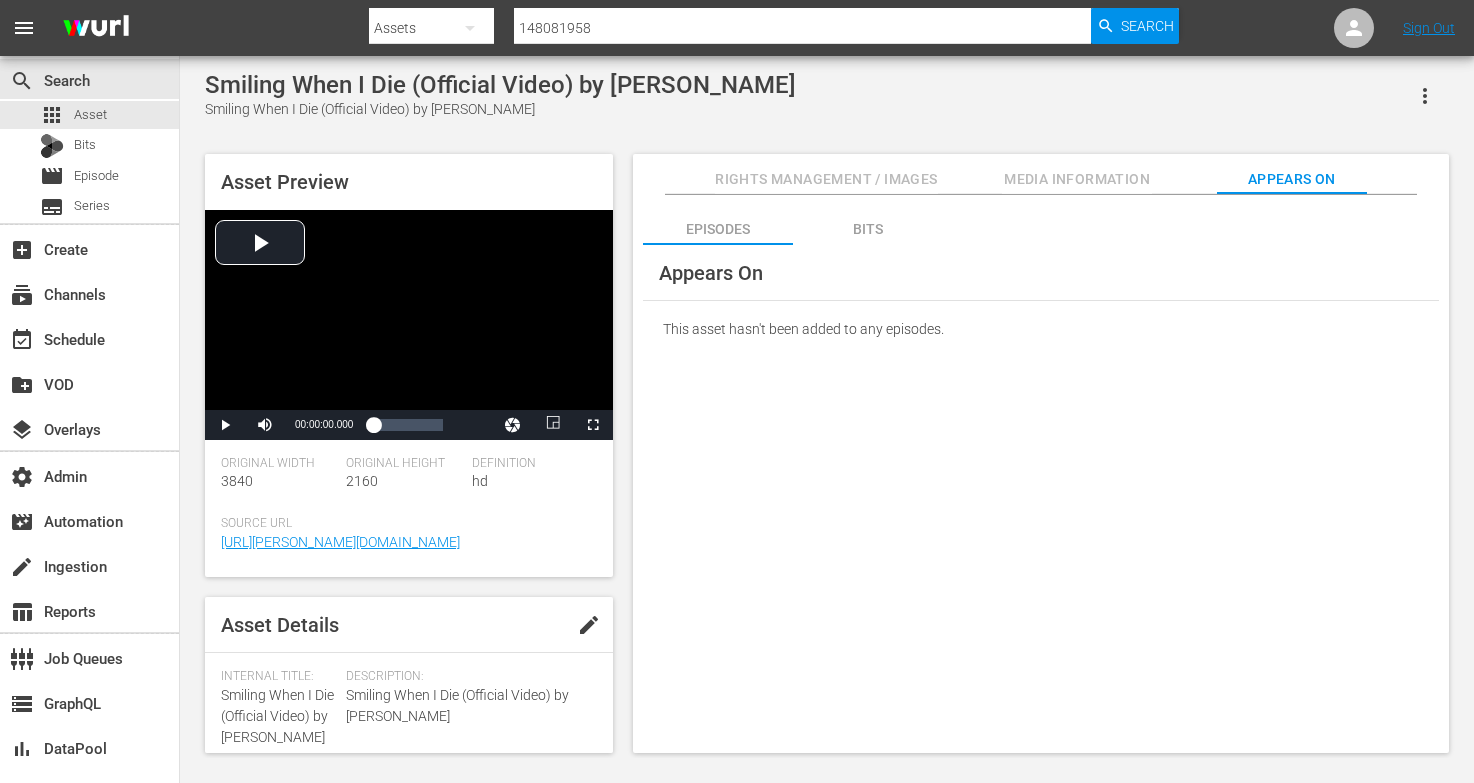 click on "Bits" at bounding box center [868, 229] 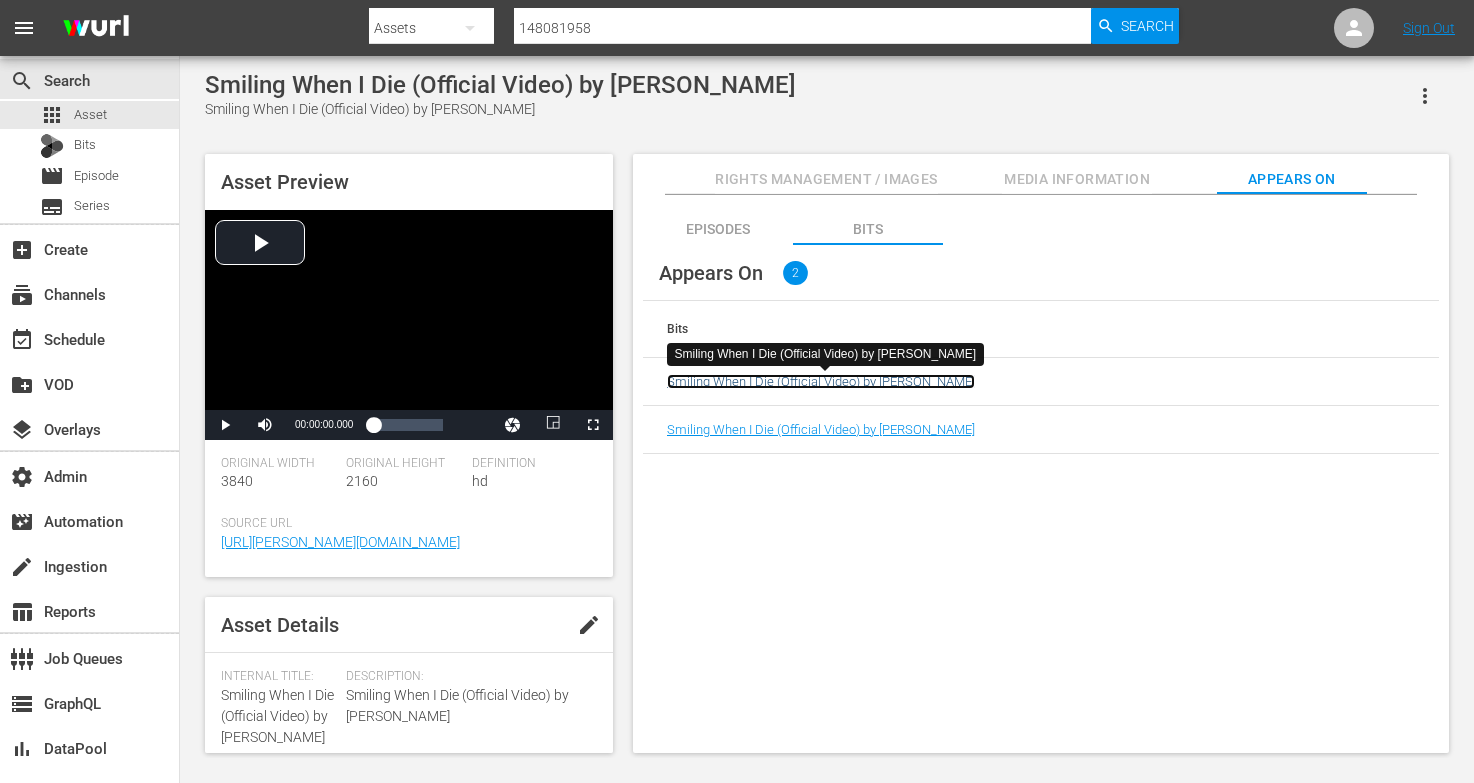 click on "Smiling When I Die (Official Video) by Sasha Alex Sloan" at bounding box center [821, 381] 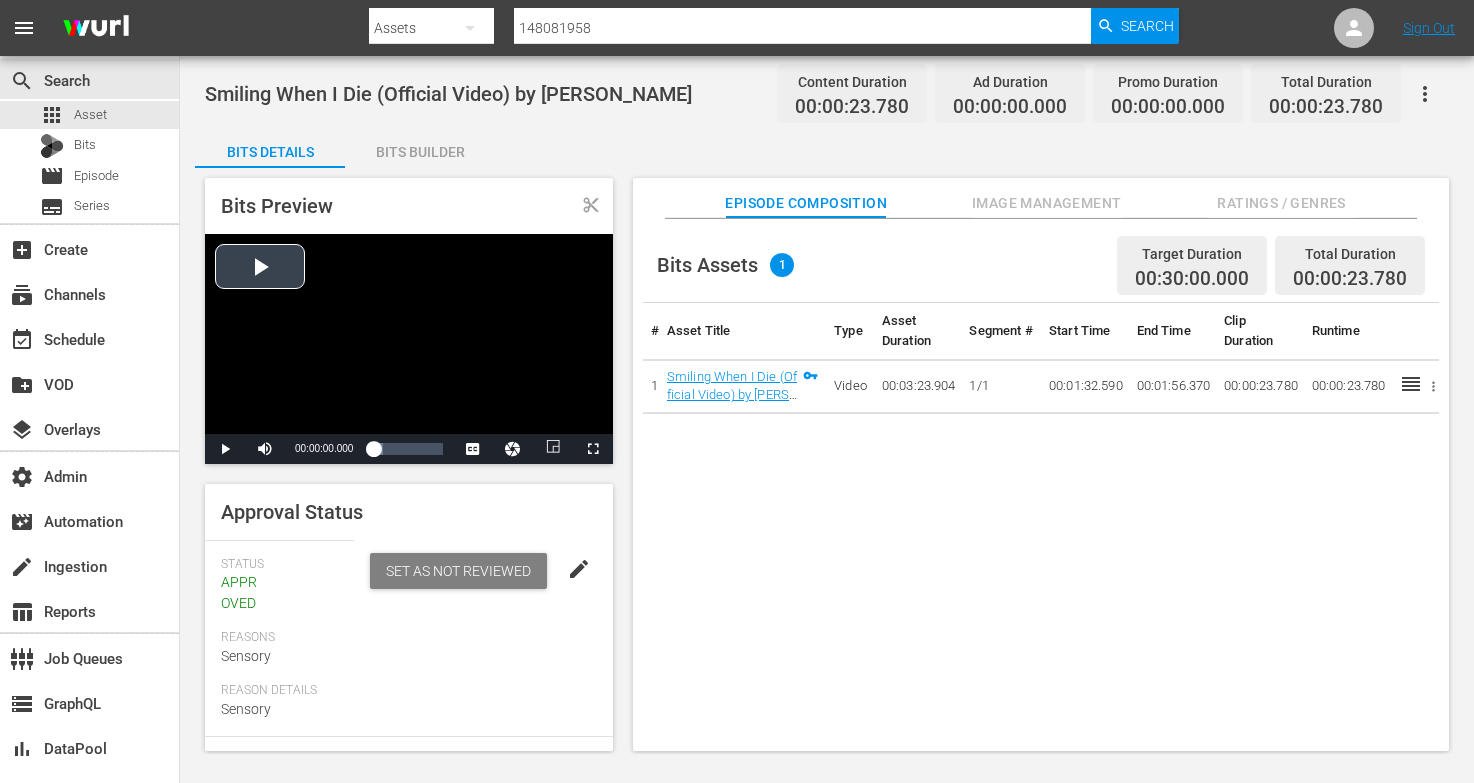 click at bounding box center (409, 334) 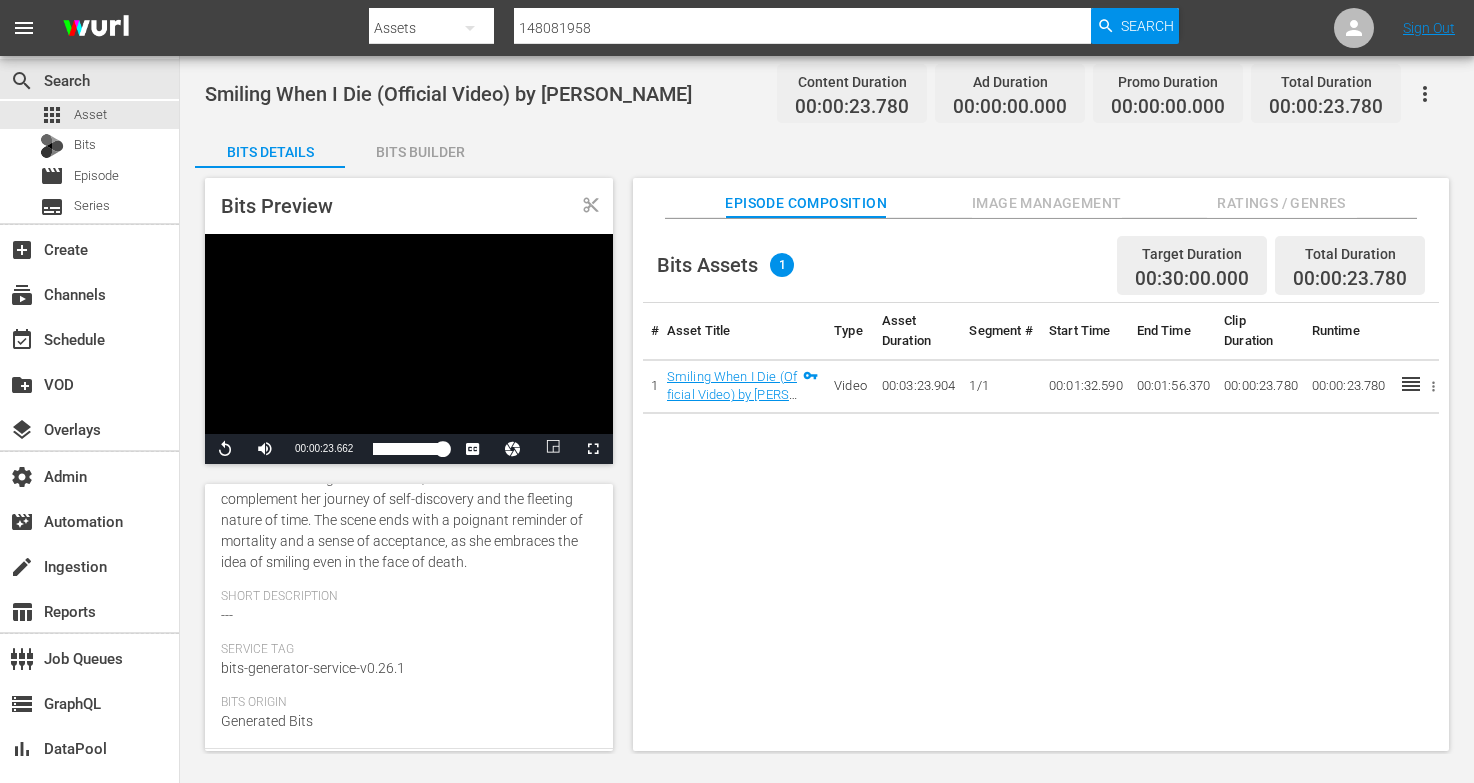 scroll, scrollTop: 713, scrollLeft: 0, axis: vertical 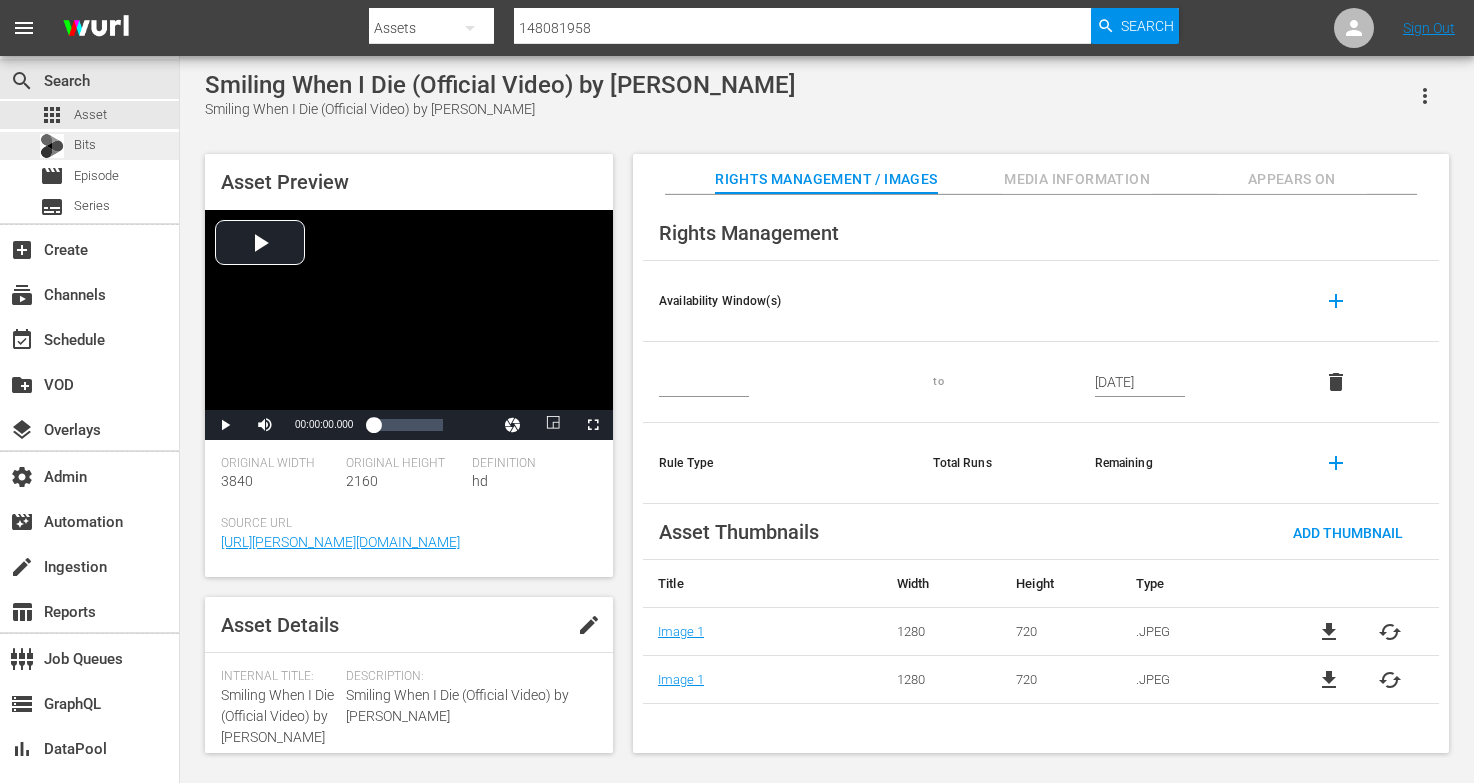 click on "Bits" at bounding box center (89, 146) 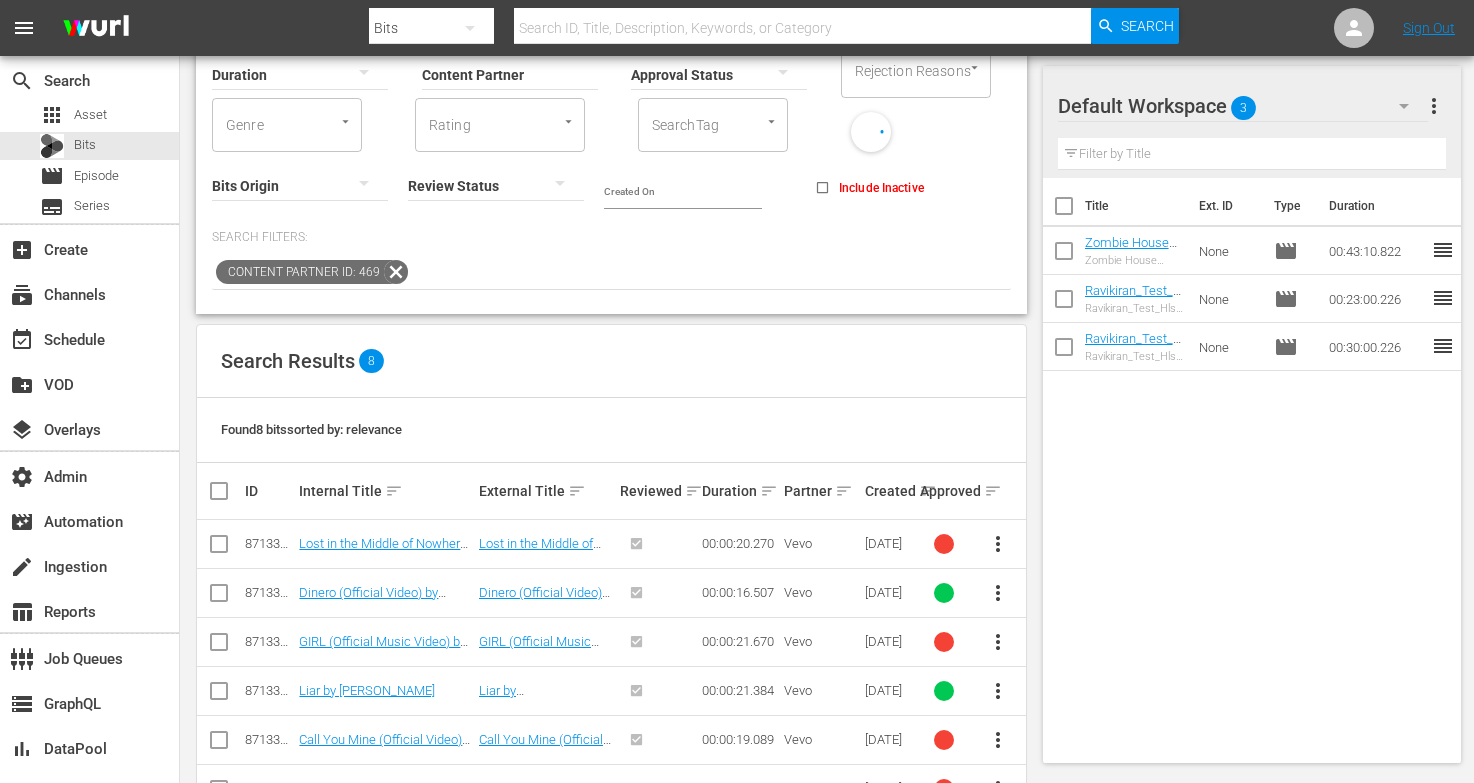 scroll, scrollTop: 324, scrollLeft: 0, axis: vertical 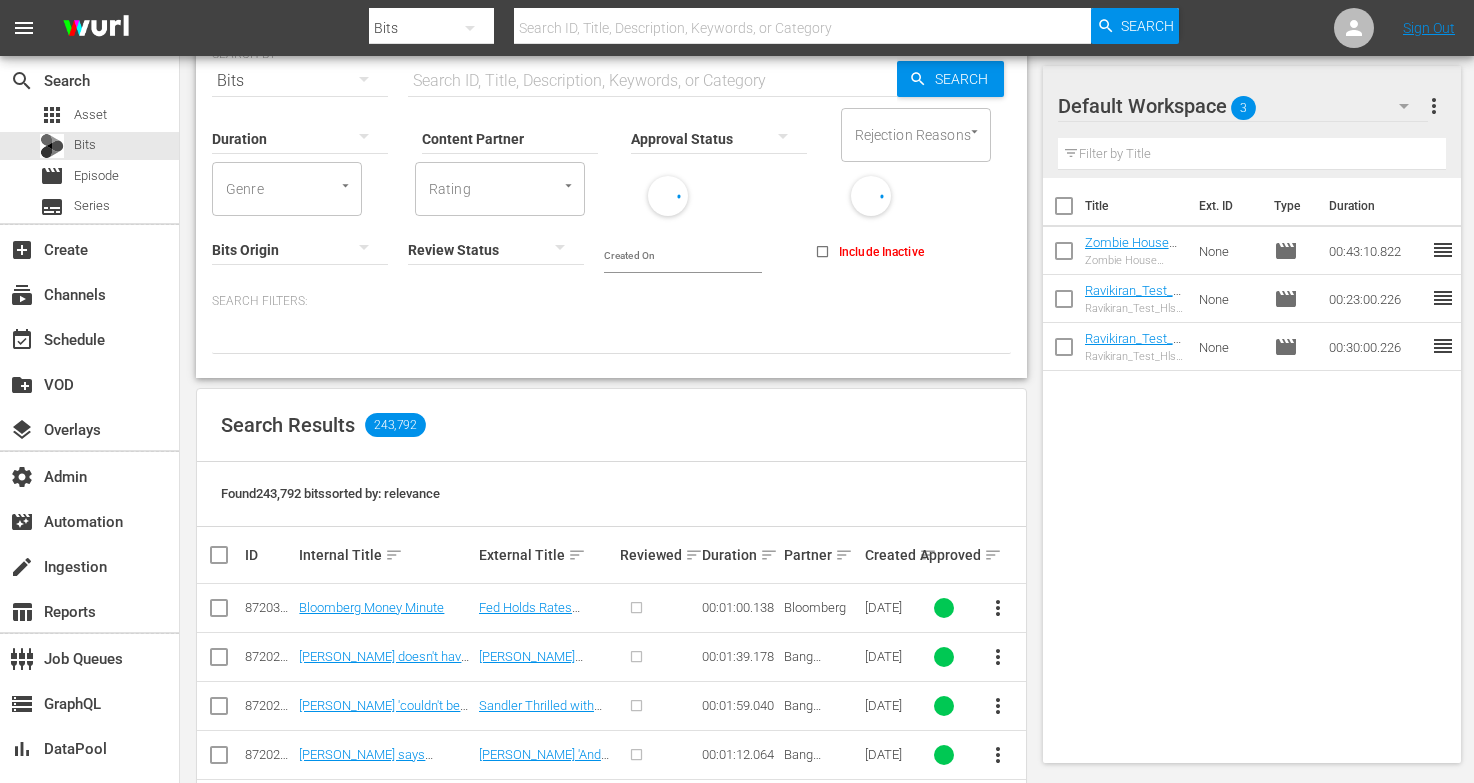 click on "Content Partner" at bounding box center (510, 140) 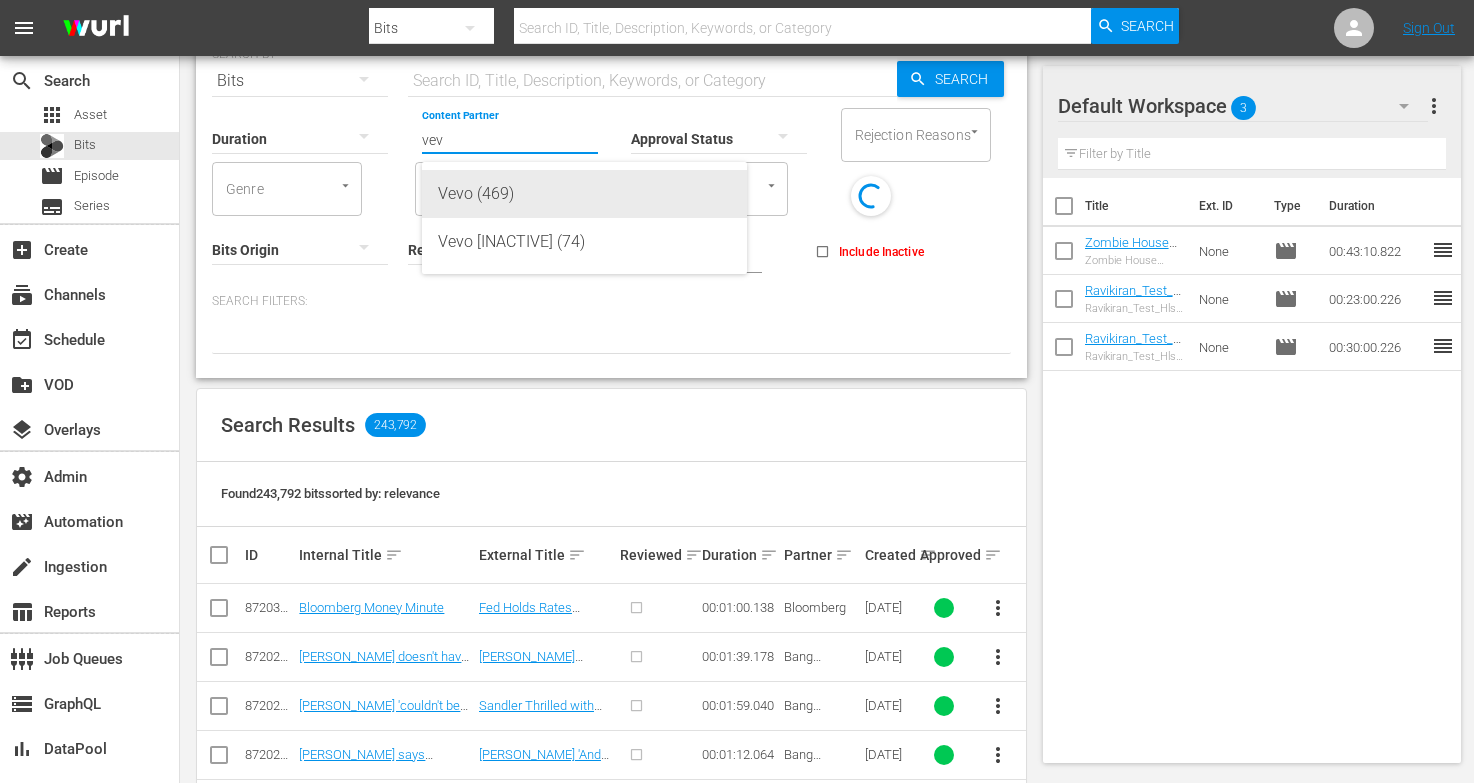 click on "Vevo (469)" at bounding box center (584, 194) 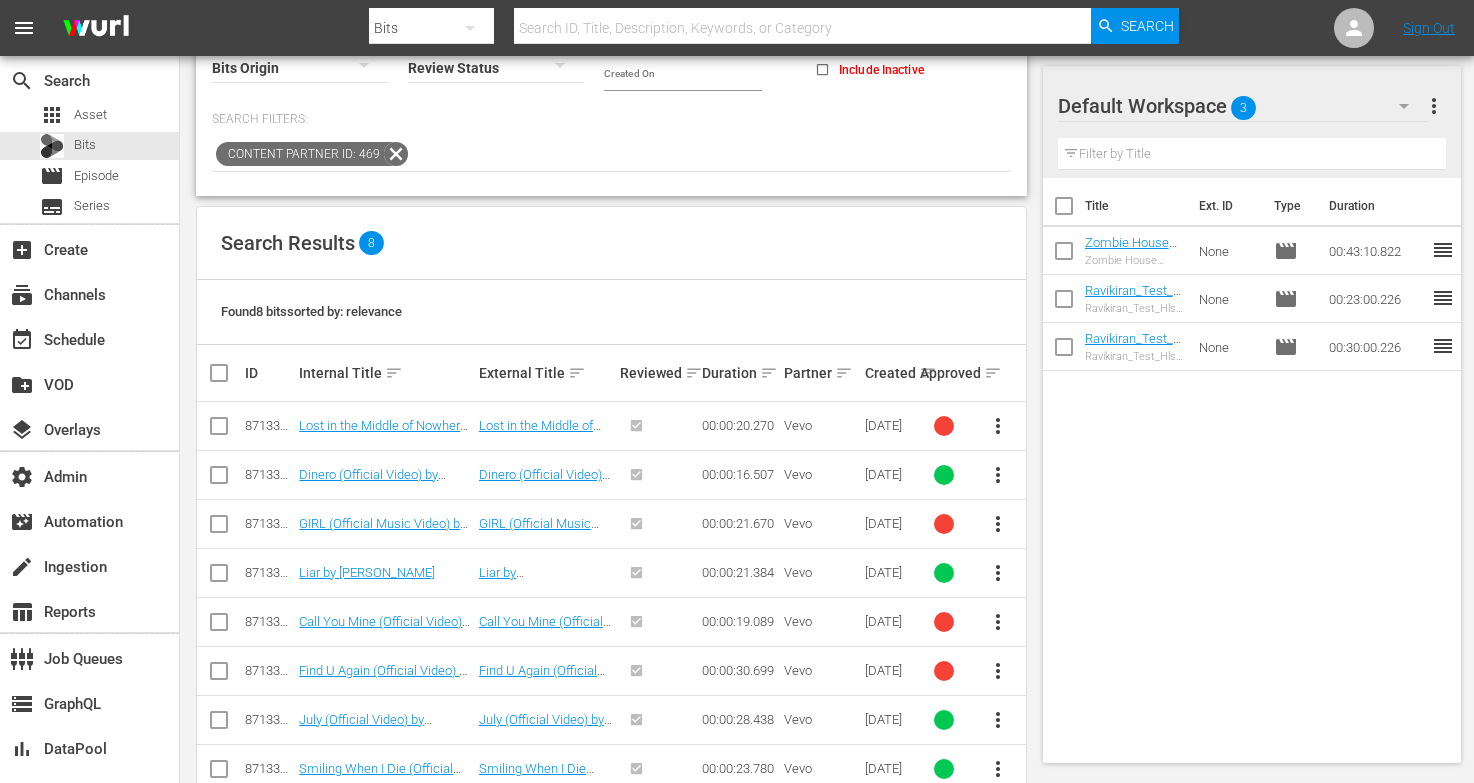 scroll, scrollTop: 0, scrollLeft: 0, axis: both 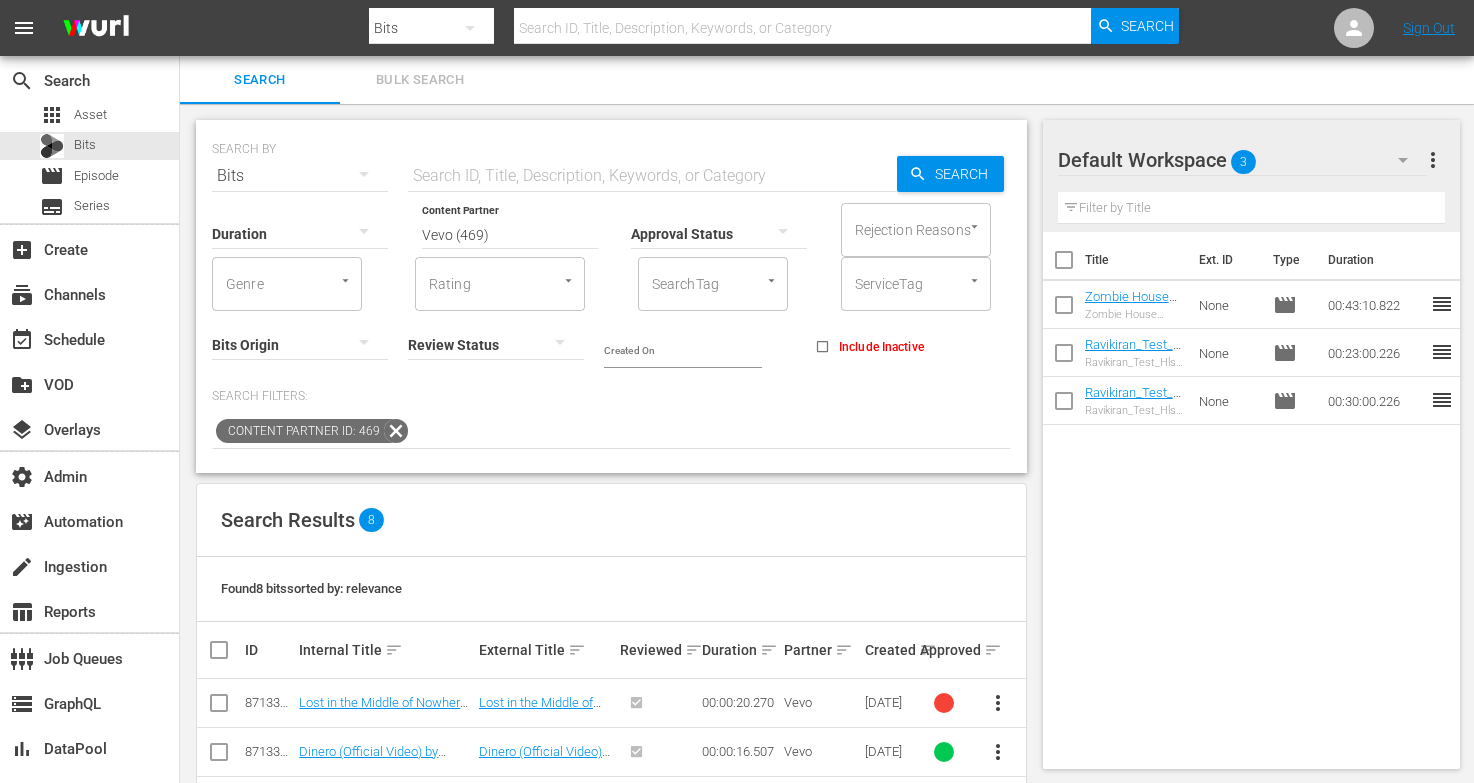 click at bounding box center (364, 174) 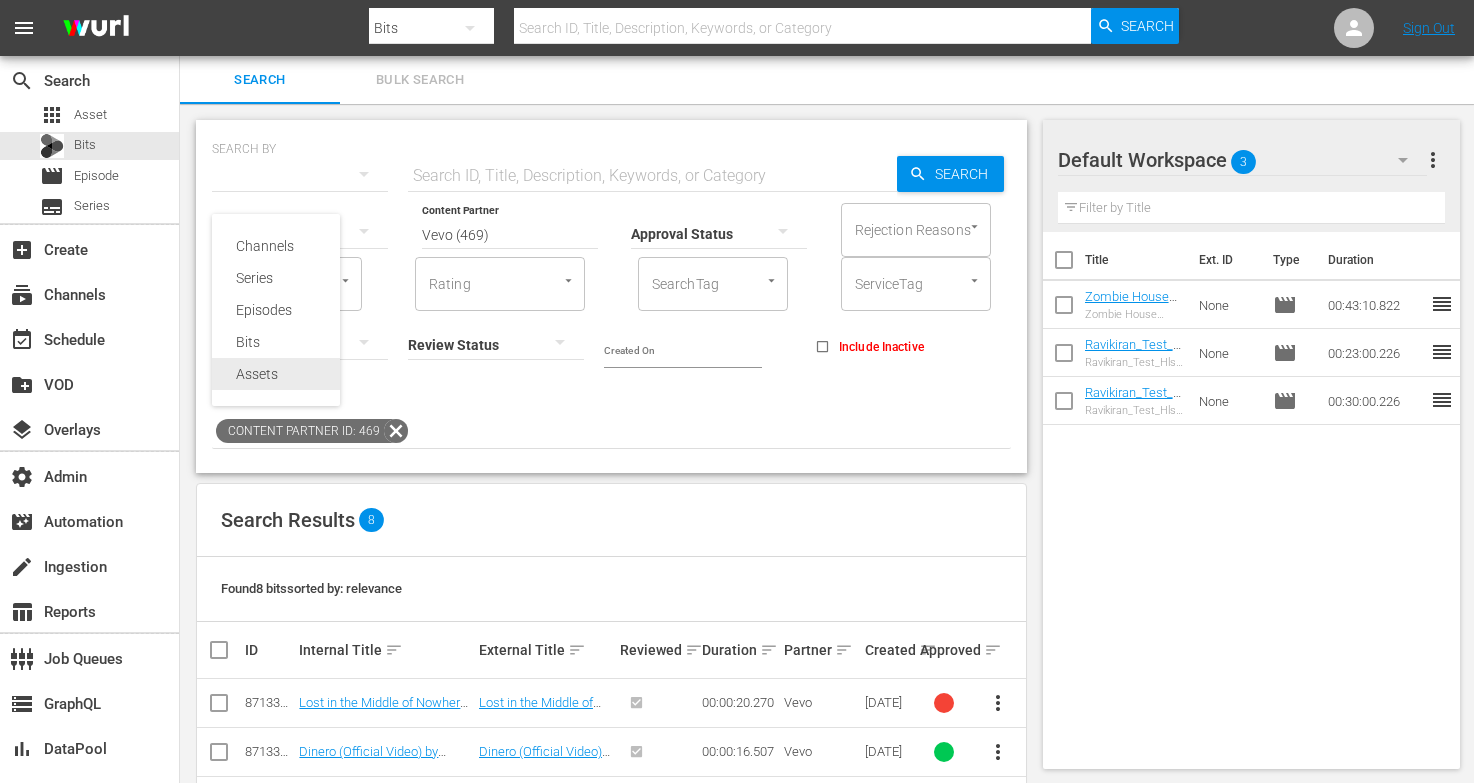 click on "Assets" at bounding box center (276, 374) 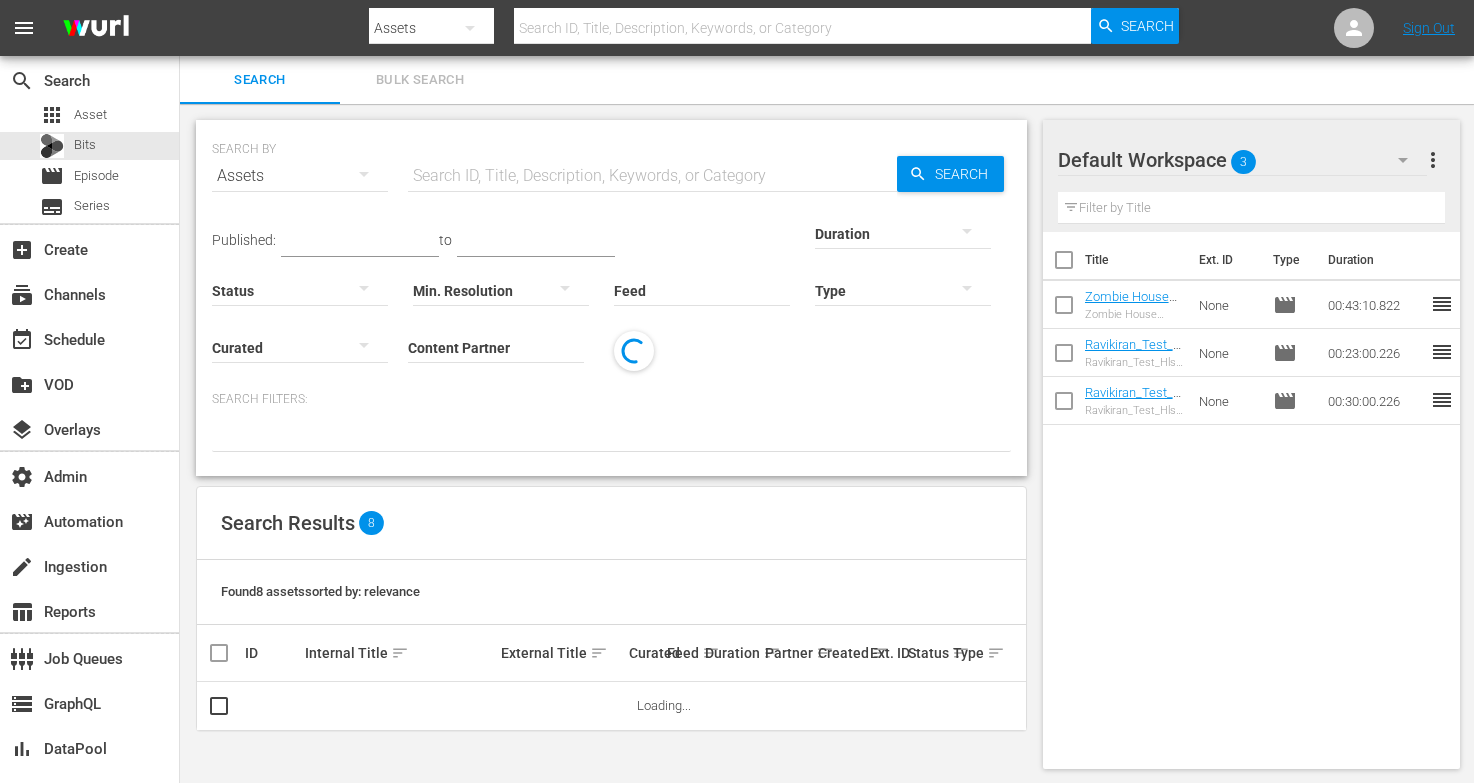 click at bounding box center (652, 176) 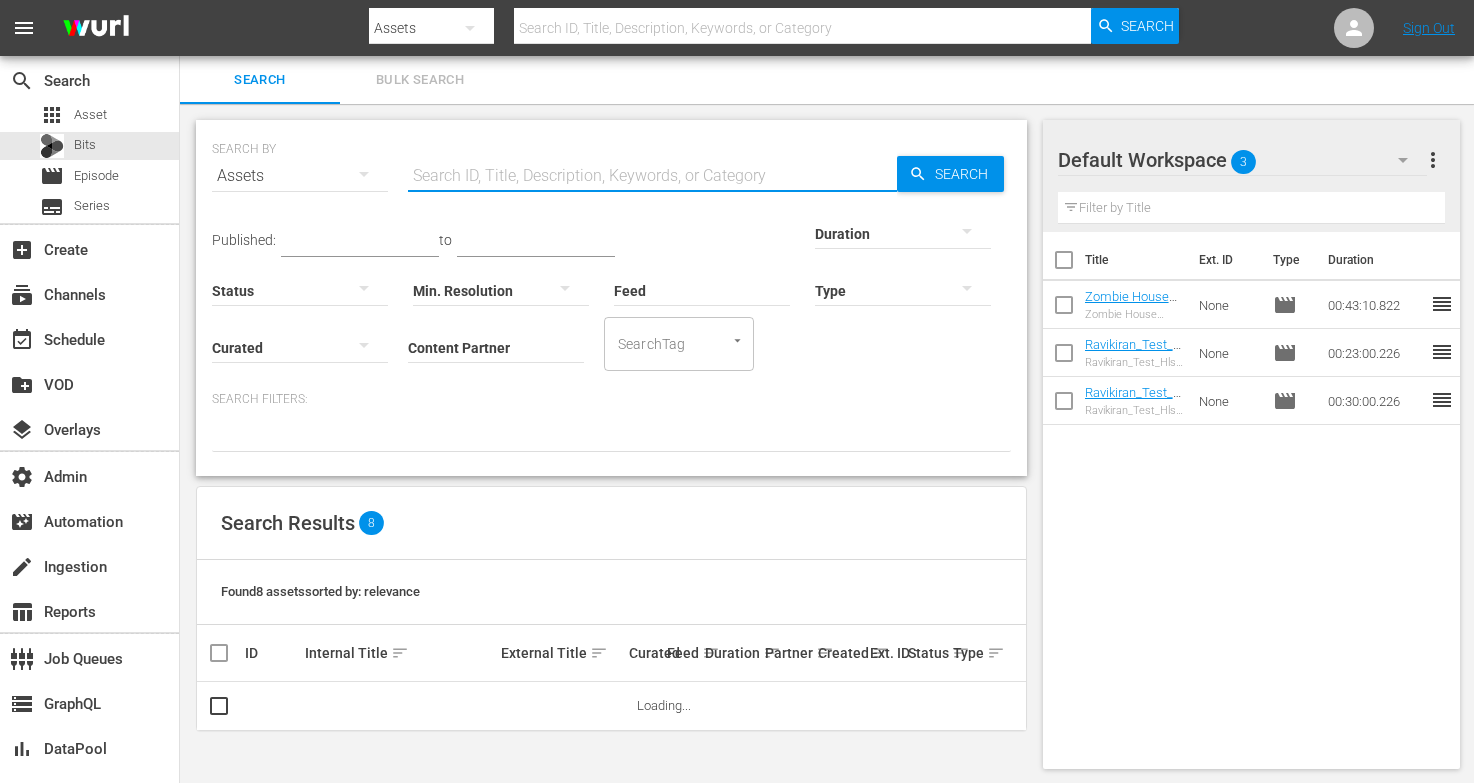 paste on "148081958" 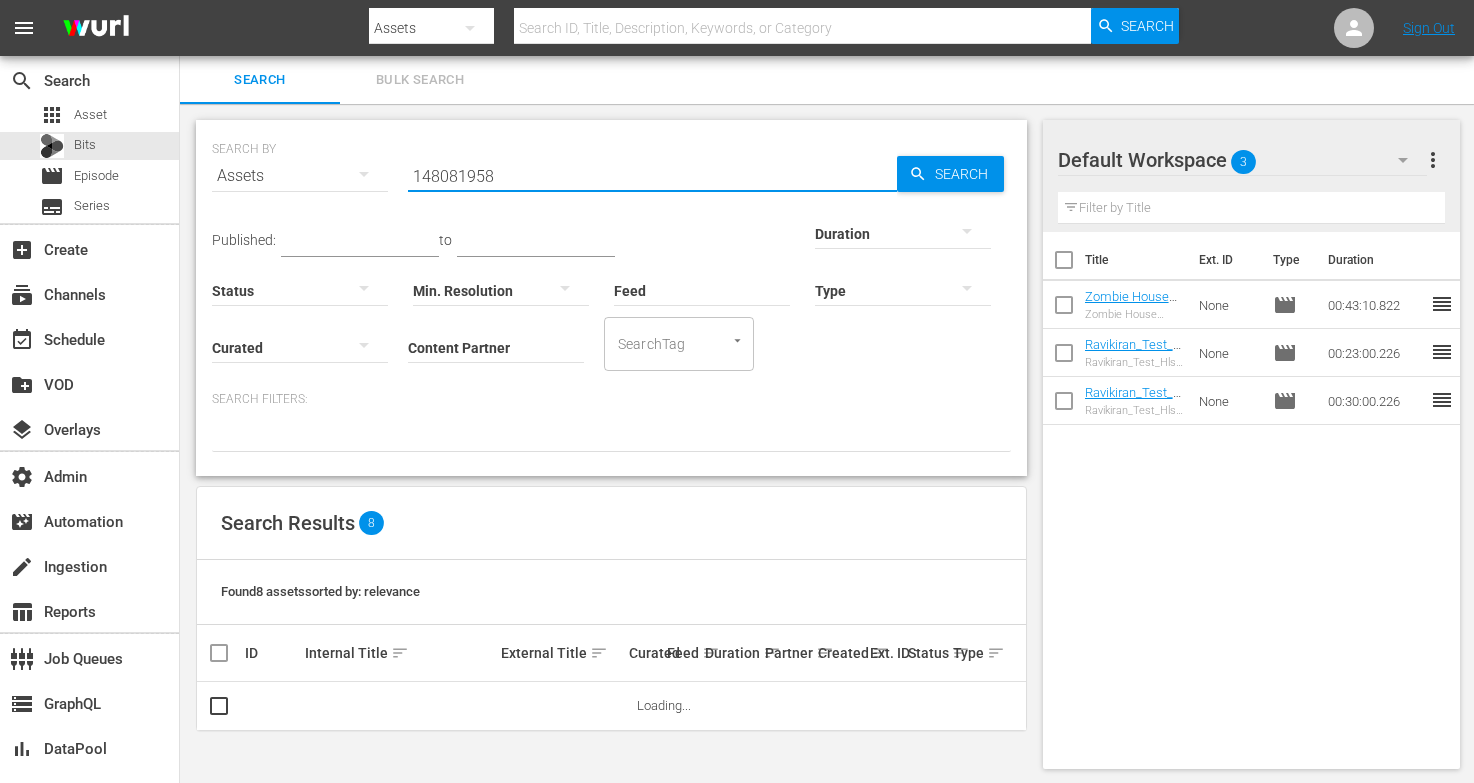 type on "148081958" 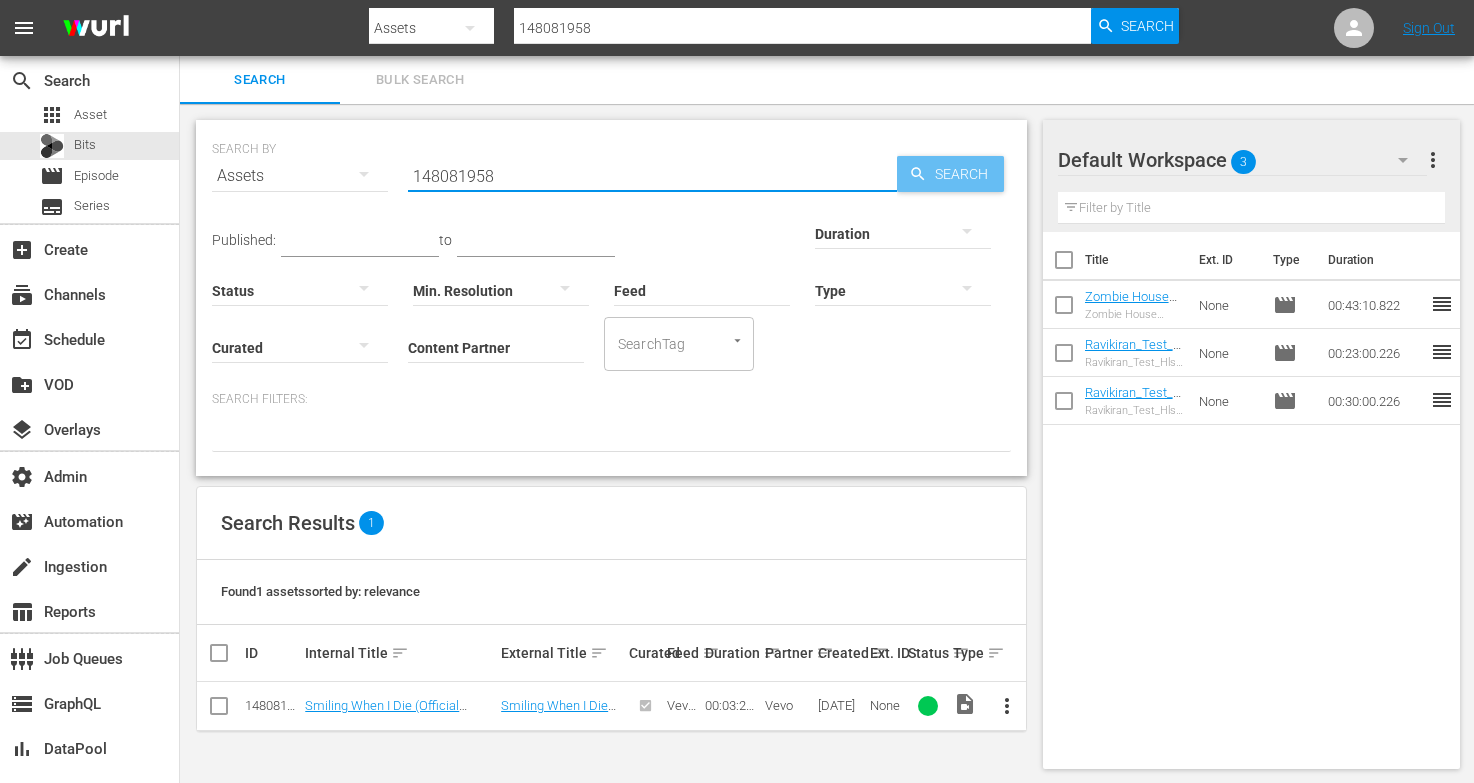 type on "148081958" 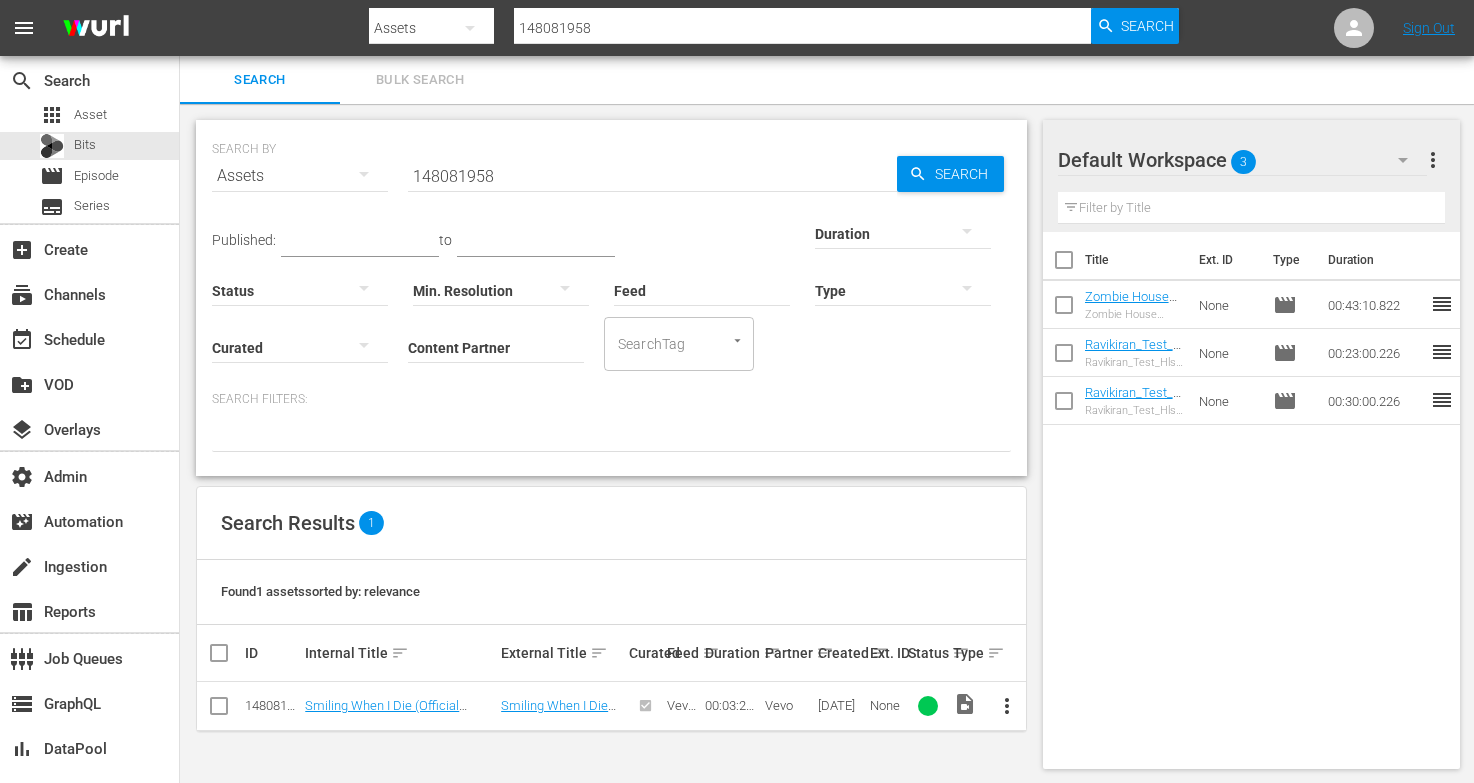 click on "Smiling When I Die (Official Video) by Sasha Alex Sloan" at bounding box center [400, 706] 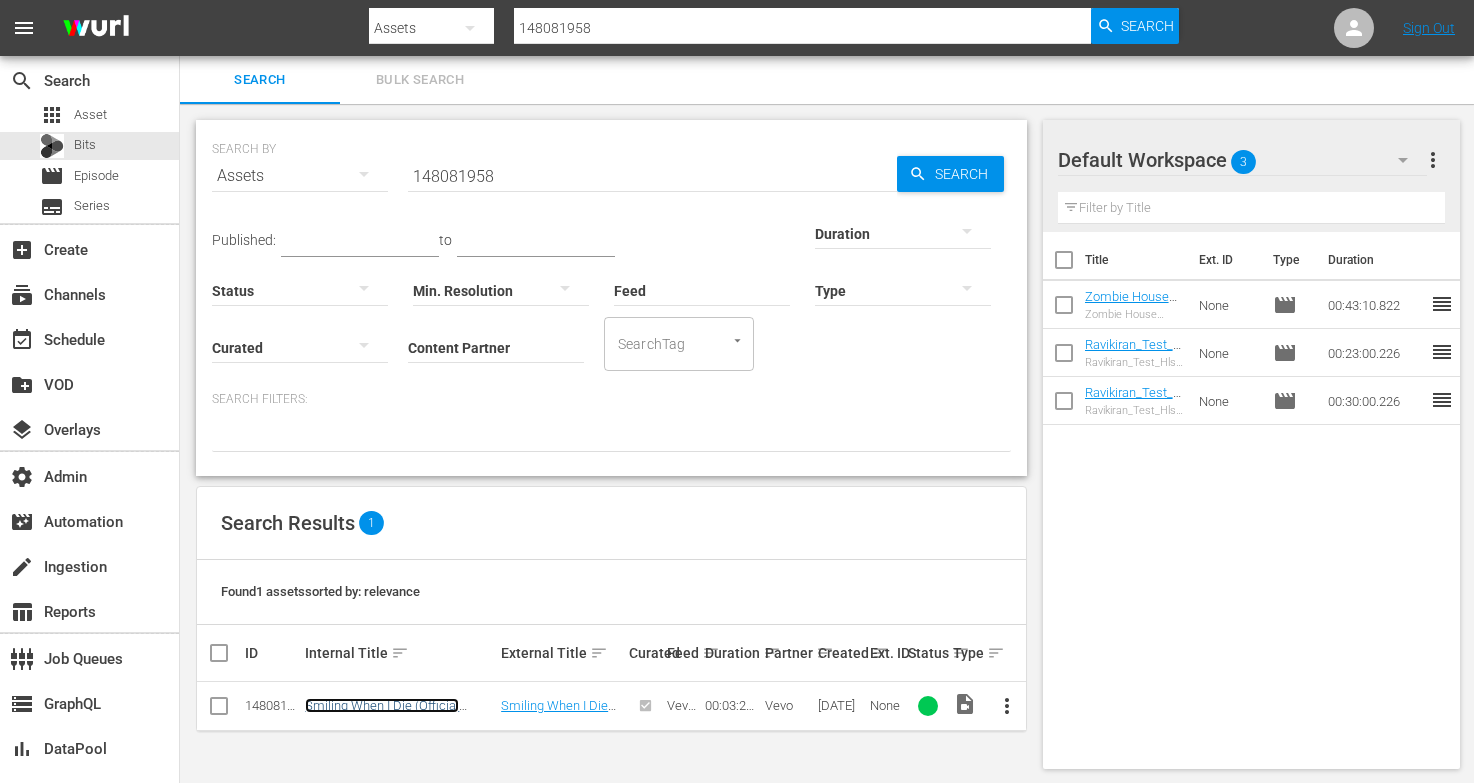 click on "Smiling When I Die (Official Video) by Sasha Alex Sloan" at bounding box center (382, 713) 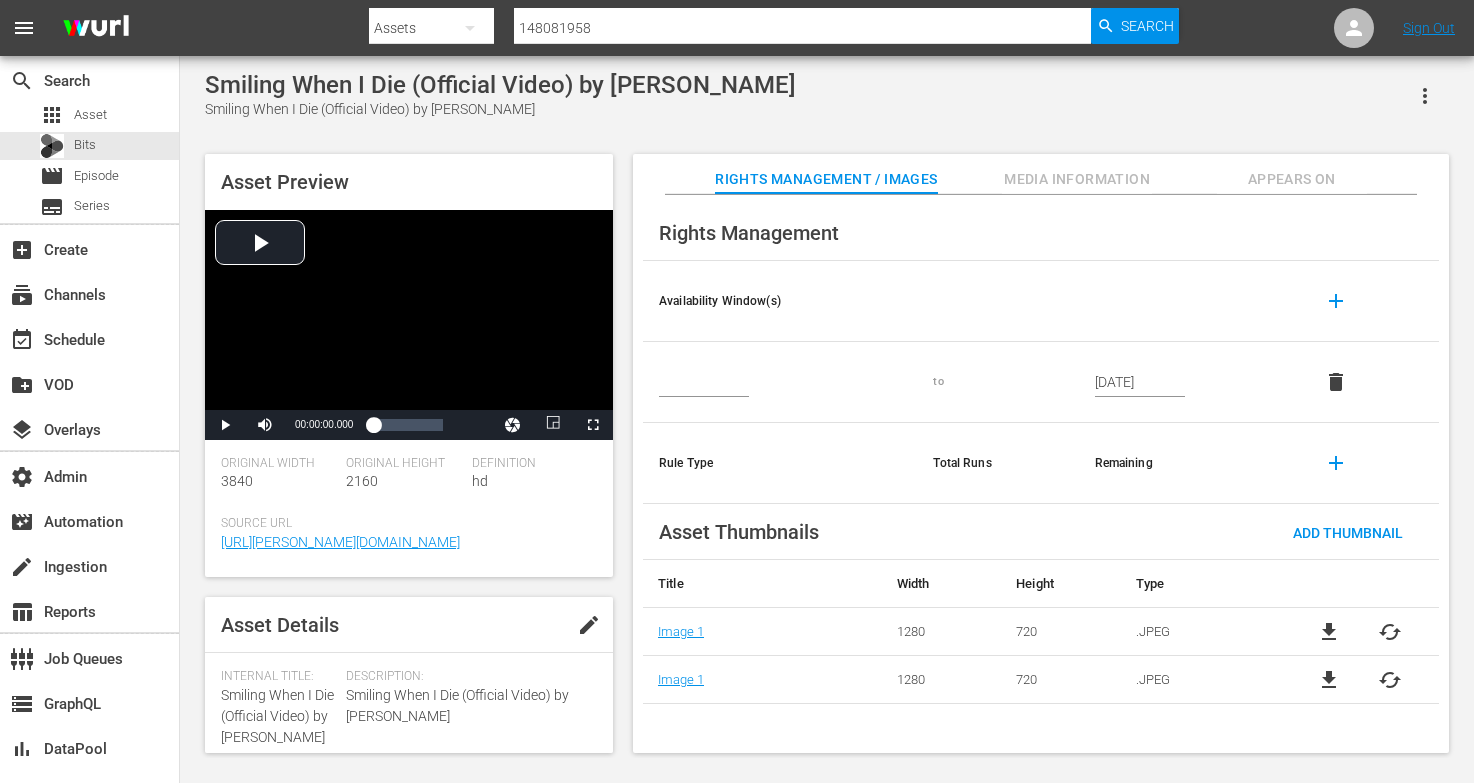 click on "Appears On" at bounding box center [1292, 179] 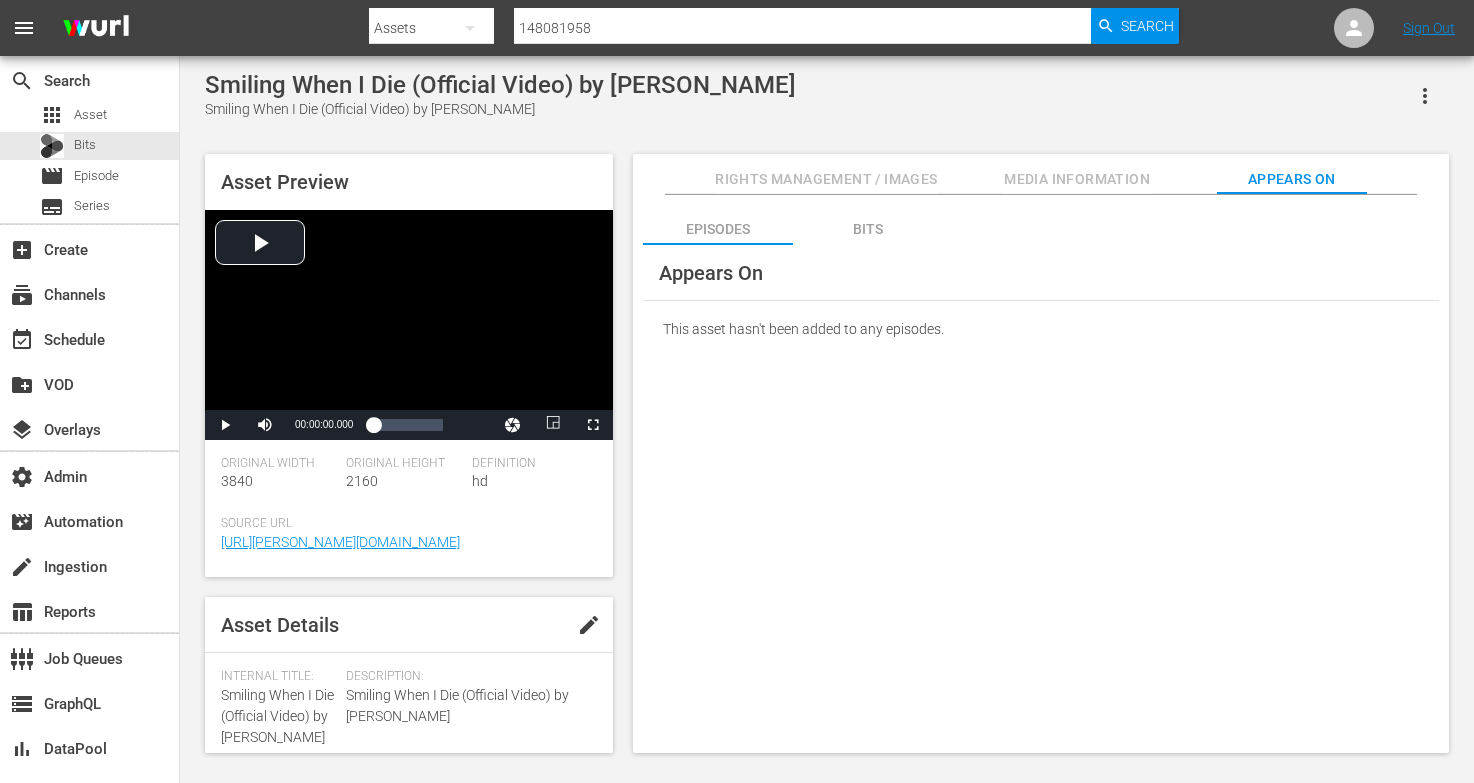 click on "Bits" at bounding box center (868, 229) 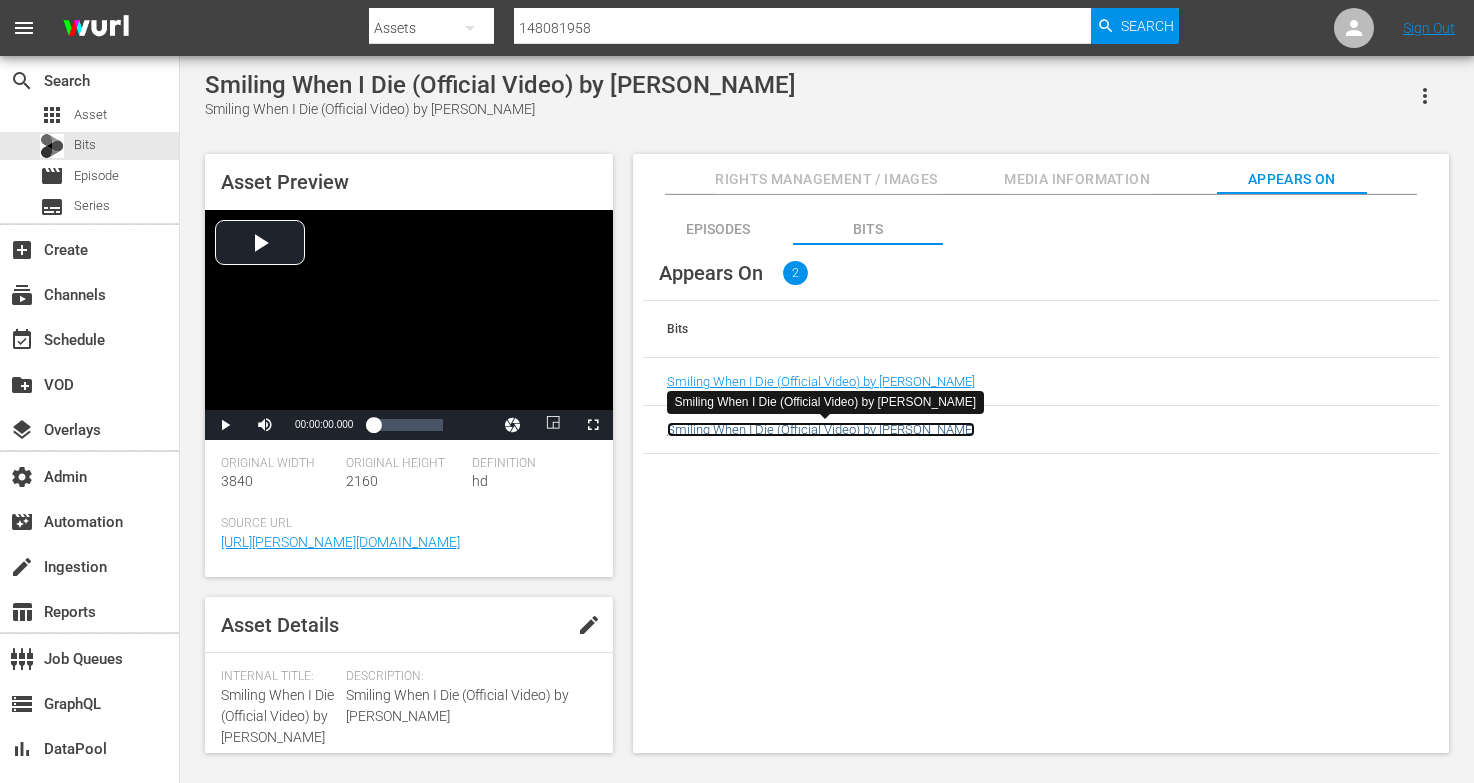 click on "Smiling When I Die (Official Video) by Sasha Alex Sloan" at bounding box center (821, 429) 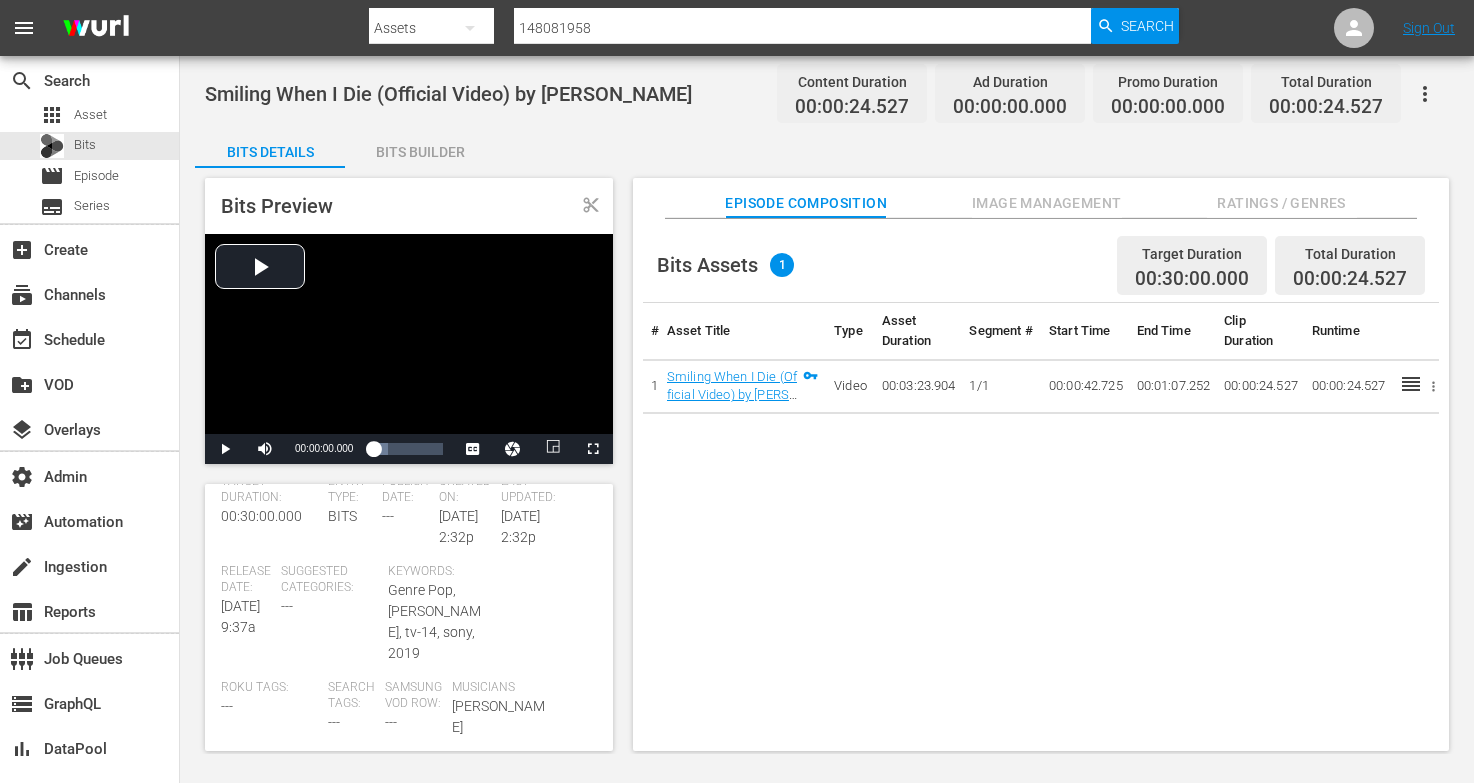 scroll, scrollTop: 755, scrollLeft: 0, axis: vertical 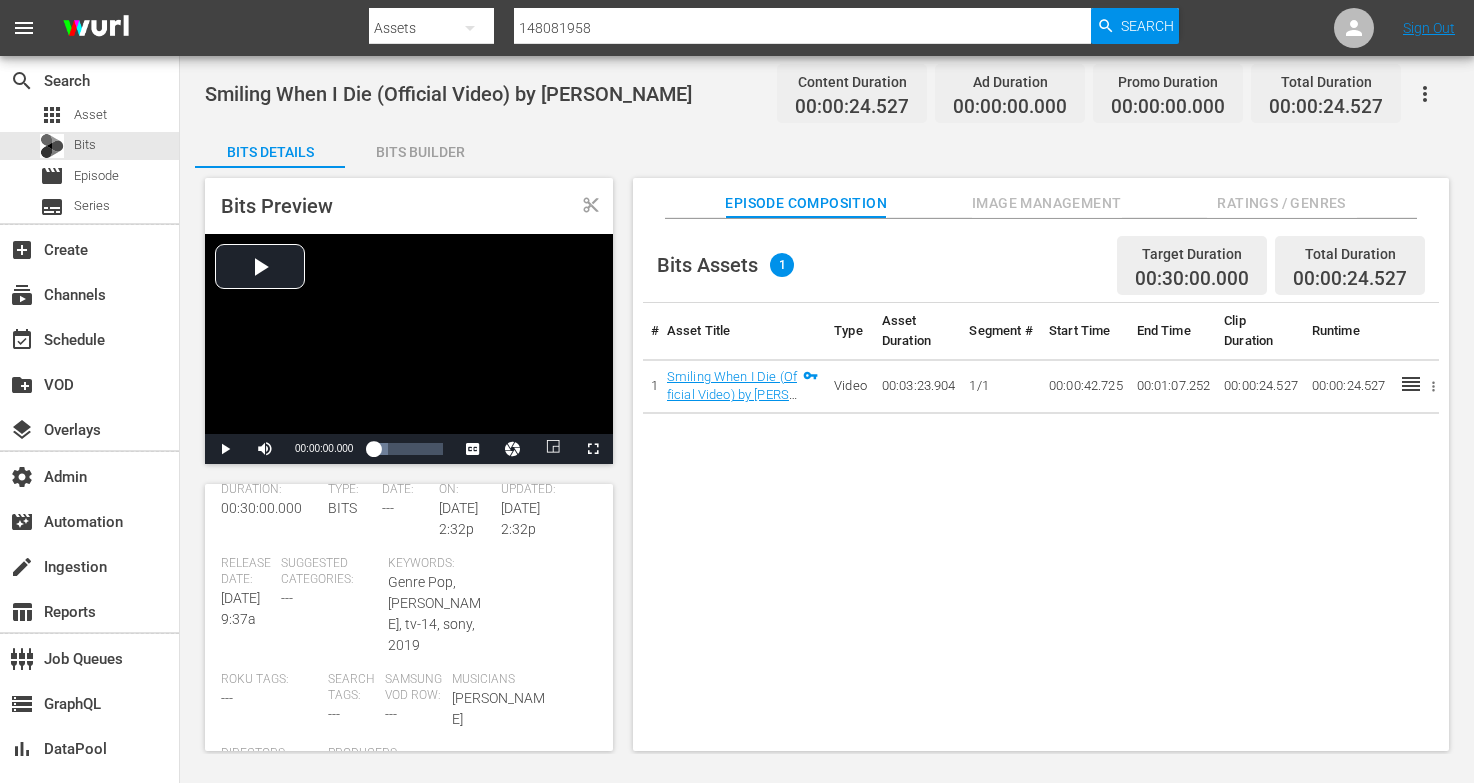 click on "Ratings / Genres" at bounding box center (1282, 203) 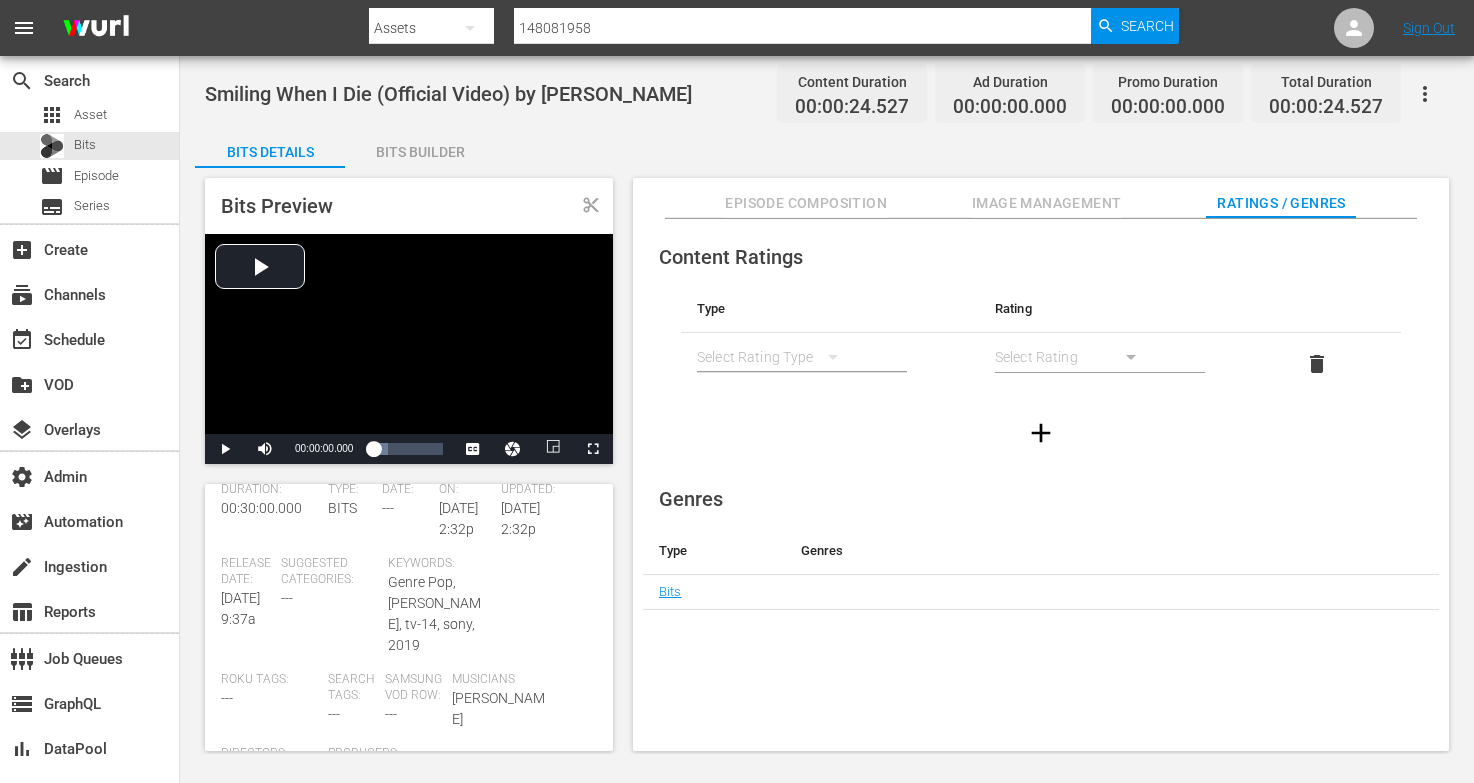 click on "Image Management" at bounding box center [1047, 203] 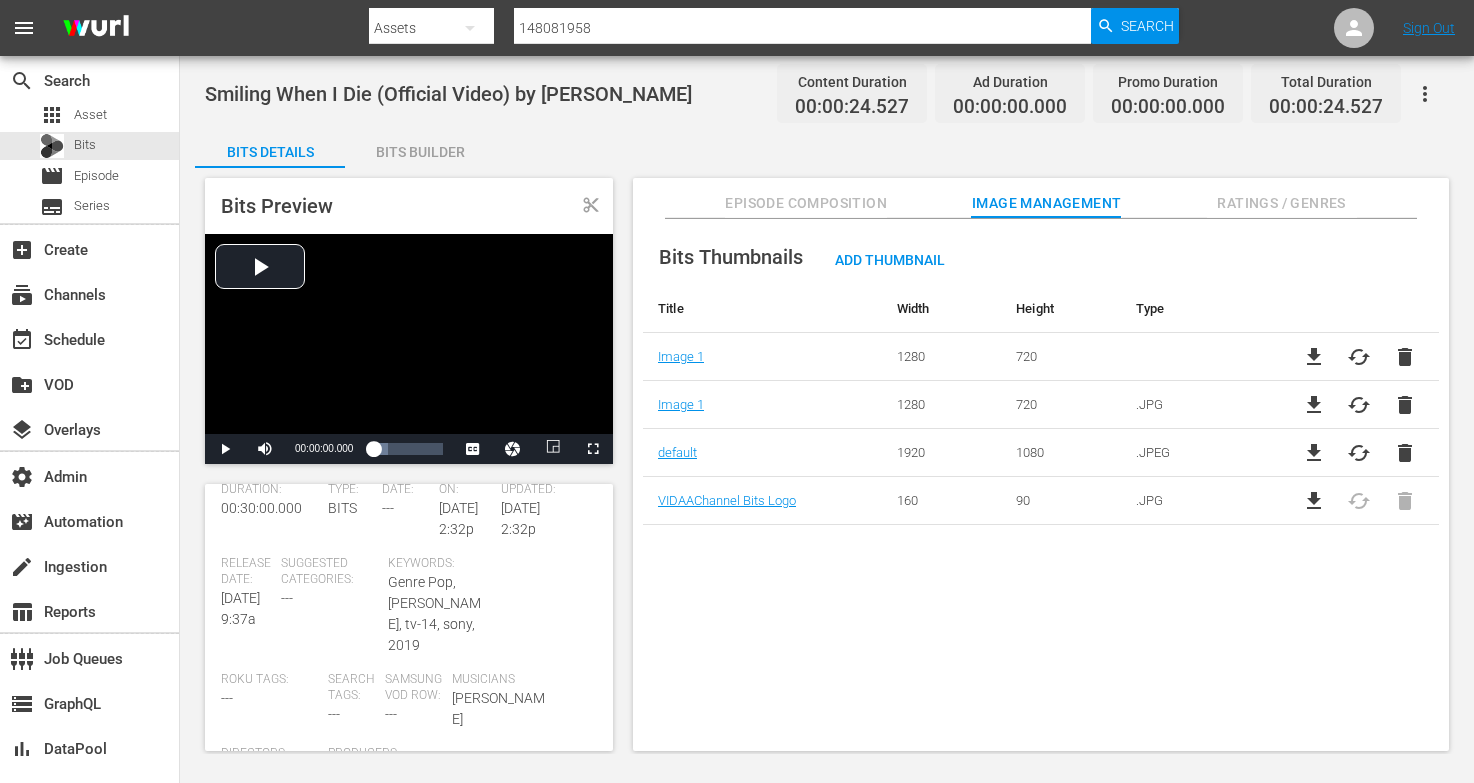 click on "Episode Composition" at bounding box center (806, 198) 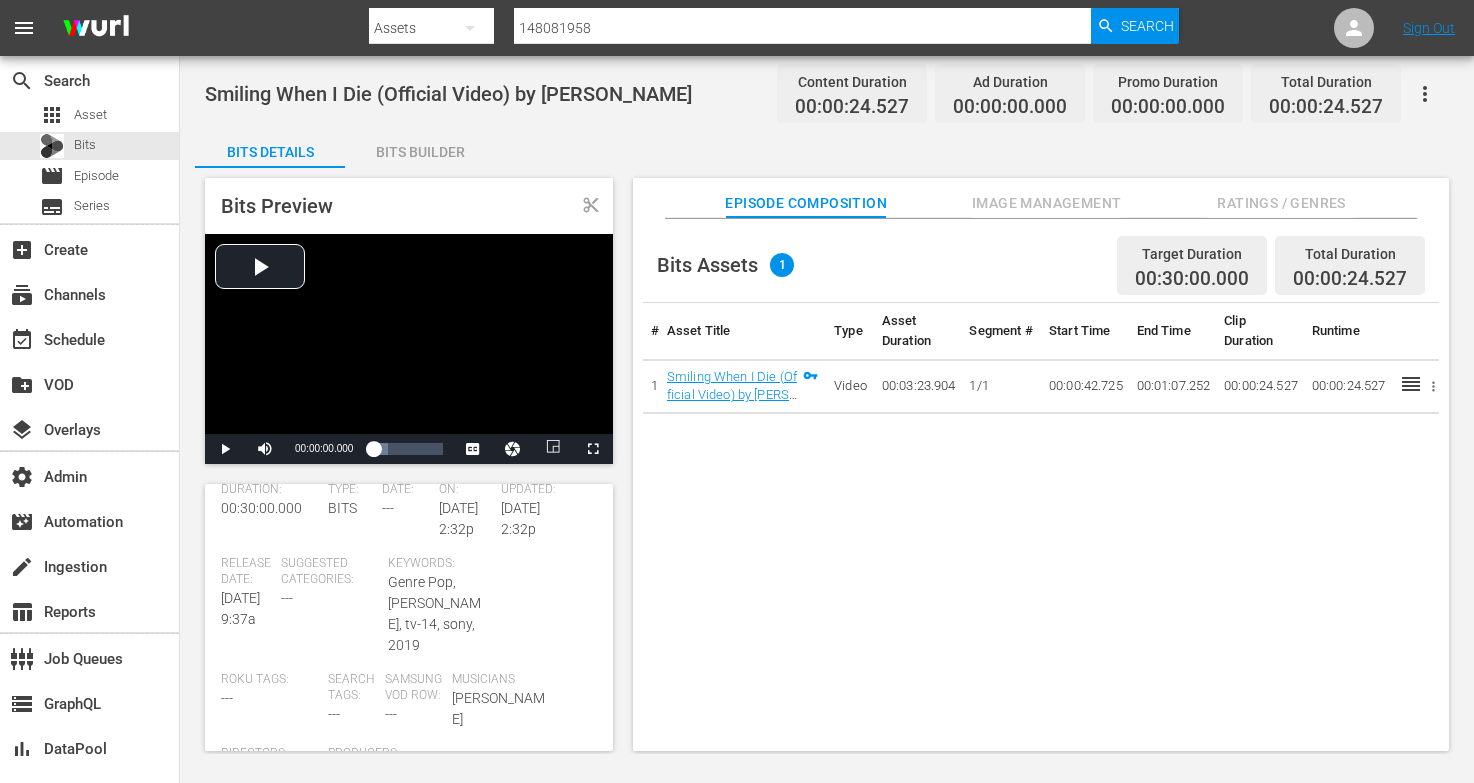click on "Ratings / Genres" at bounding box center (1282, 203) 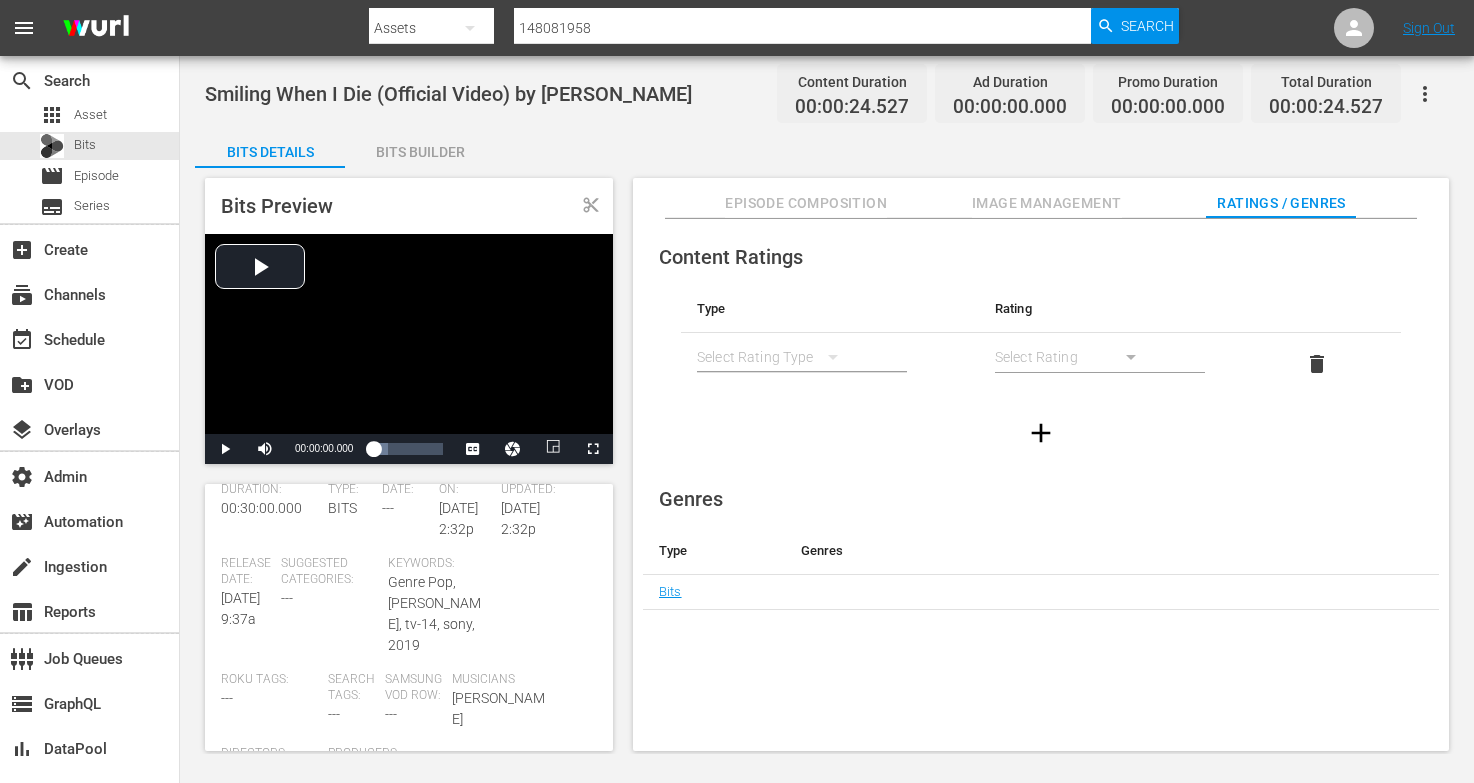 click at bounding box center [1068, 592] 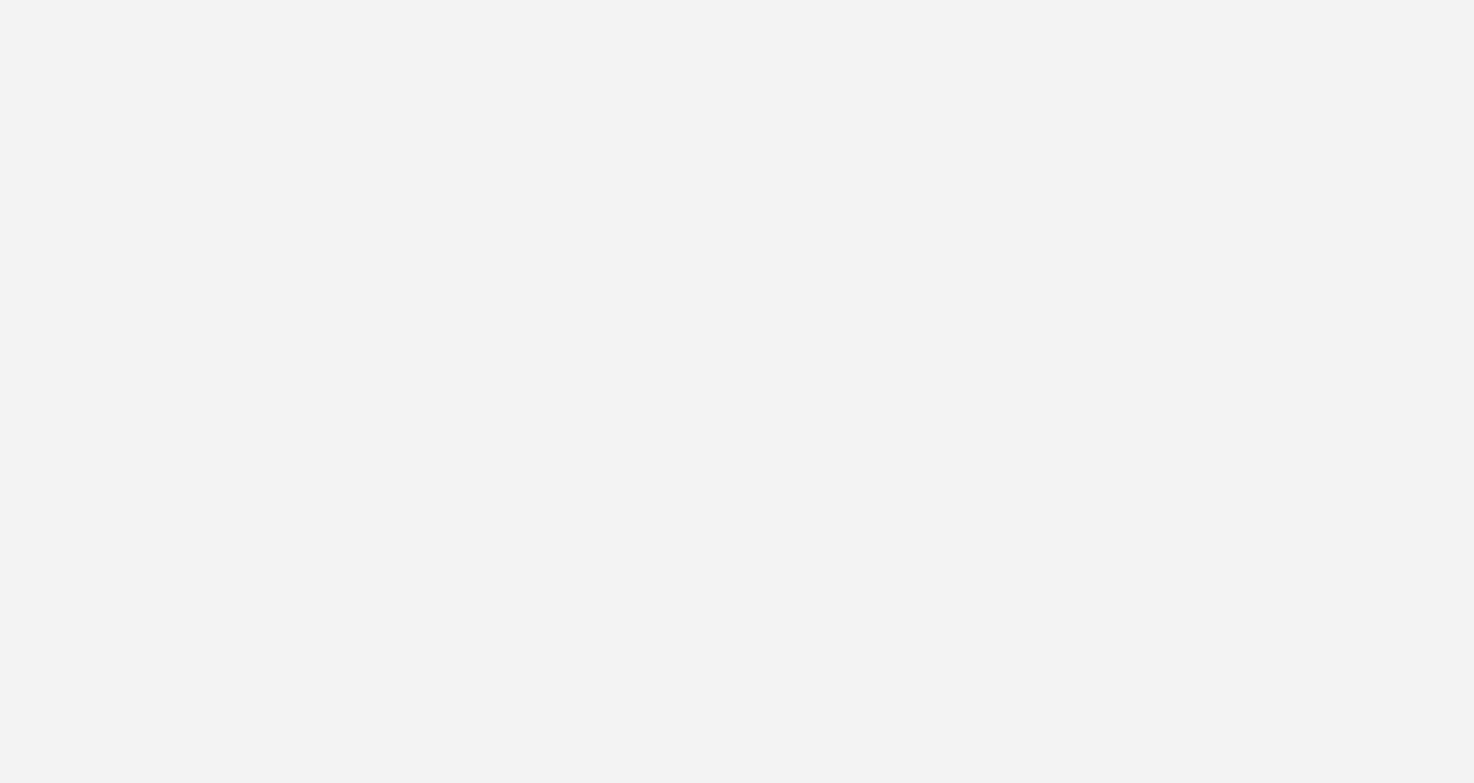 scroll, scrollTop: 0, scrollLeft: 0, axis: both 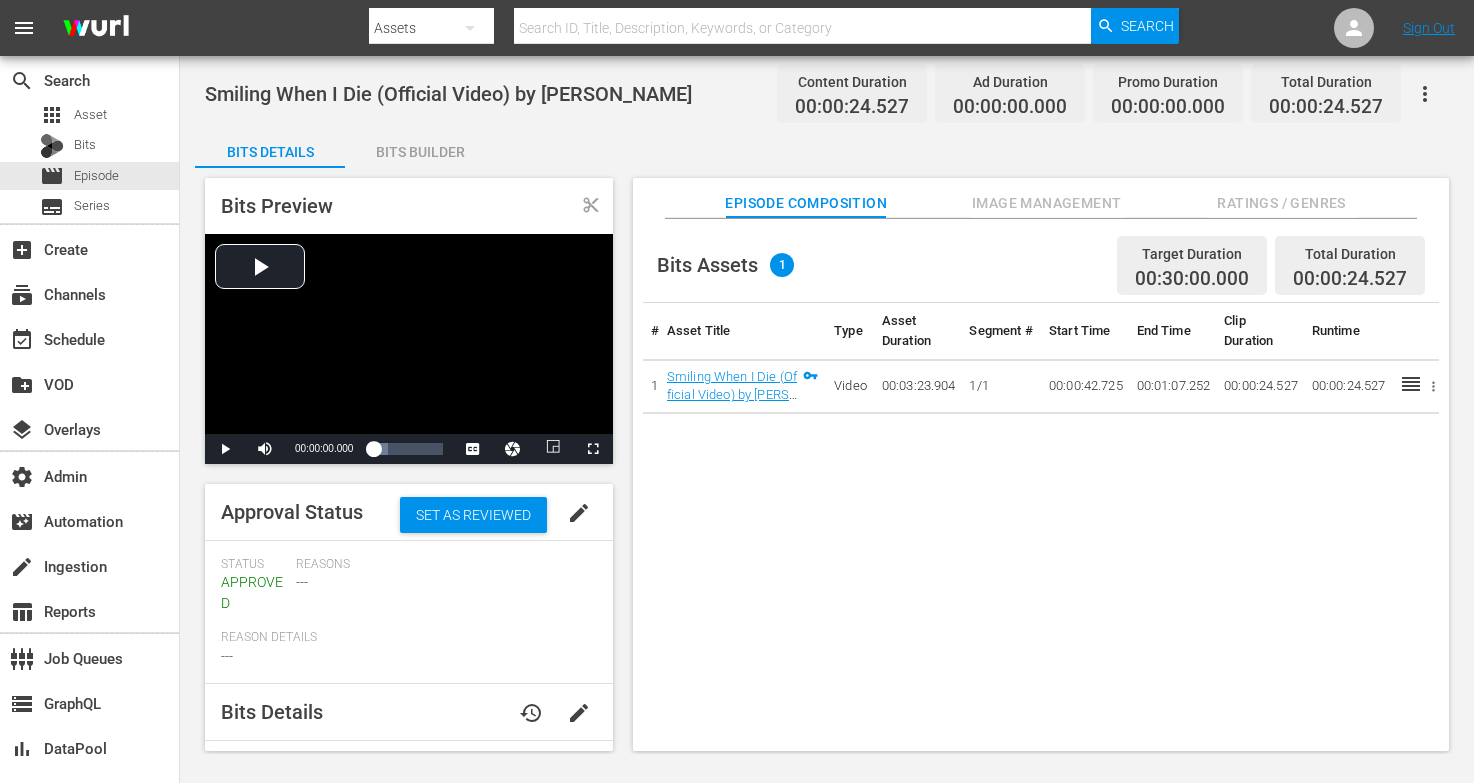 click on "Ratings / Genres" at bounding box center [1282, 198] 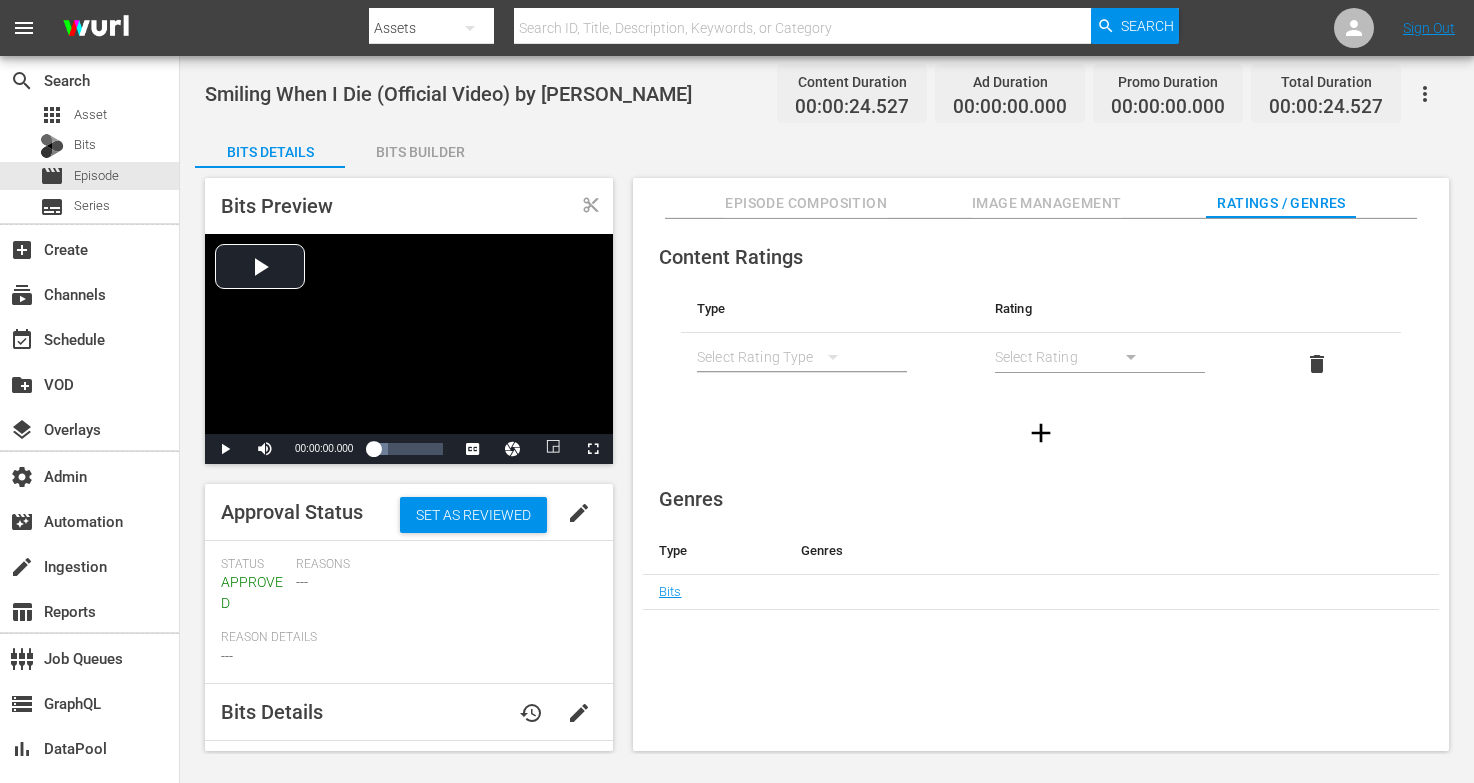 click on "Image Management" at bounding box center [1047, 198] 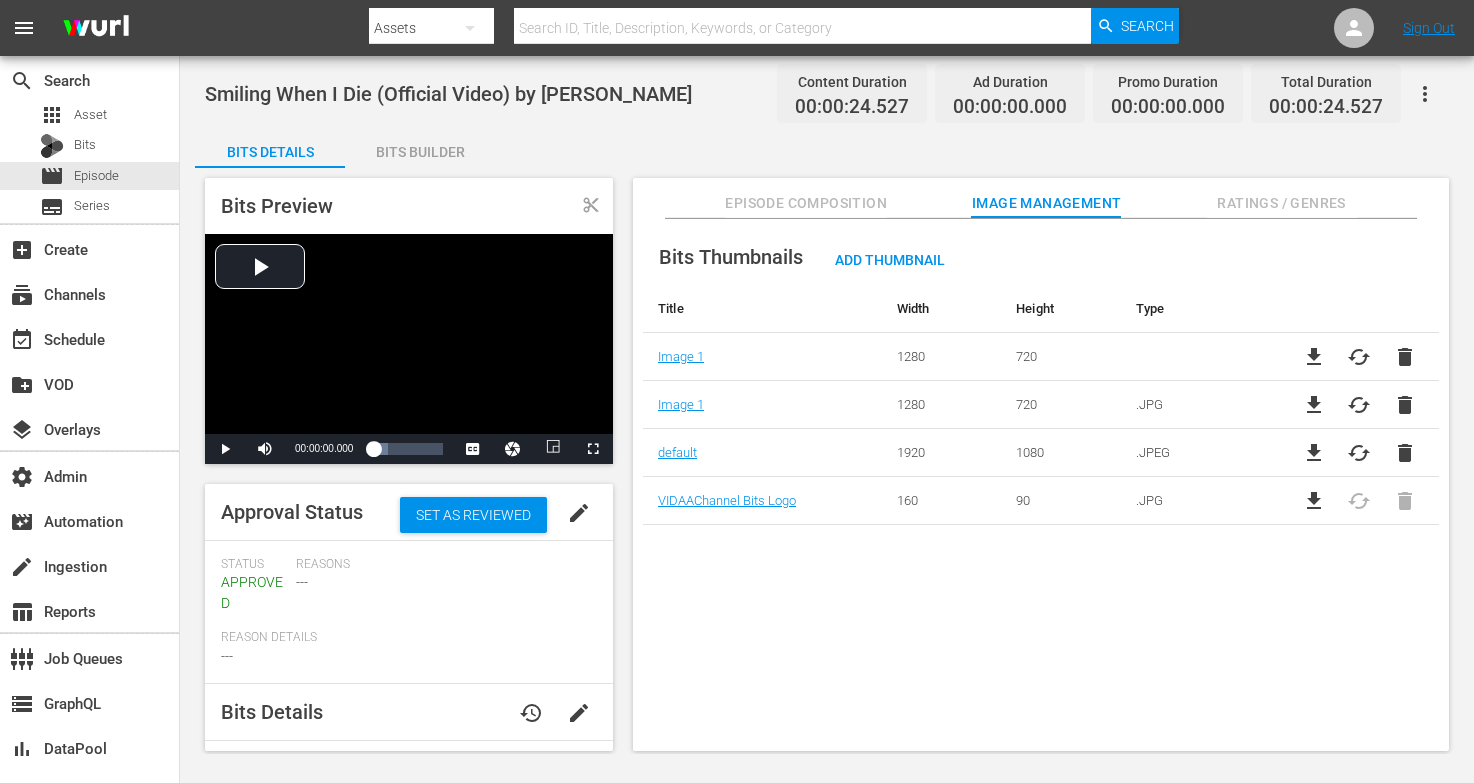 click on "Episode Composition" at bounding box center (806, 203) 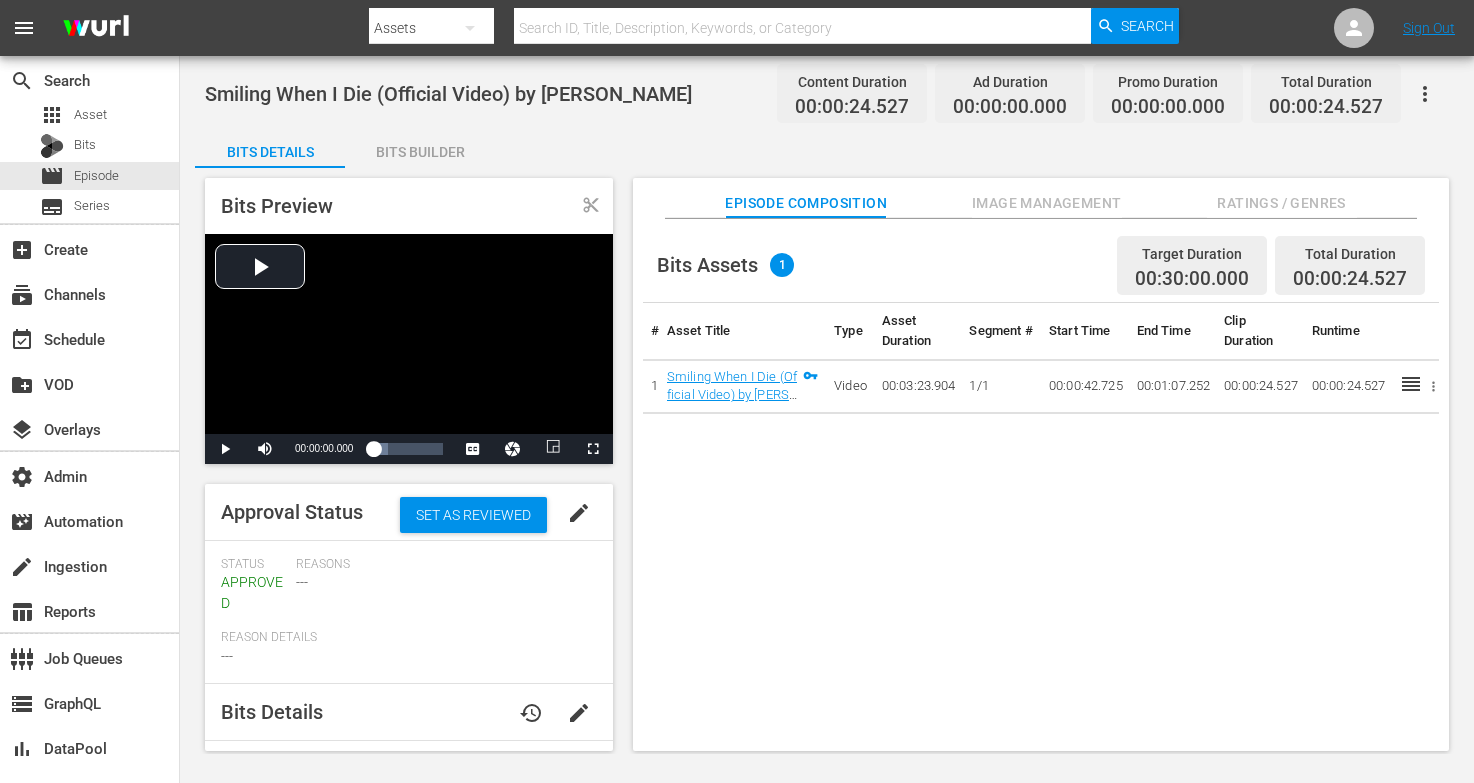 type 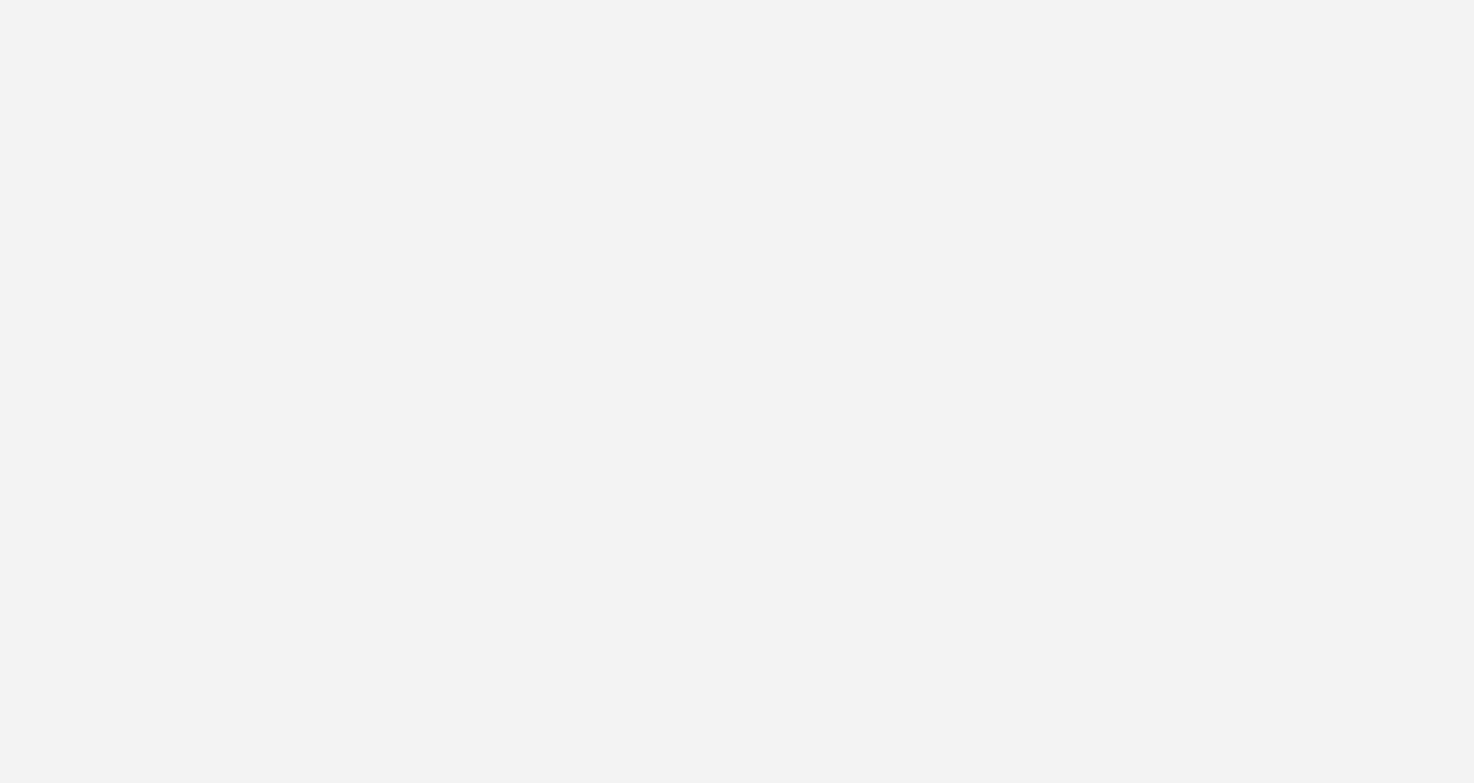 scroll, scrollTop: 0, scrollLeft: 0, axis: both 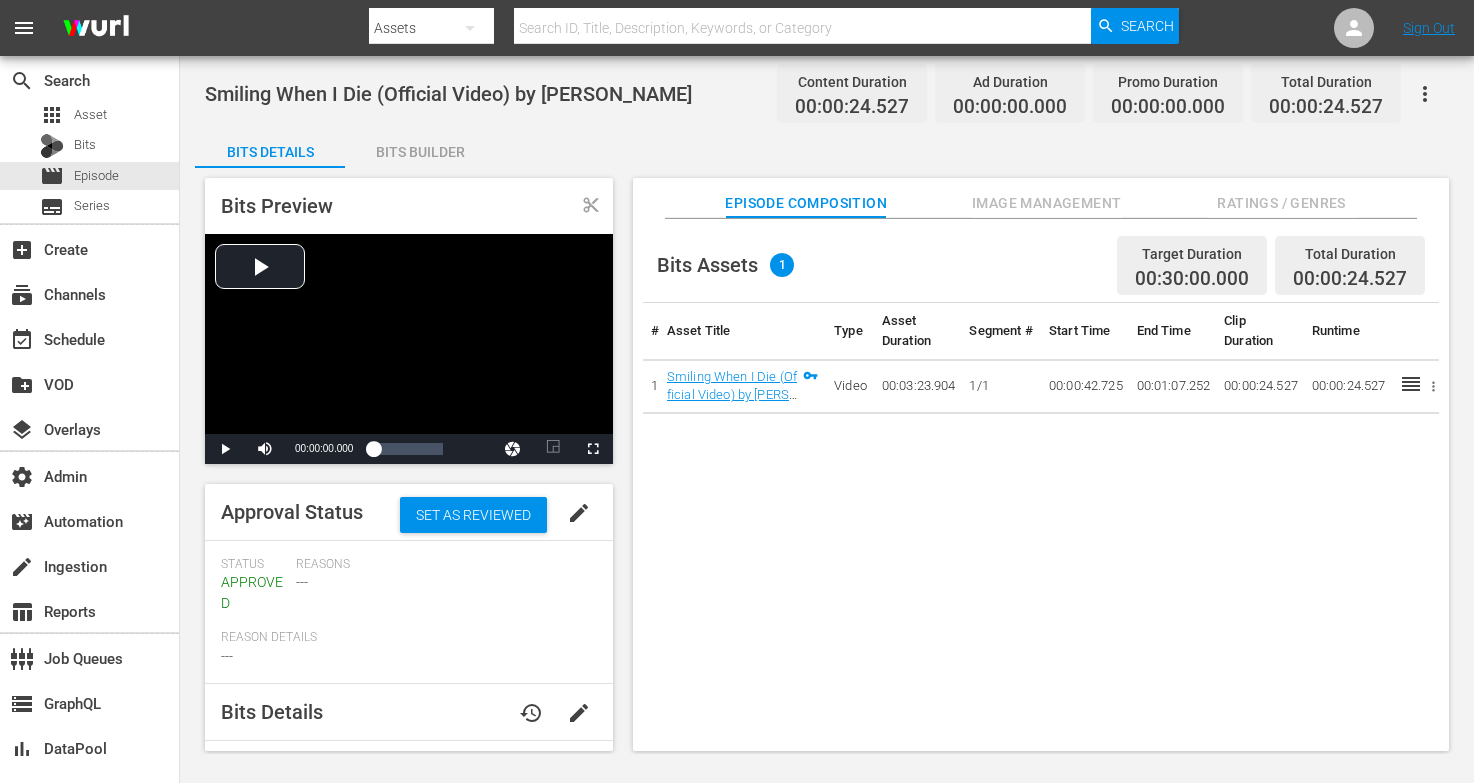 click on "Ratings / Genres" at bounding box center (1282, 203) 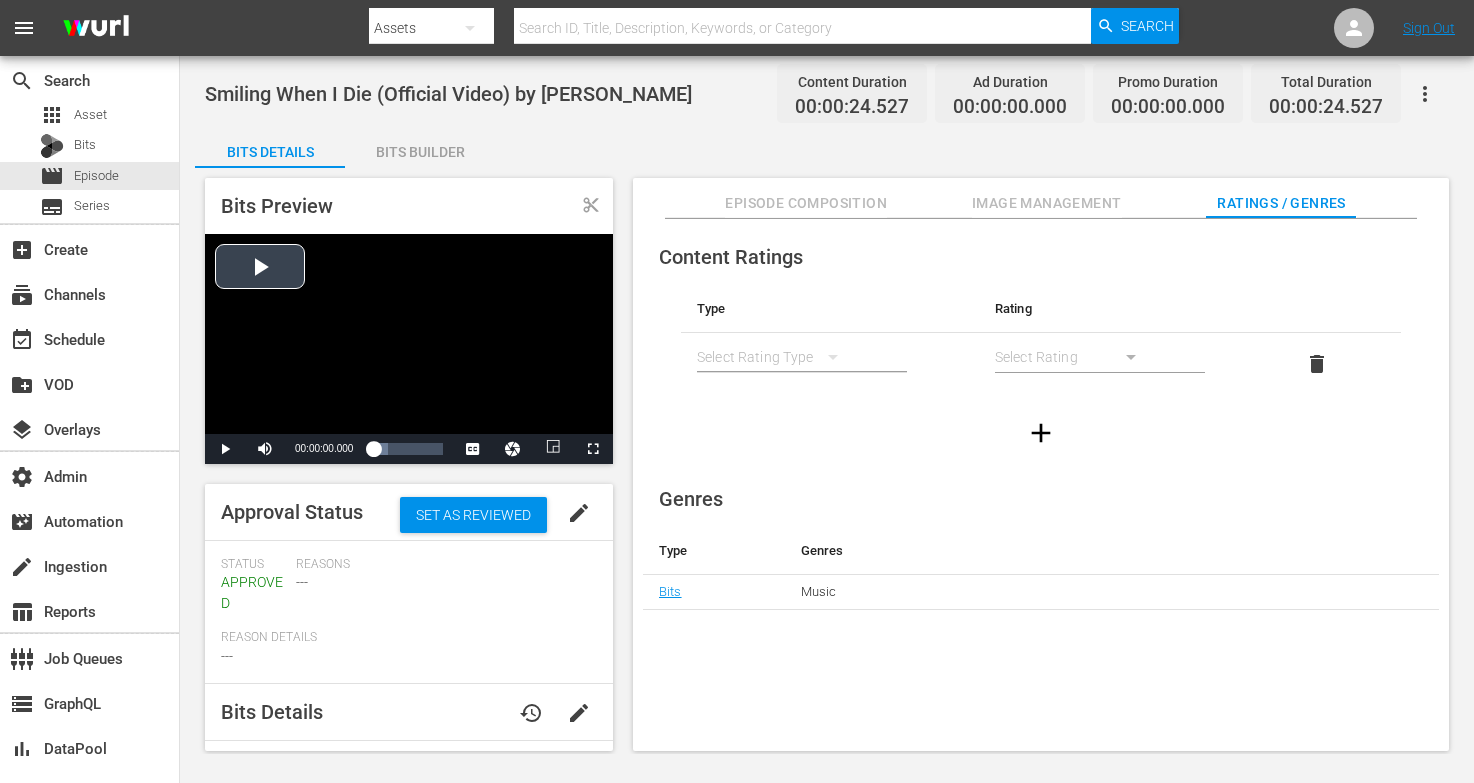 click at bounding box center [409, 334] 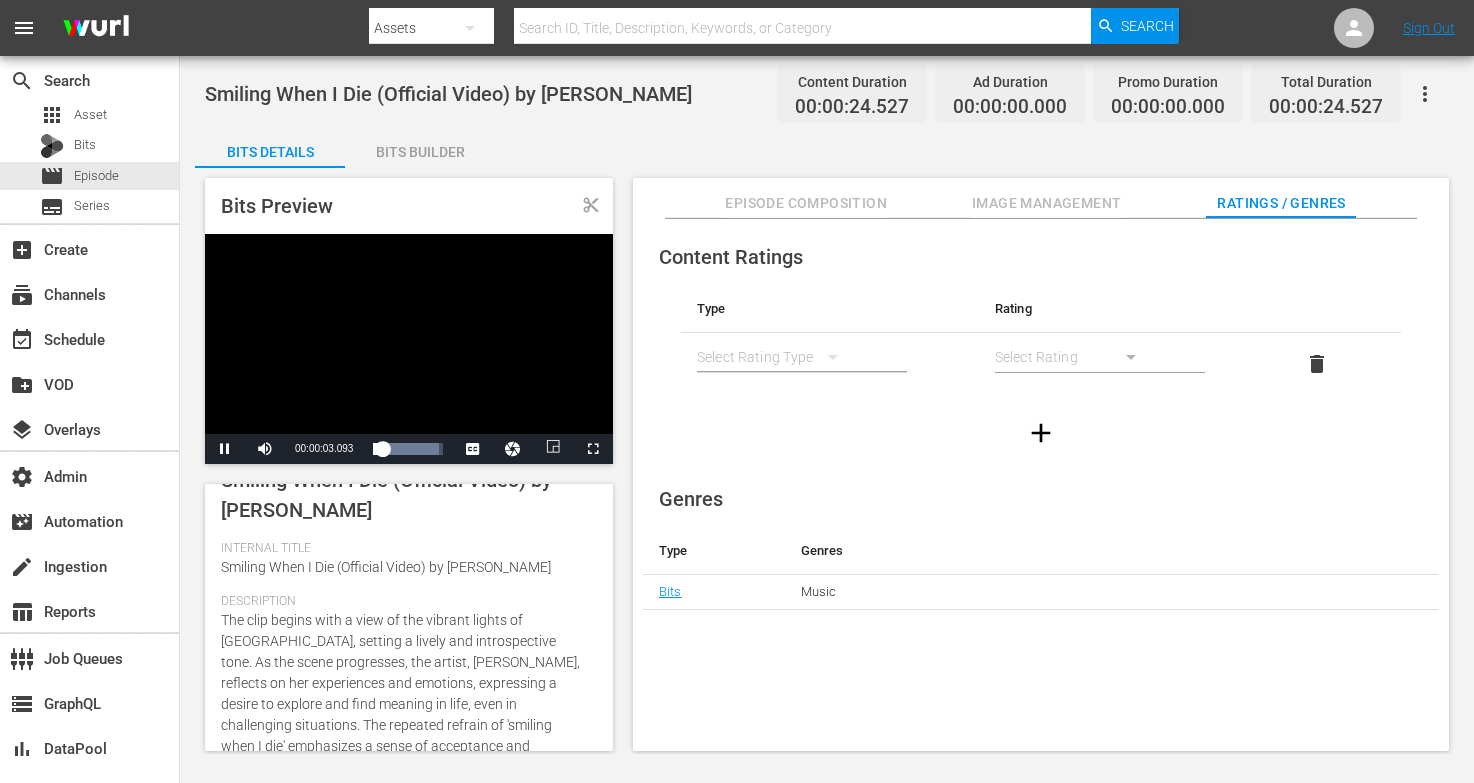 scroll, scrollTop: 438, scrollLeft: 0, axis: vertical 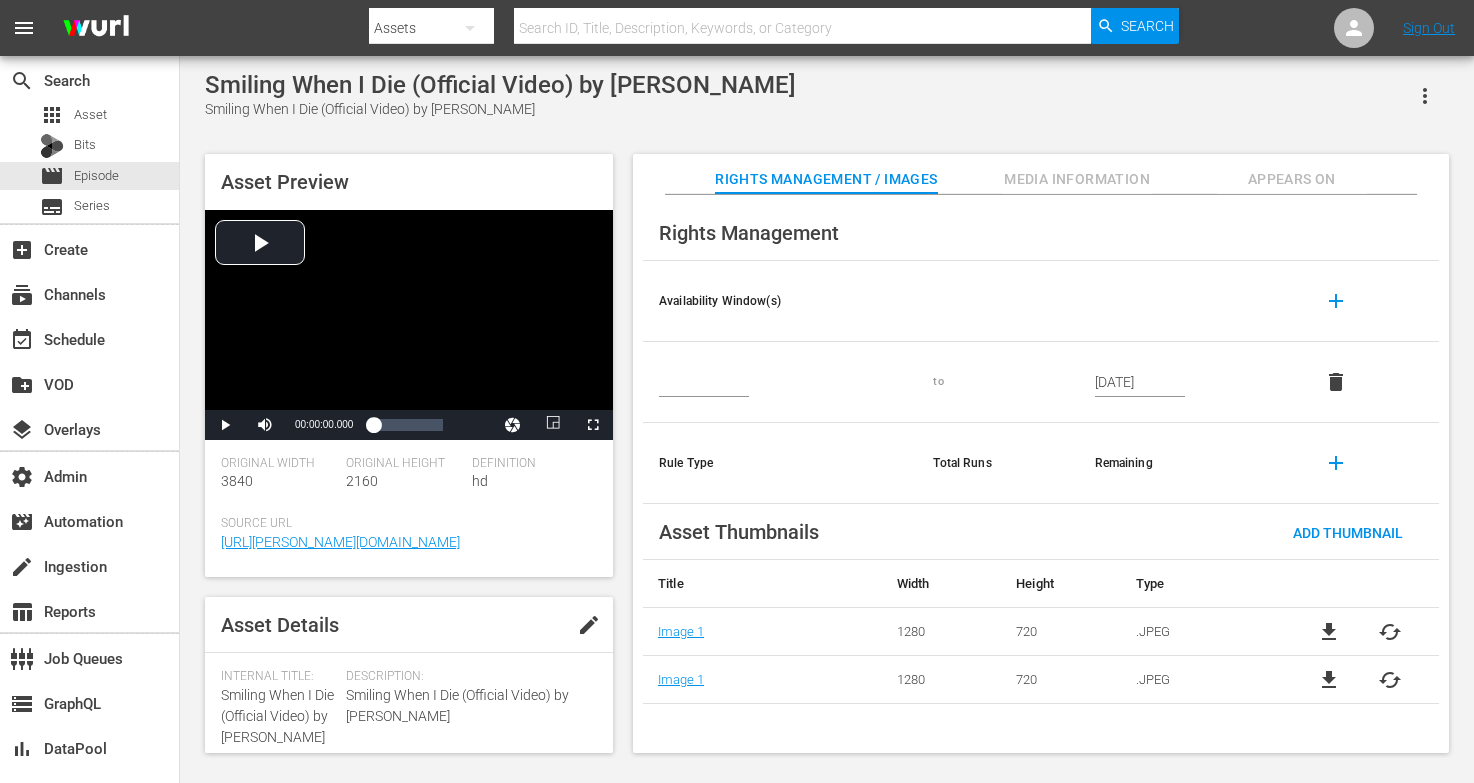click at bounding box center [802, 28] 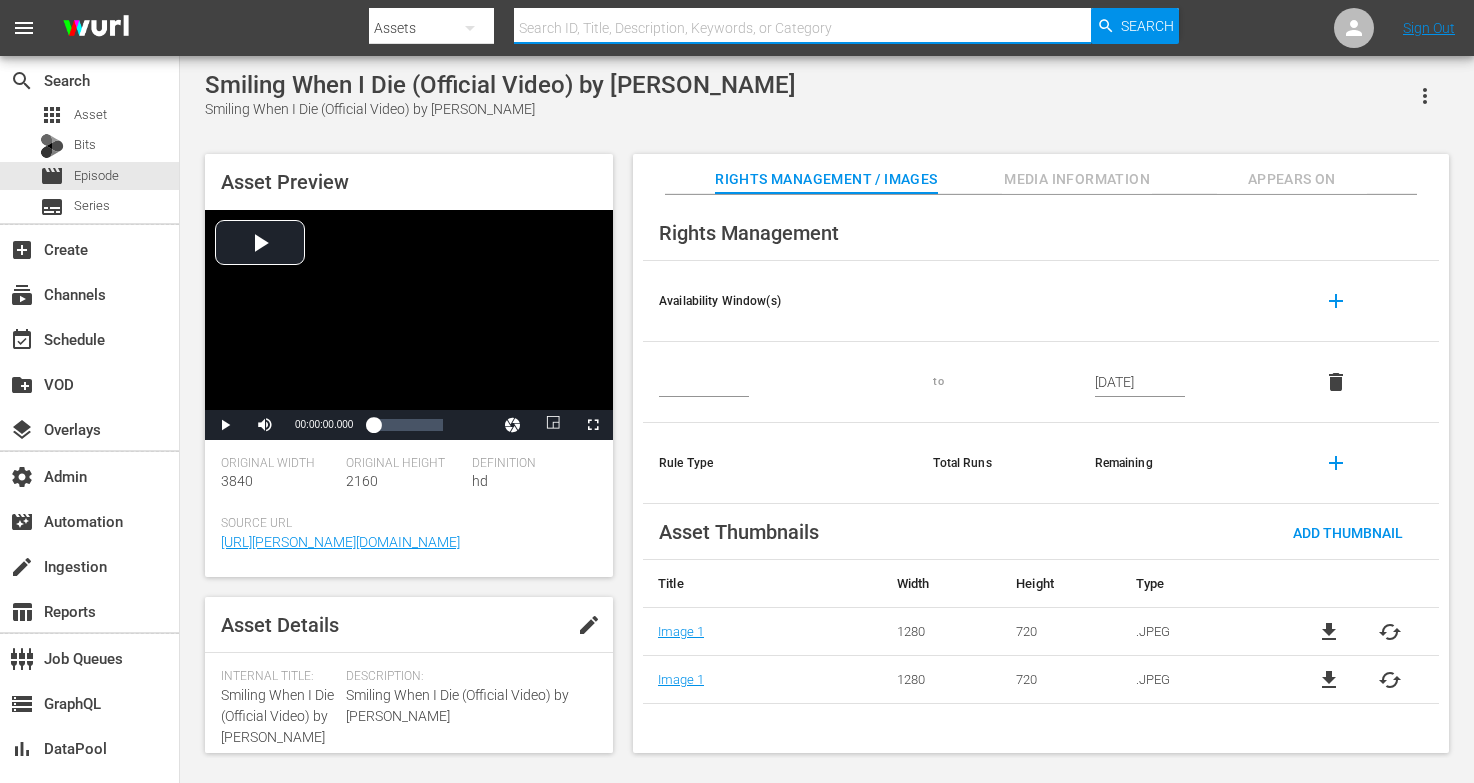 paste on "148081959" 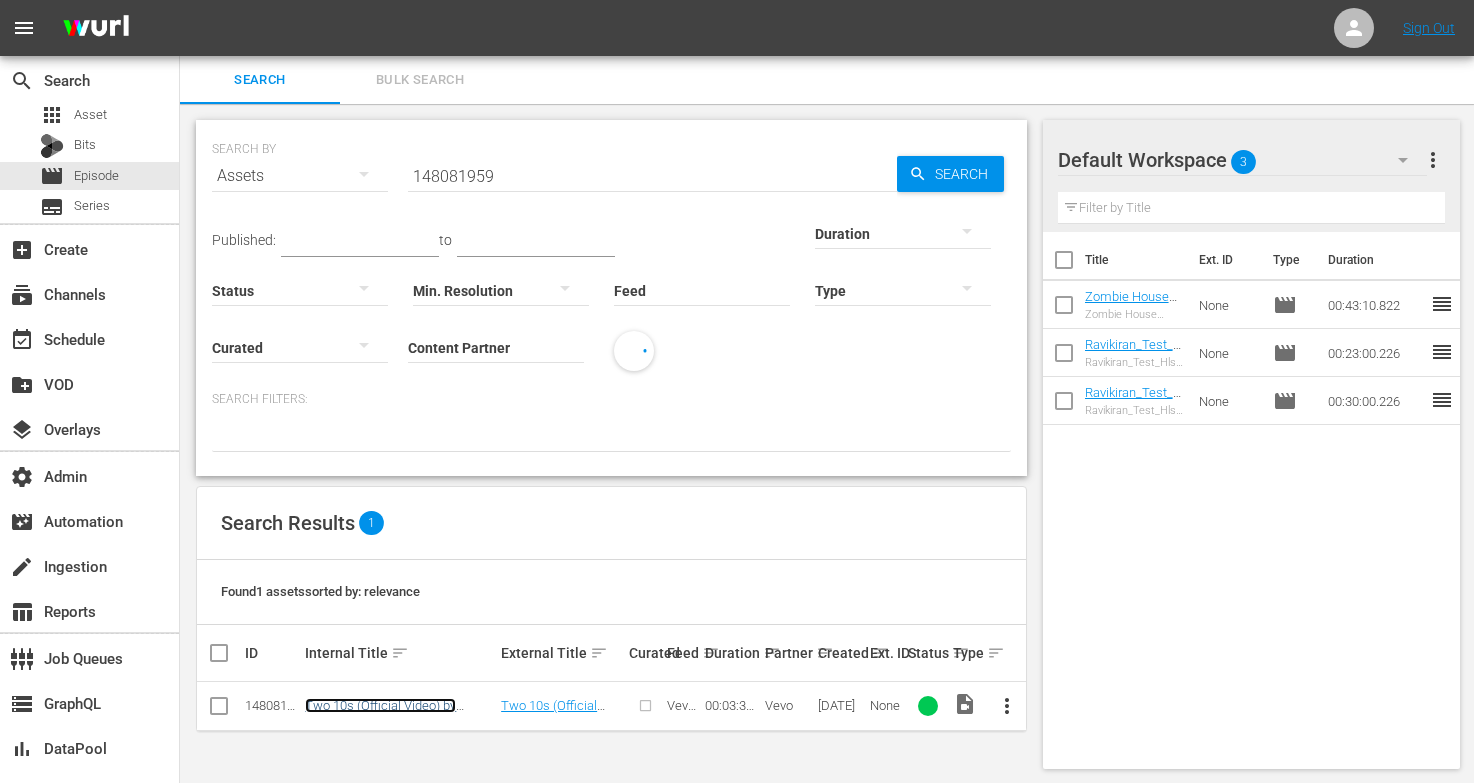 click on "Two 10s (Official Video) by Quinn XCII" at bounding box center [380, 713] 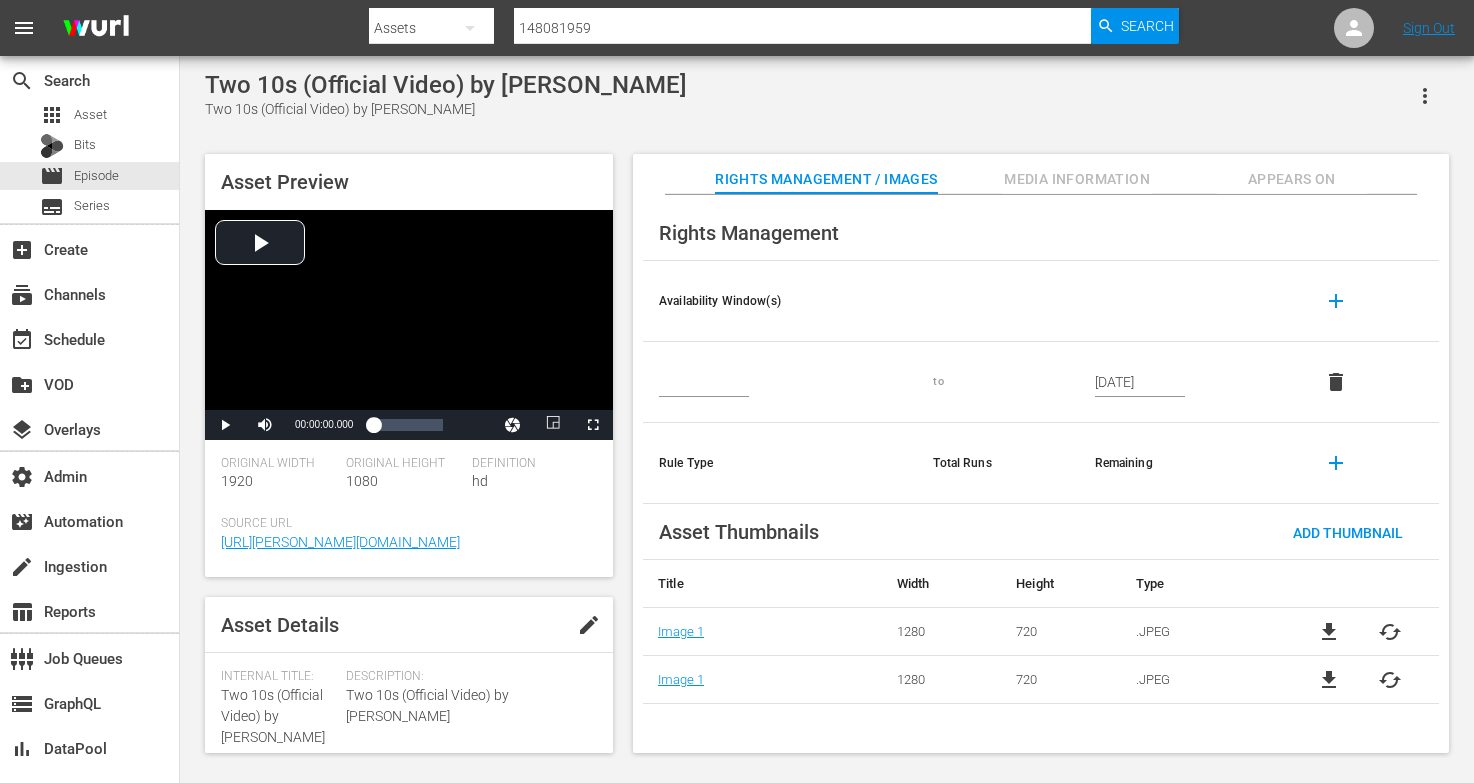 click on "Appears On" at bounding box center [1292, 179] 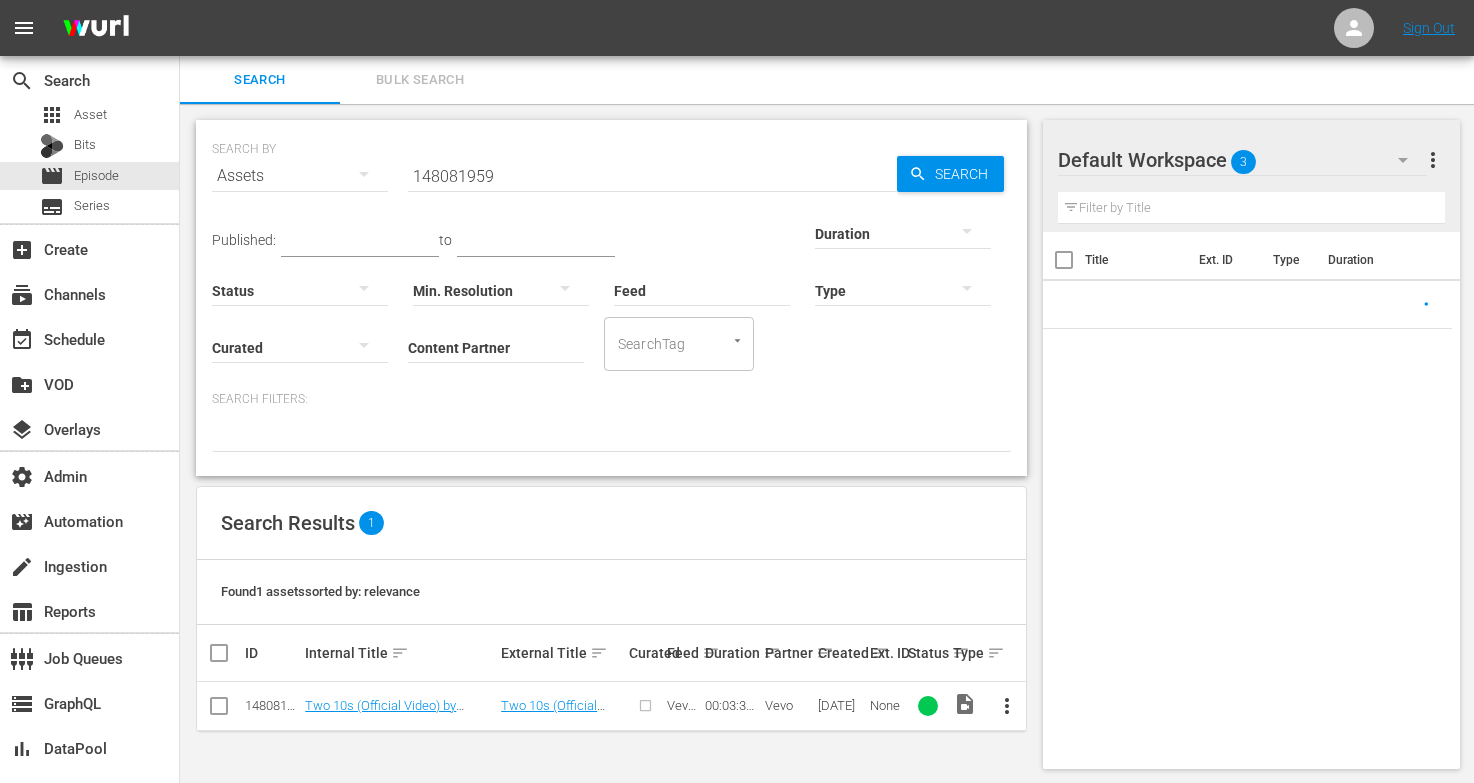 scroll, scrollTop: 2, scrollLeft: 0, axis: vertical 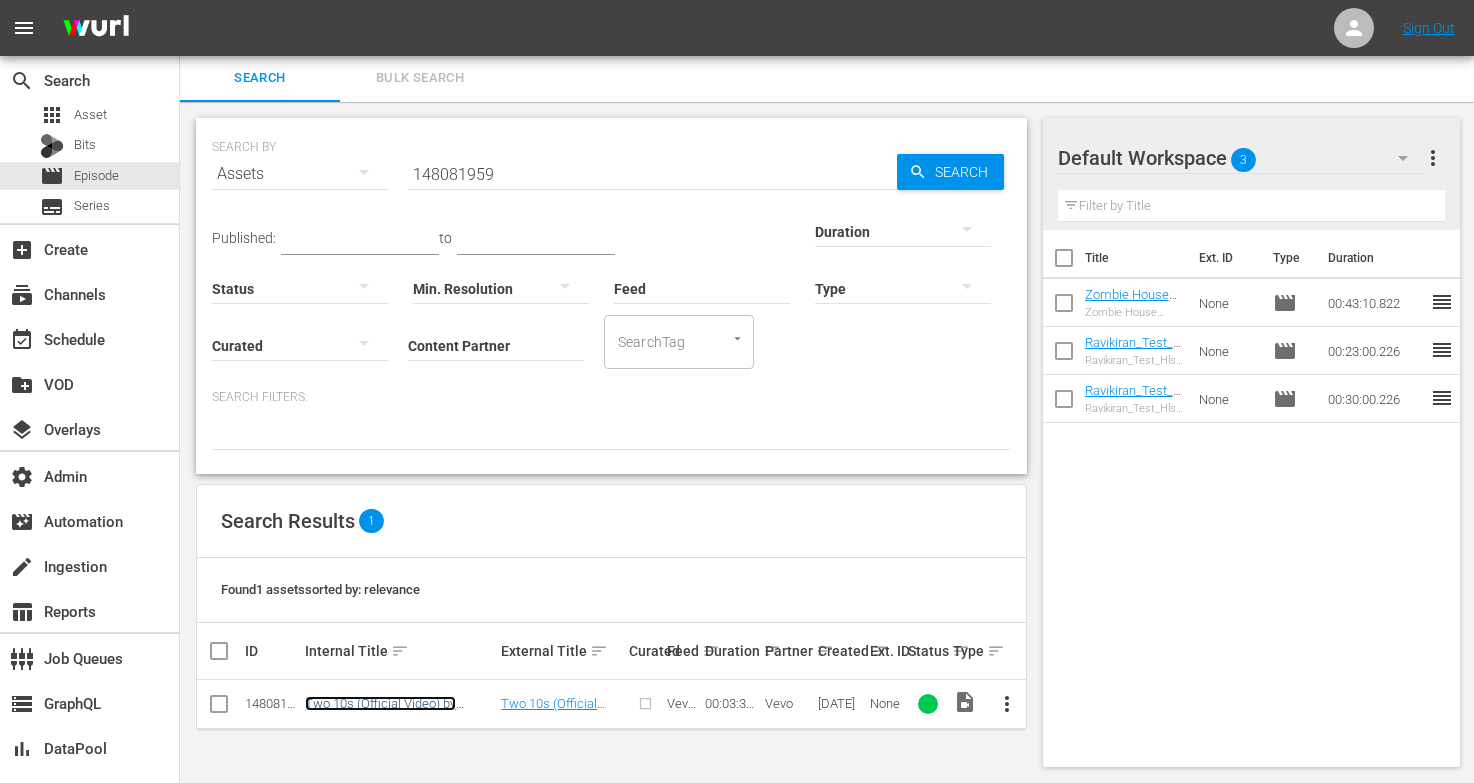 click on "Two 10s (Official Video) by Quinn XCII" at bounding box center [380, 711] 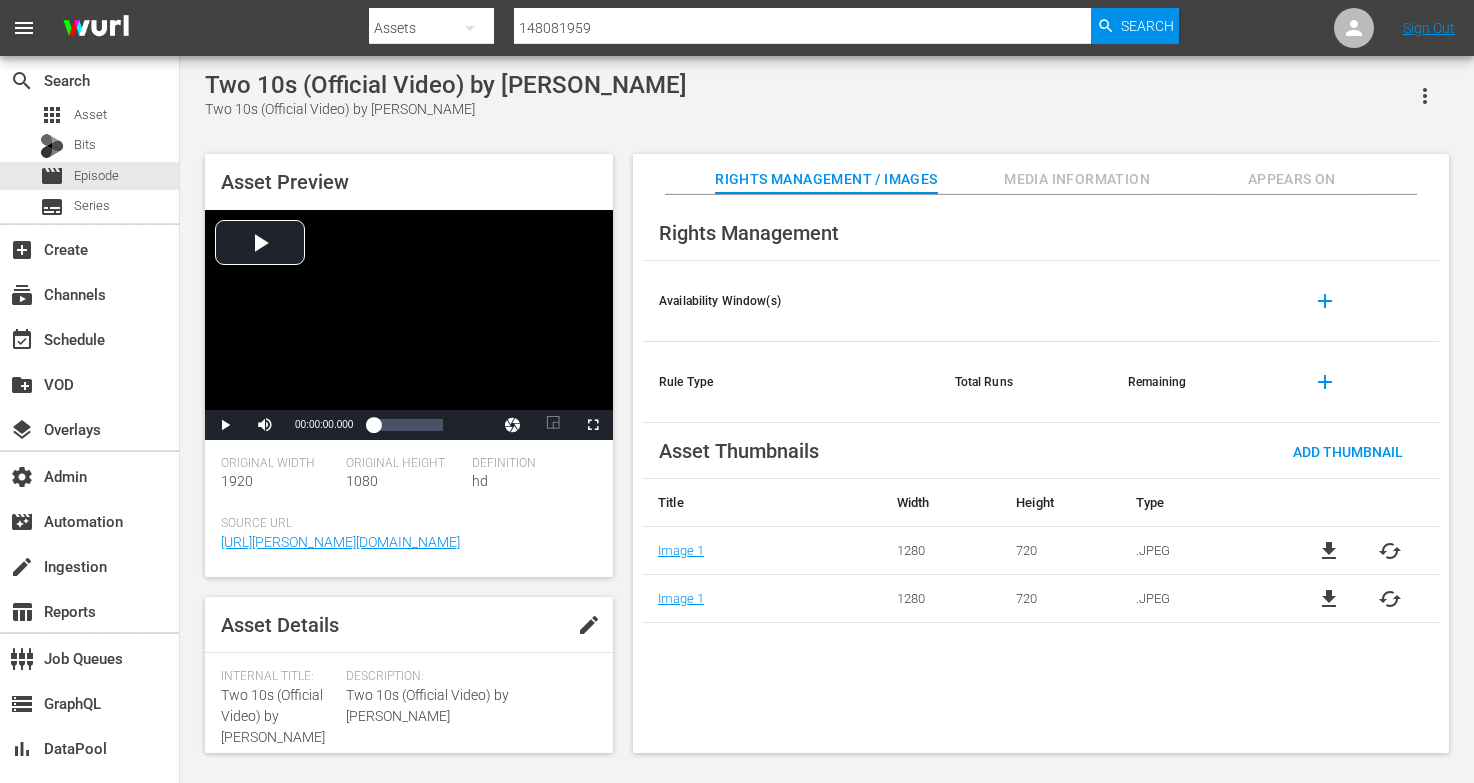 scroll, scrollTop: 0, scrollLeft: 0, axis: both 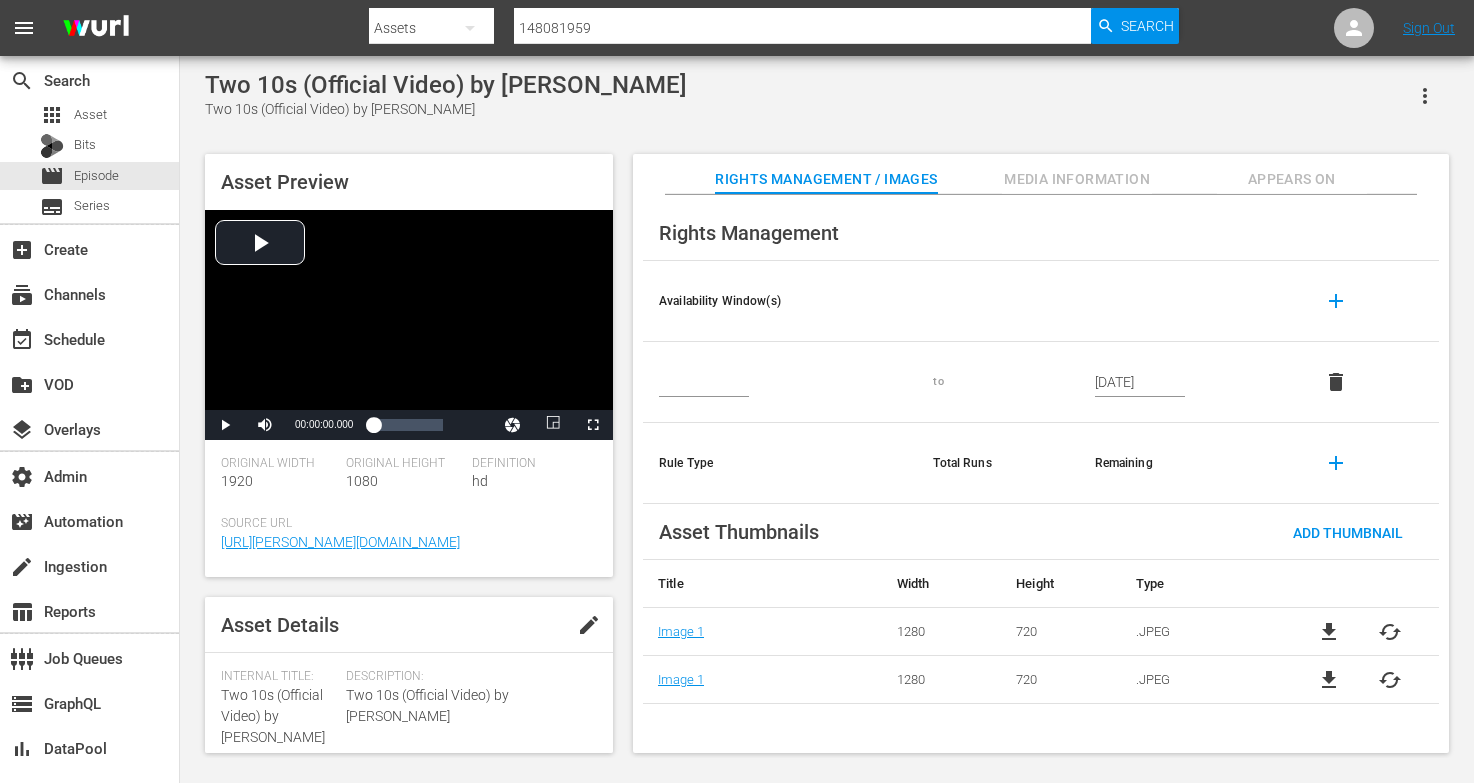 click on "Appears On" at bounding box center [1292, 179] 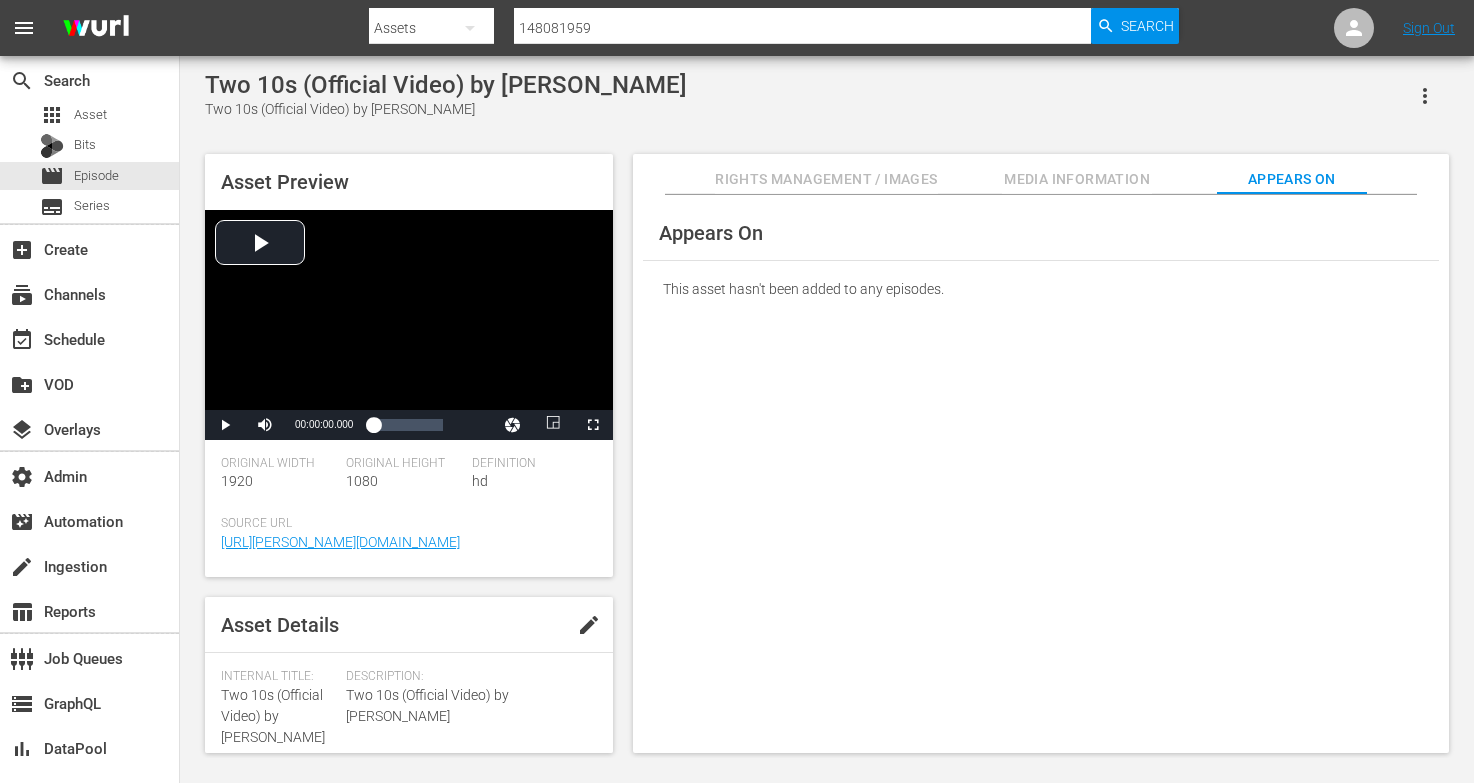 click on "148081959" at bounding box center (802, 28) 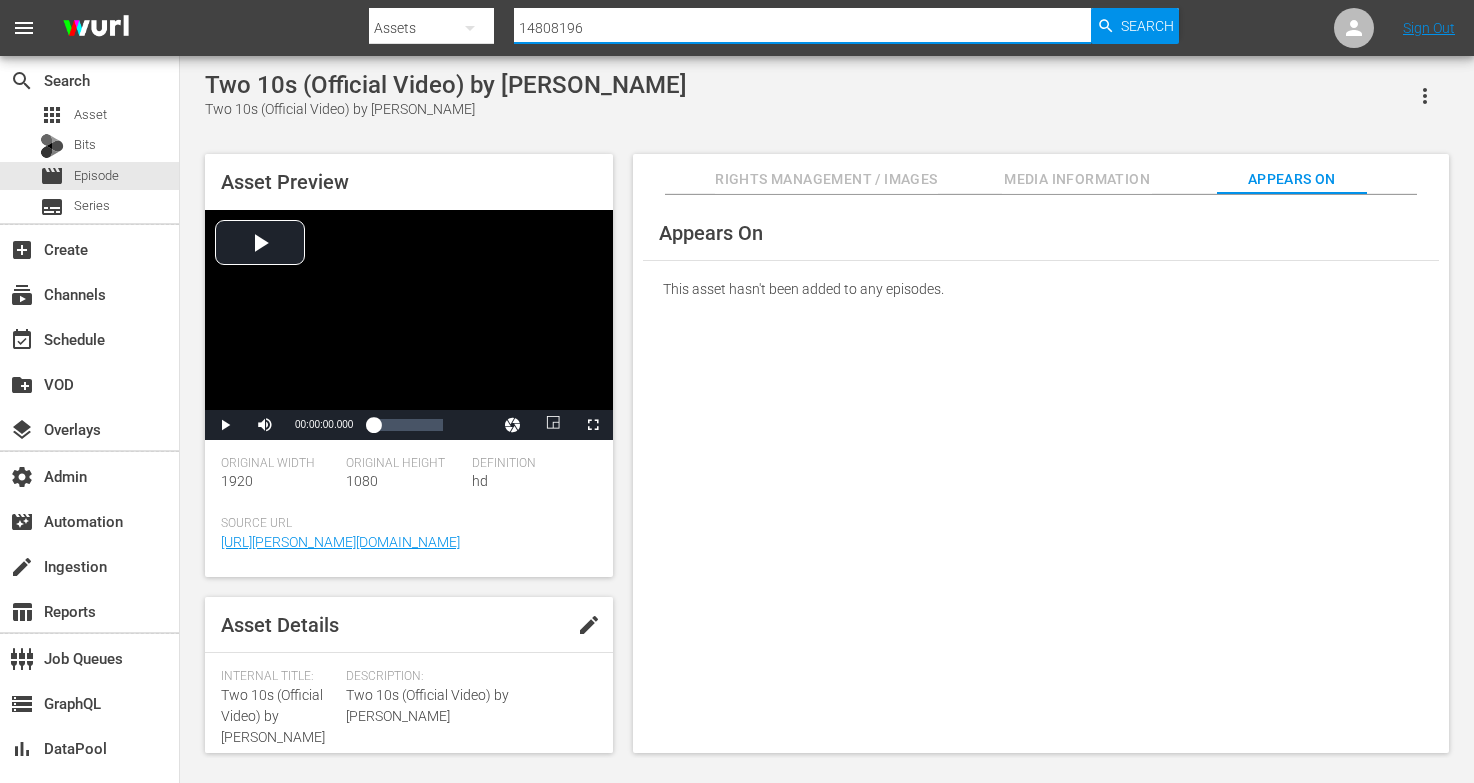 type on "148081960" 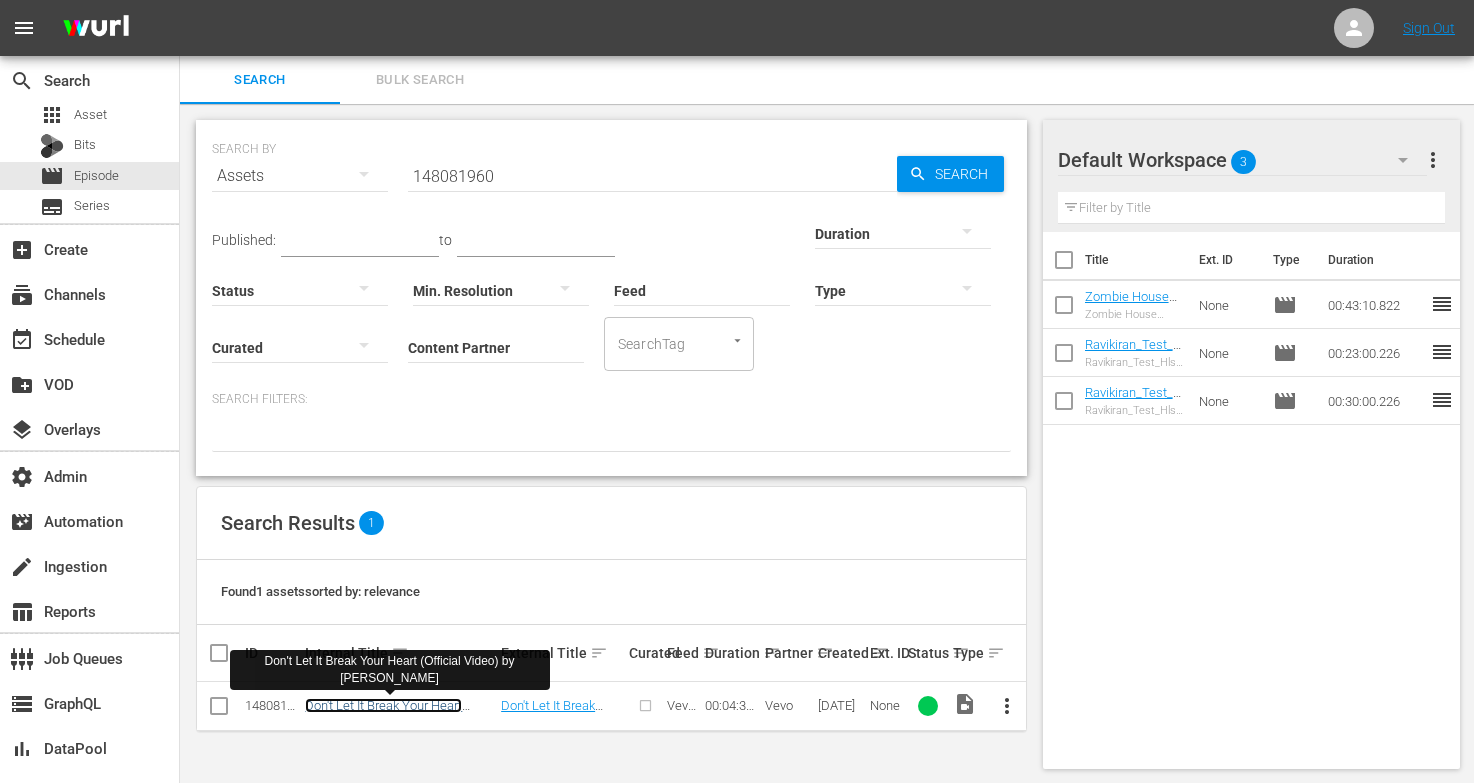 click on "Don't Let It Break Your Heart (Official Video) by [PERSON_NAME]" at bounding box center (383, 720) 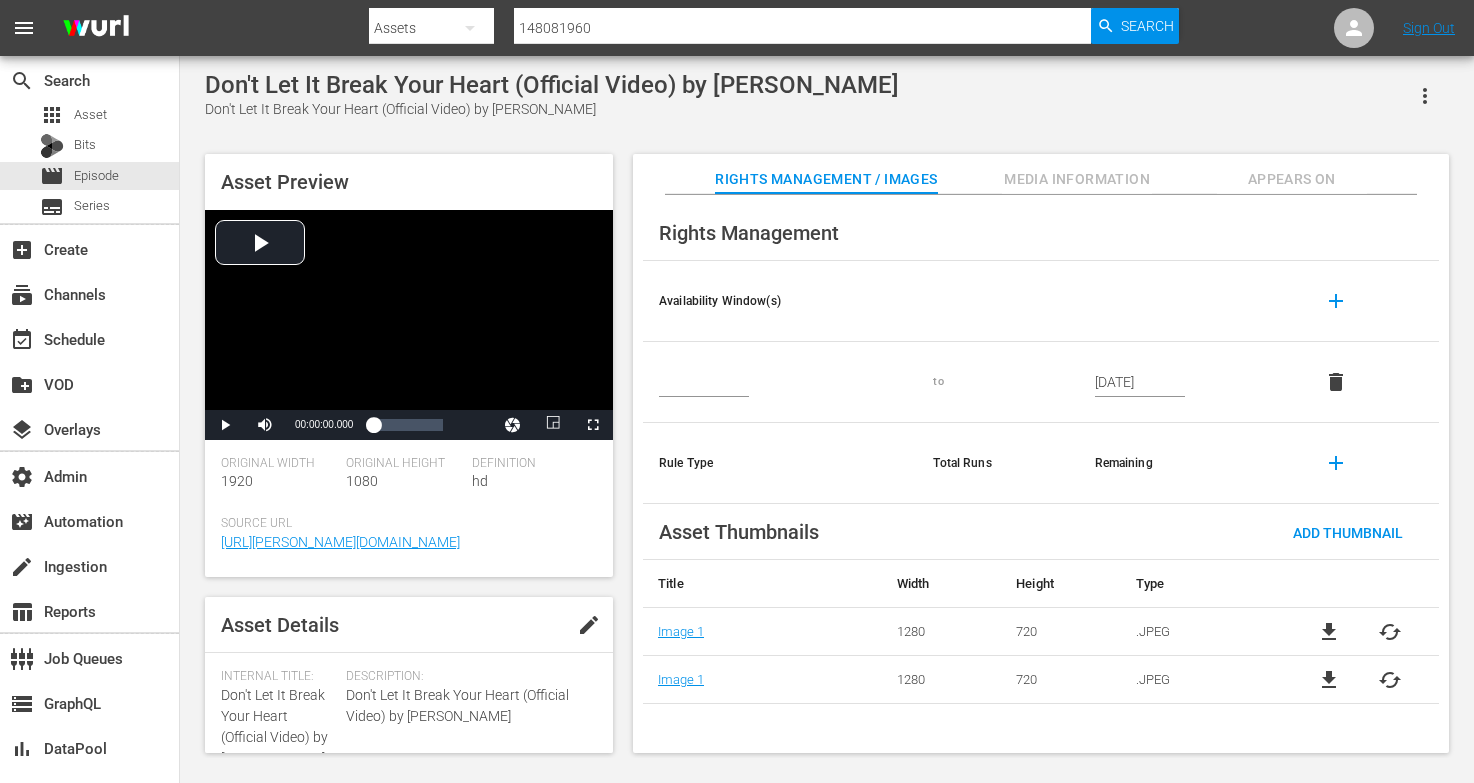 click on "Appears On" at bounding box center [1292, 179] 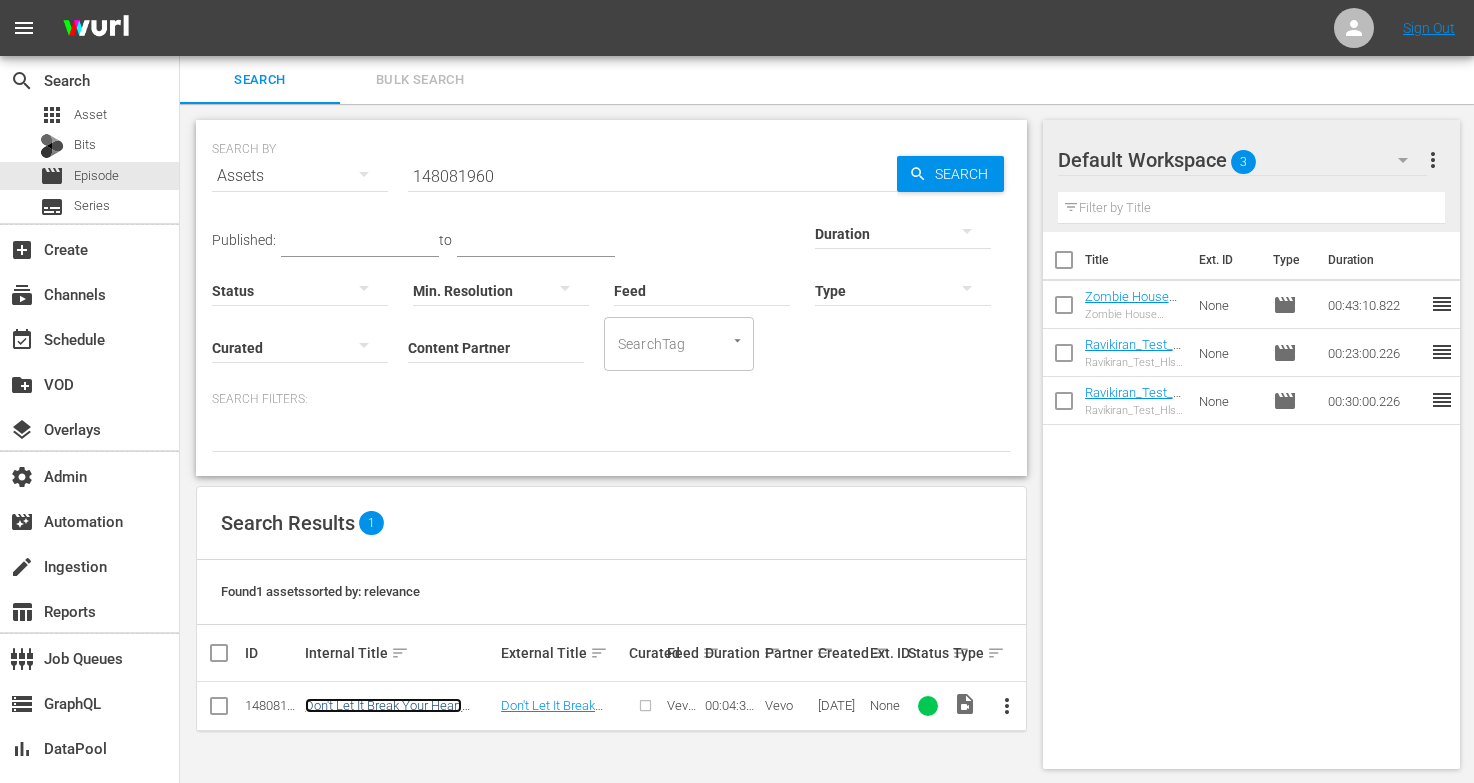 click on "Don't Let It Break Your Heart (Official Video) by [PERSON_NAME]" at bounding box center [383, 720] 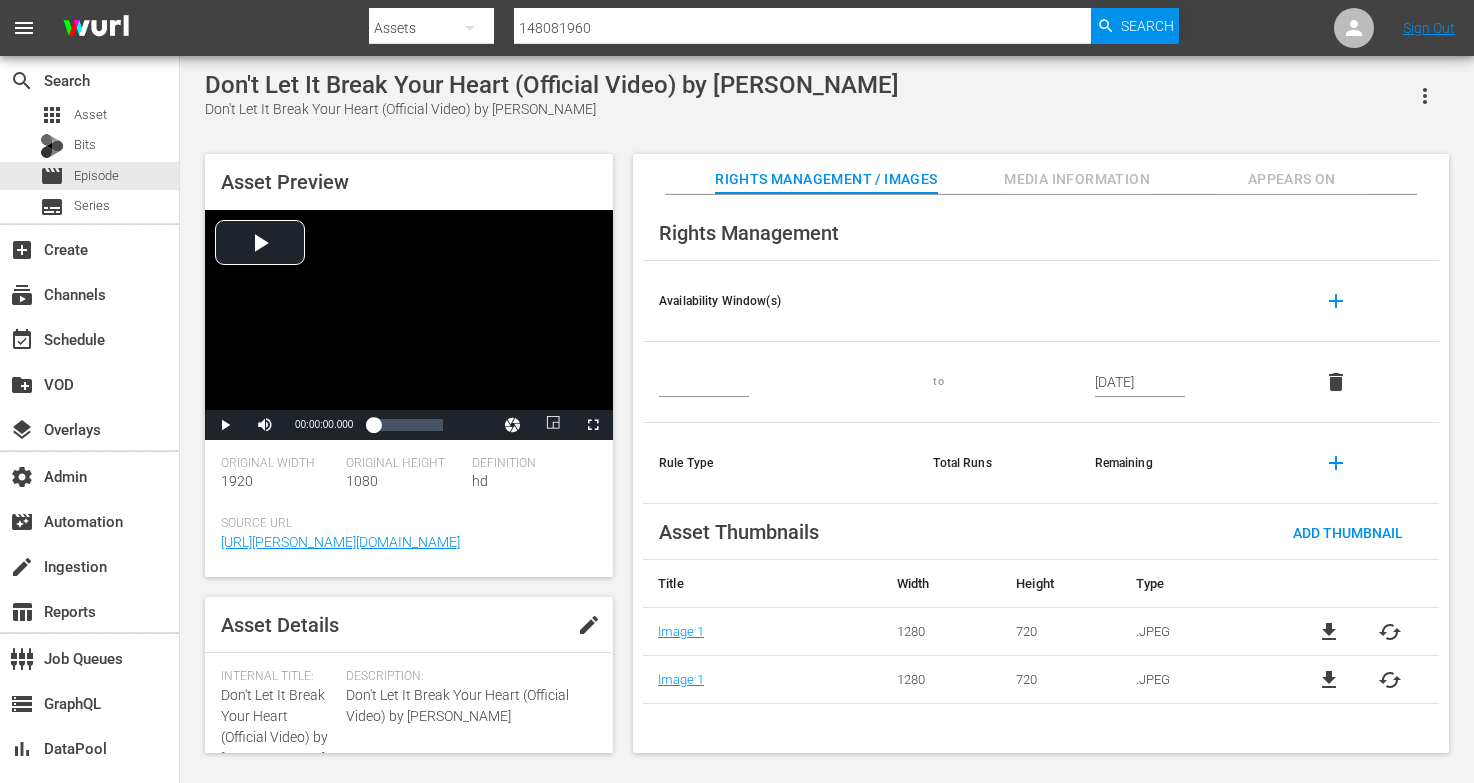 click on "Appears On" at bounding box center (1292, 179) 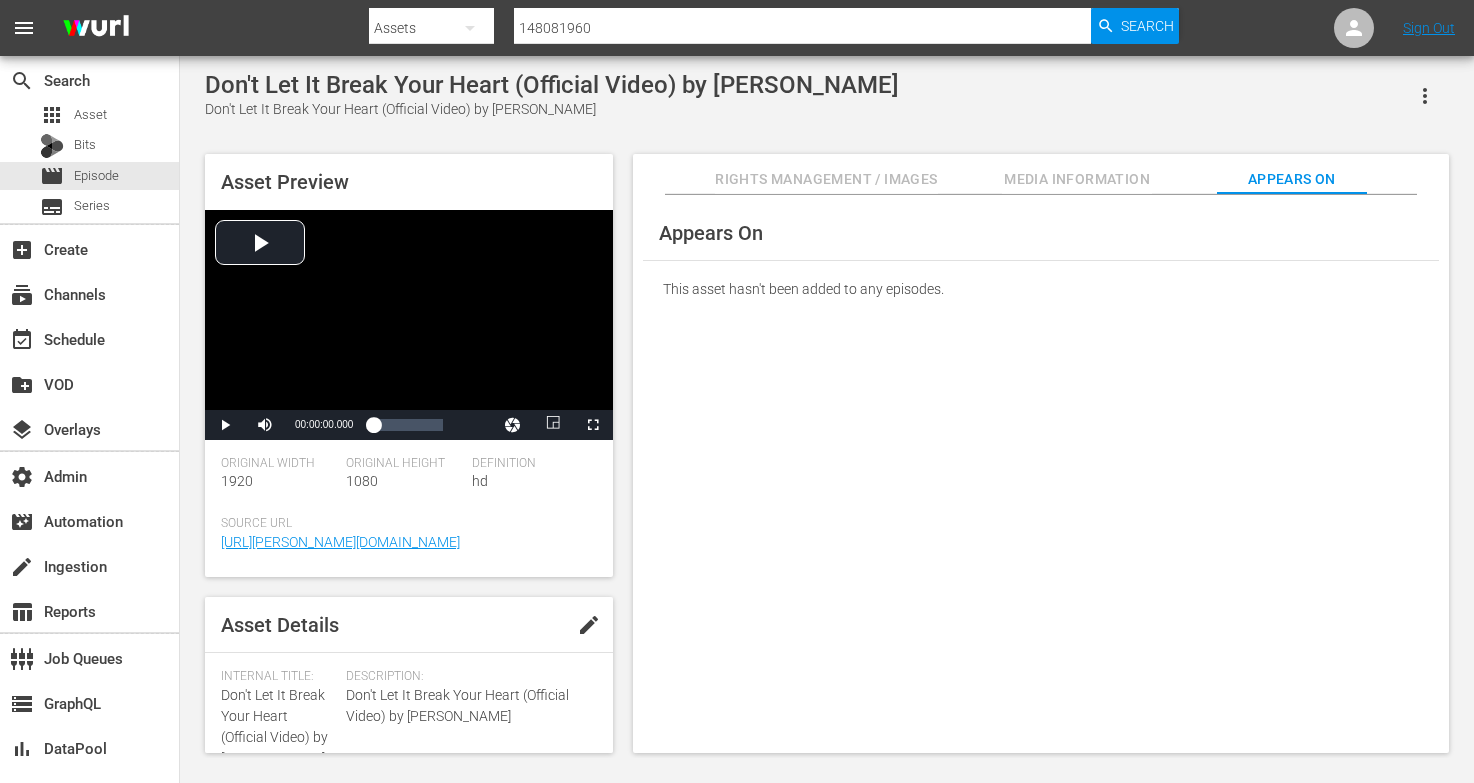 click on "Rights Management / Images" at bounding box center (826, 179) 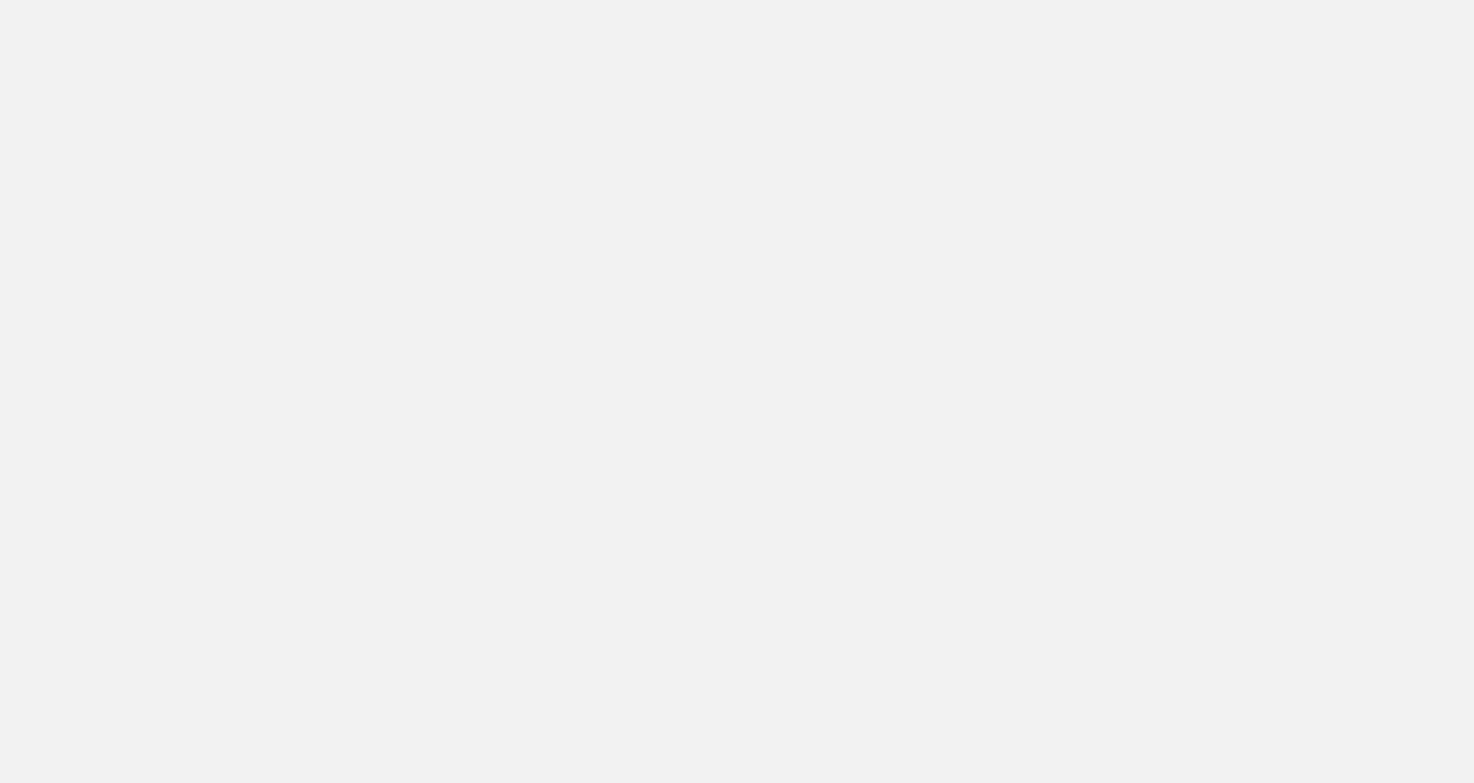 scroll, scrollTop: 0, scrollLeft: 0, axis: both 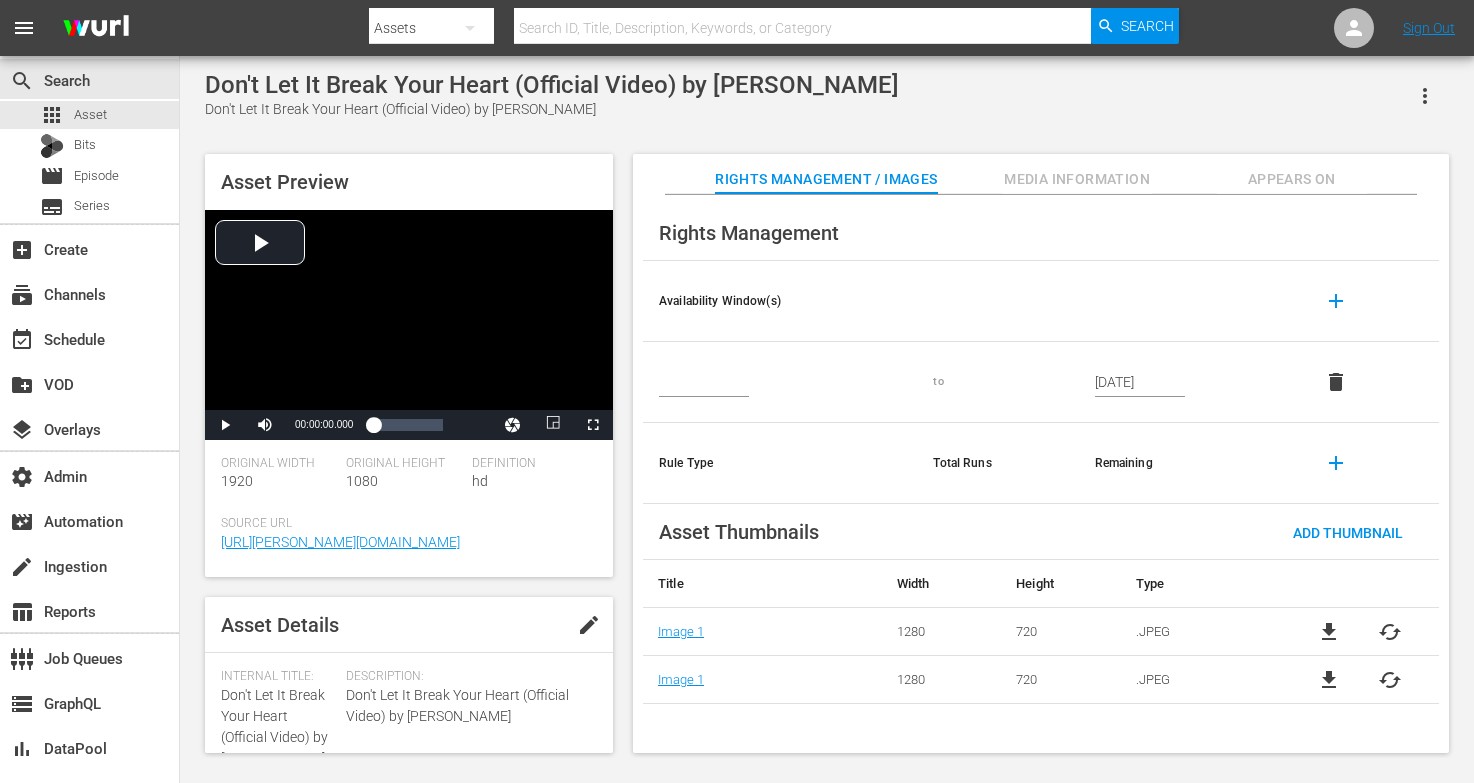 click on "Appears On" at bounding box center (1292, 179) 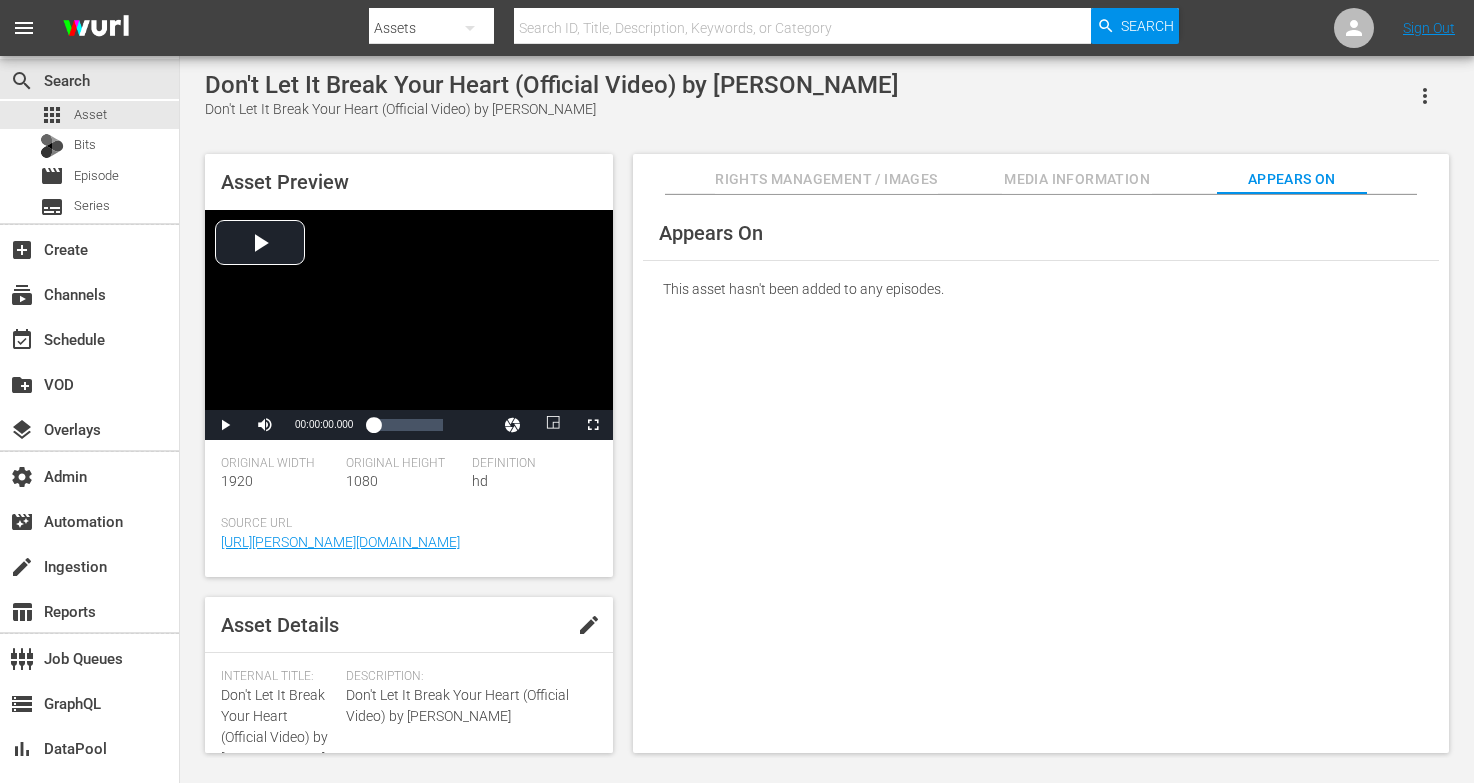 click on "Media Information" at bounding box center [1077, 179] 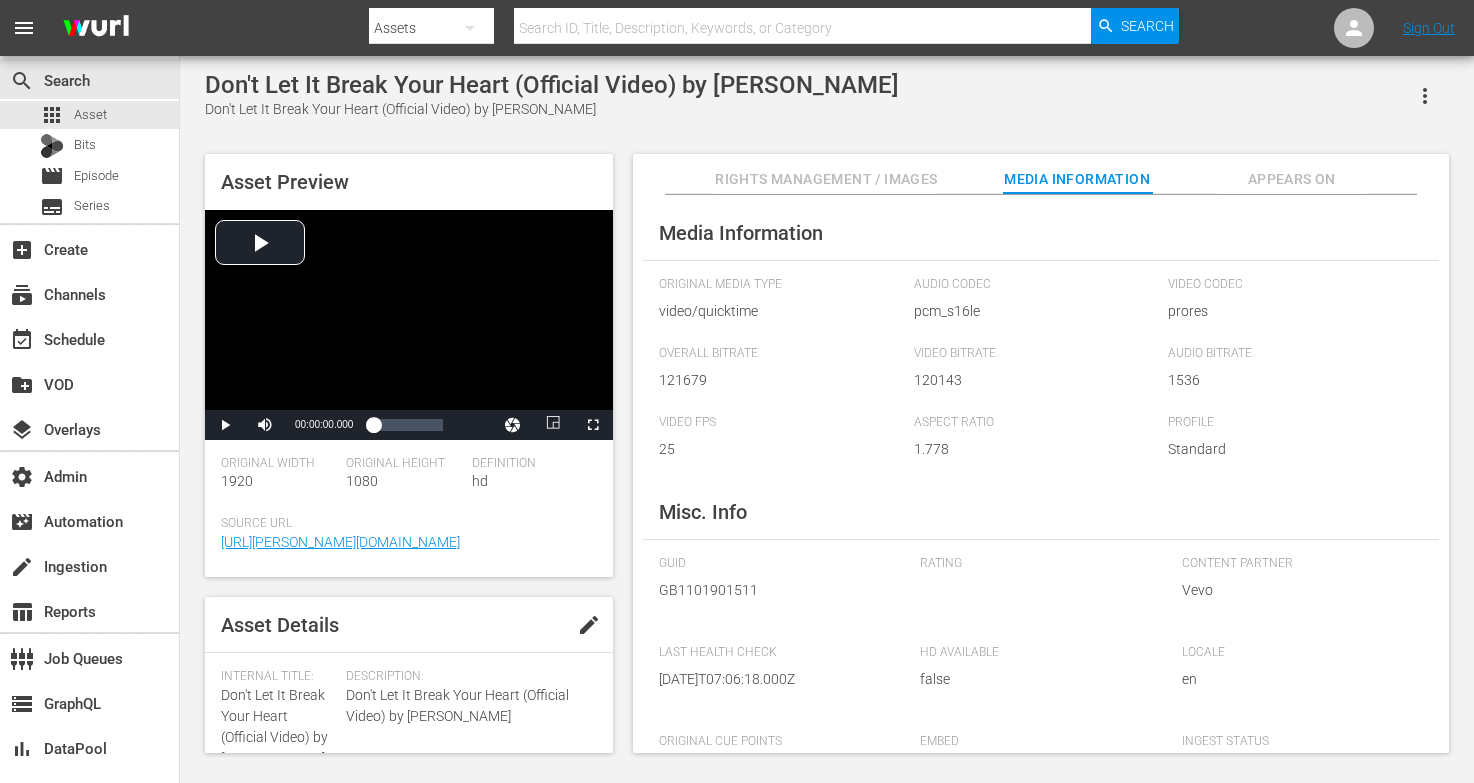 click on "Rights Management / Images" at bounding box center (826, 179) 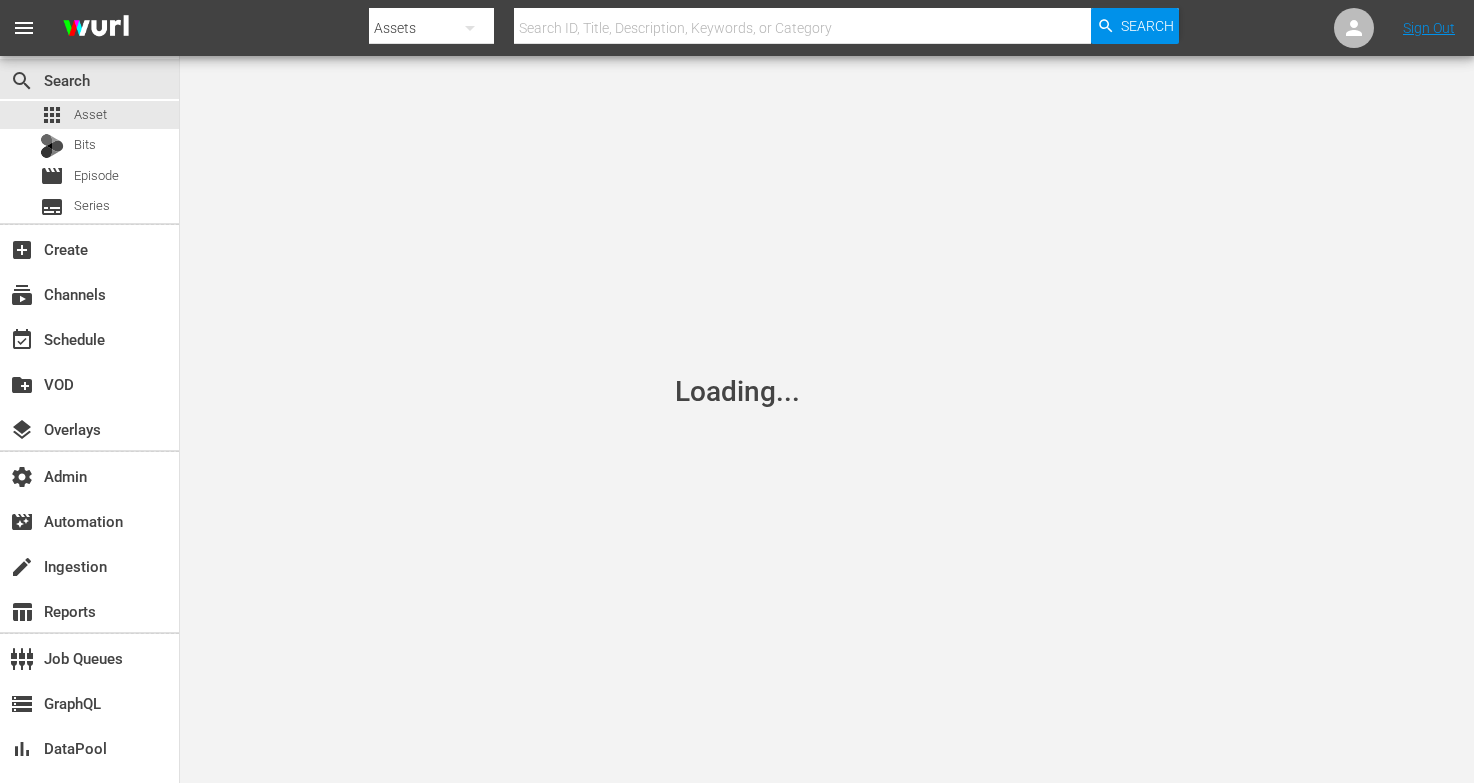 scroll, scrollTop: 0, scrollLeft: 0, axis: both 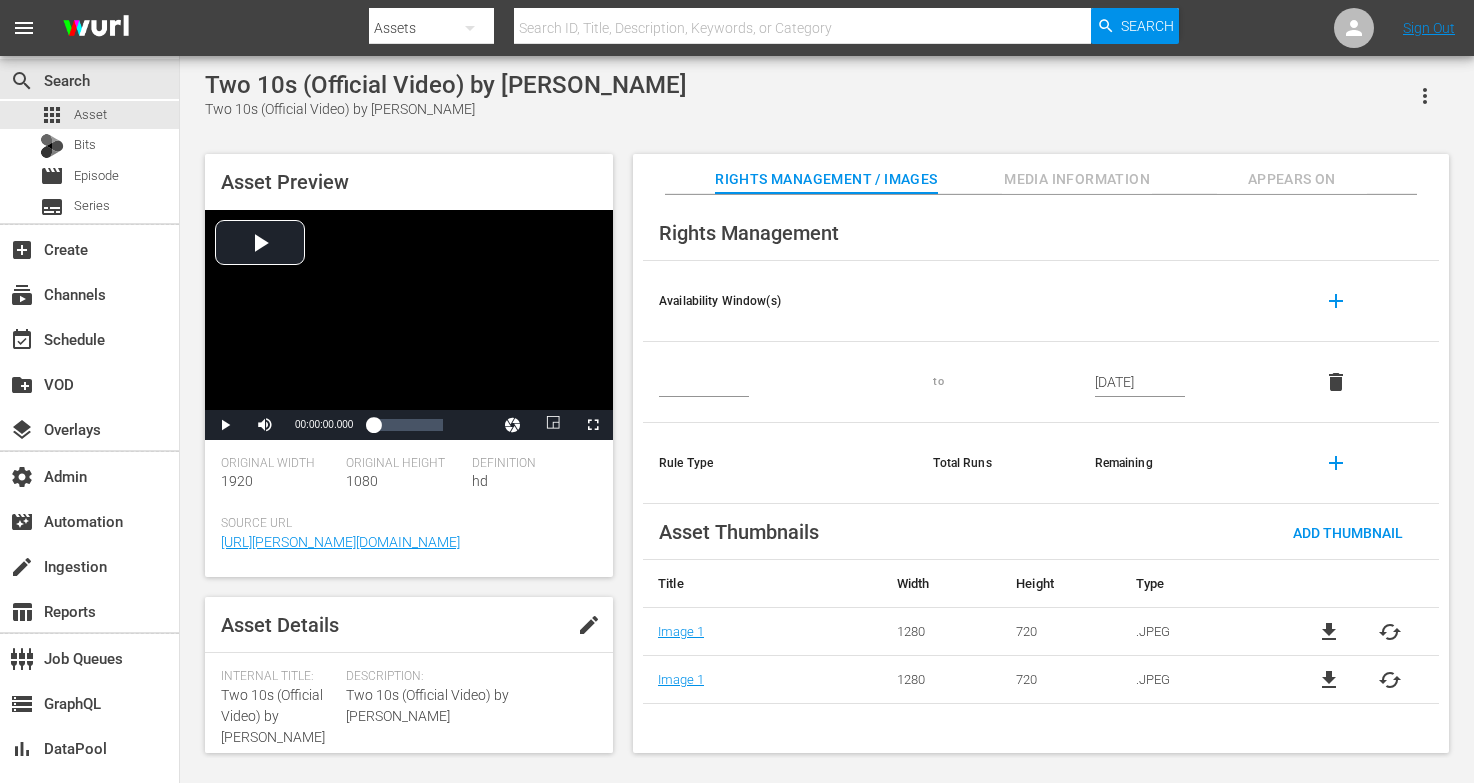 click on "Appears On" at bounding box center (1292, 179) 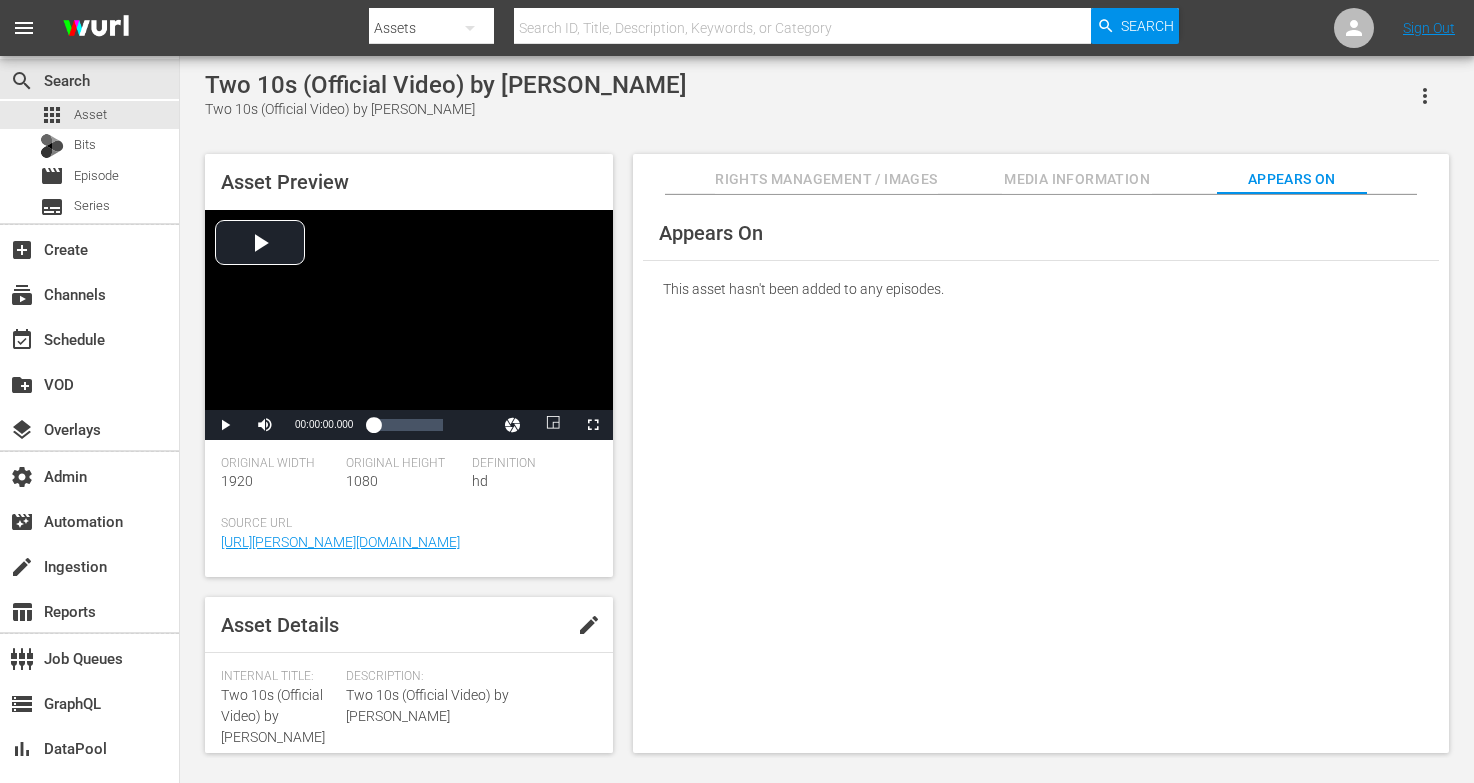 click on "Media Information" at bounding box center (1077, 179) 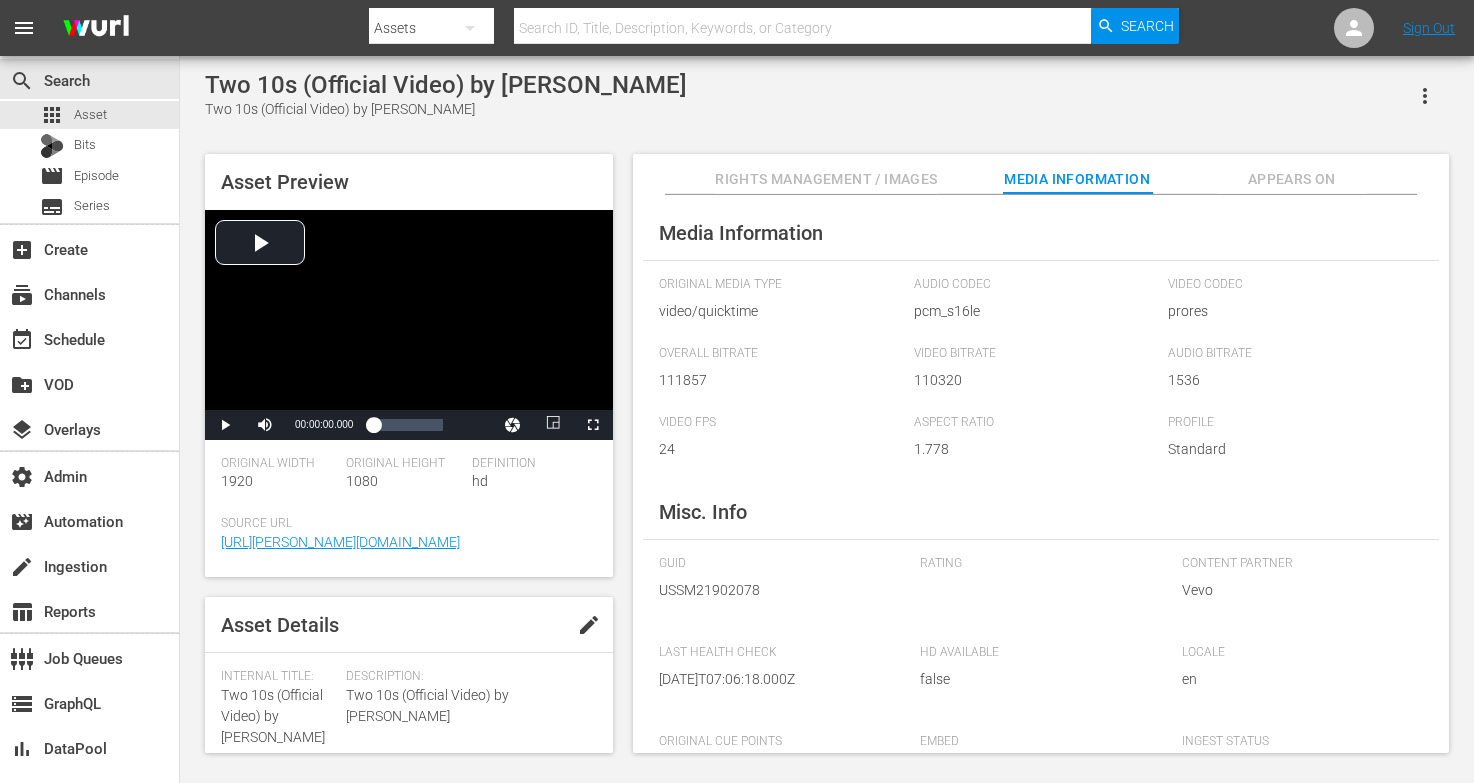 click on "Rights Management / Images" at bounding box center (826, 174) 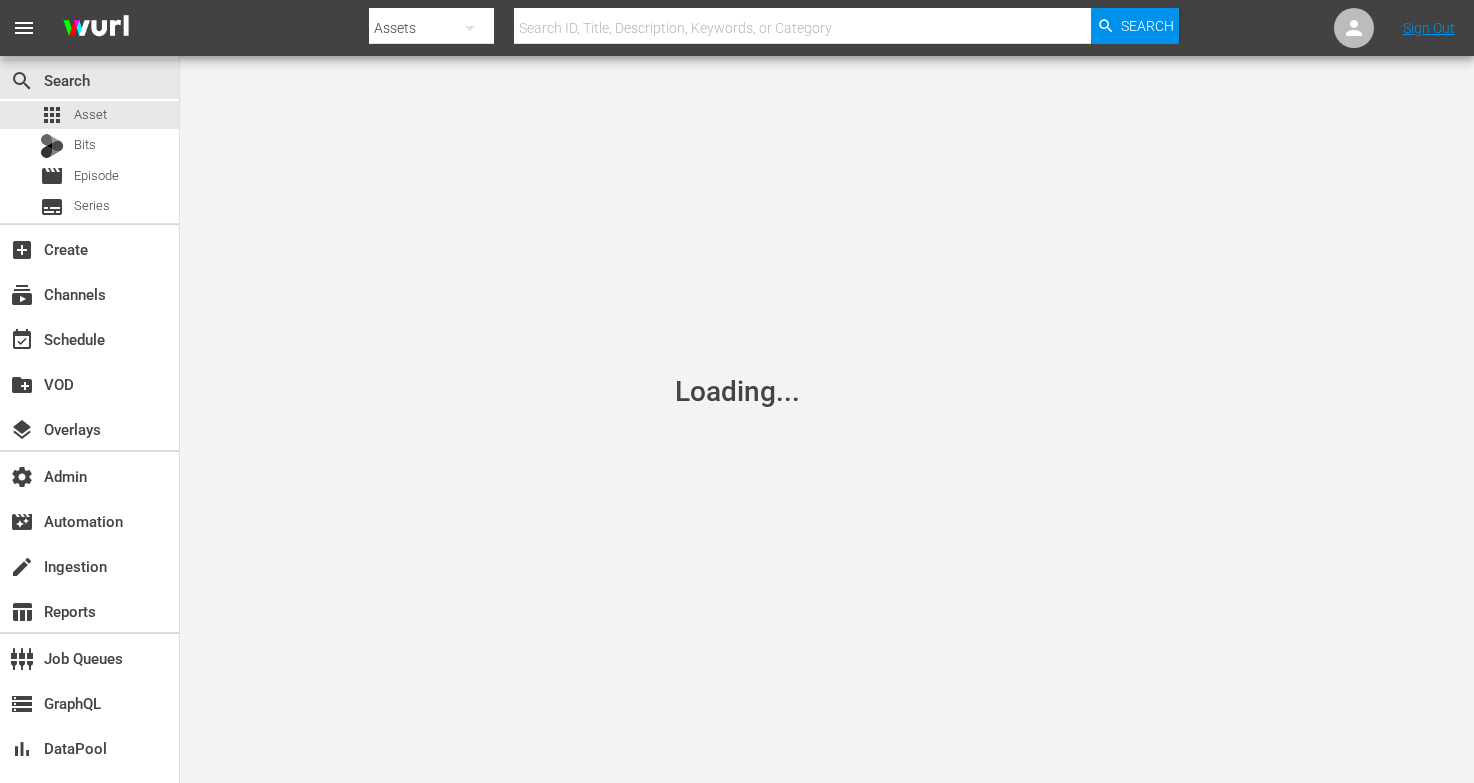 scroll, scrollTop: 0, scrollLeft: 0, axis: both 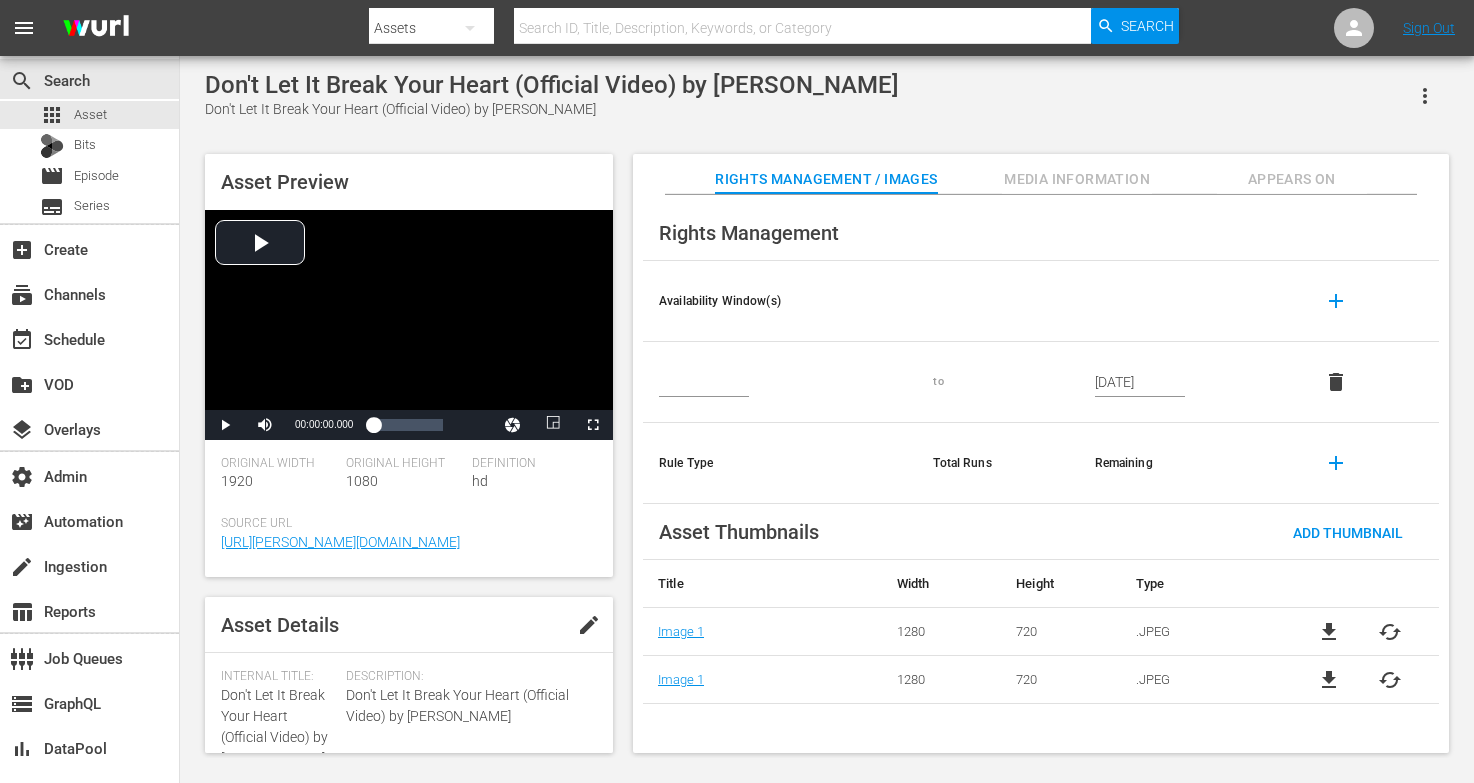 click on "Appears On" at bounding box center [1292, 179] 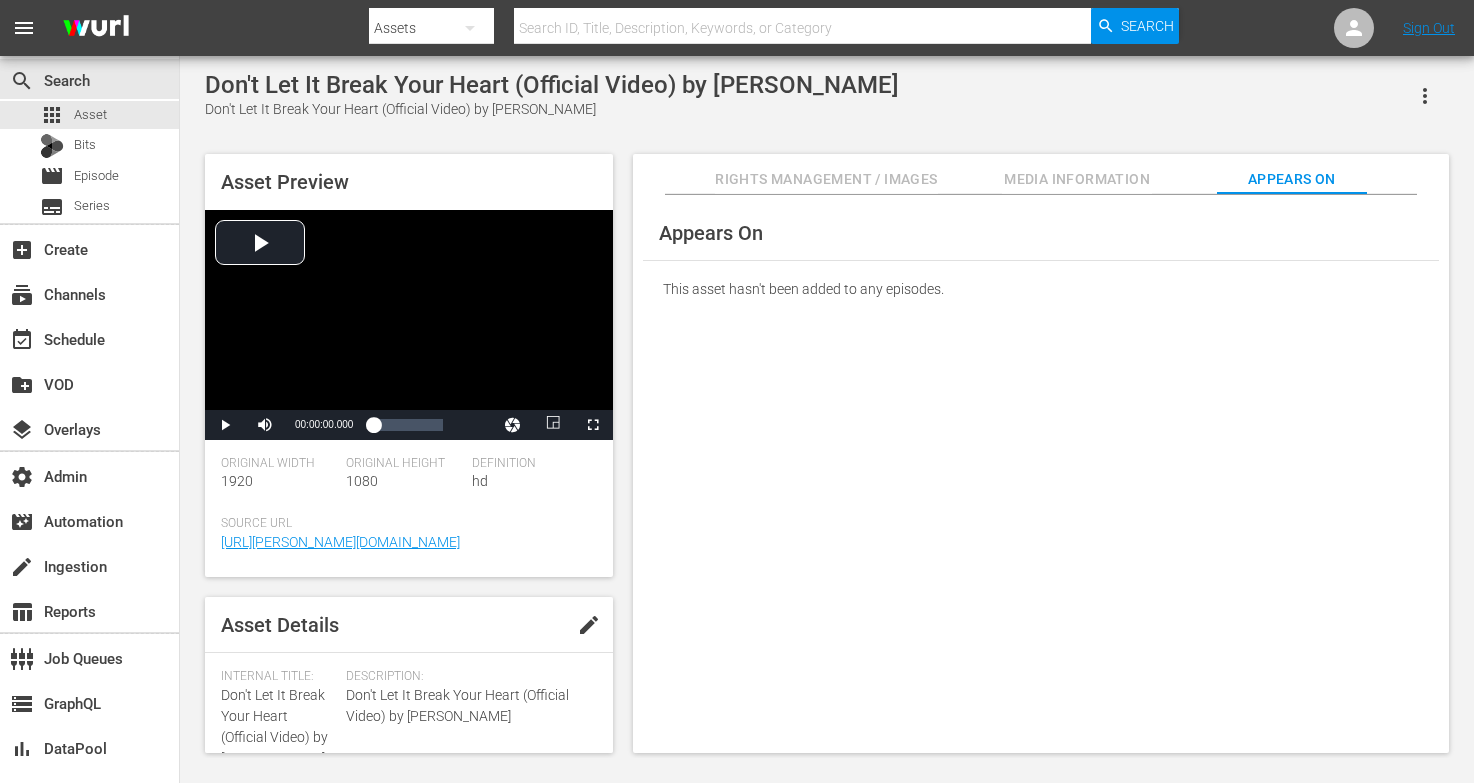 type 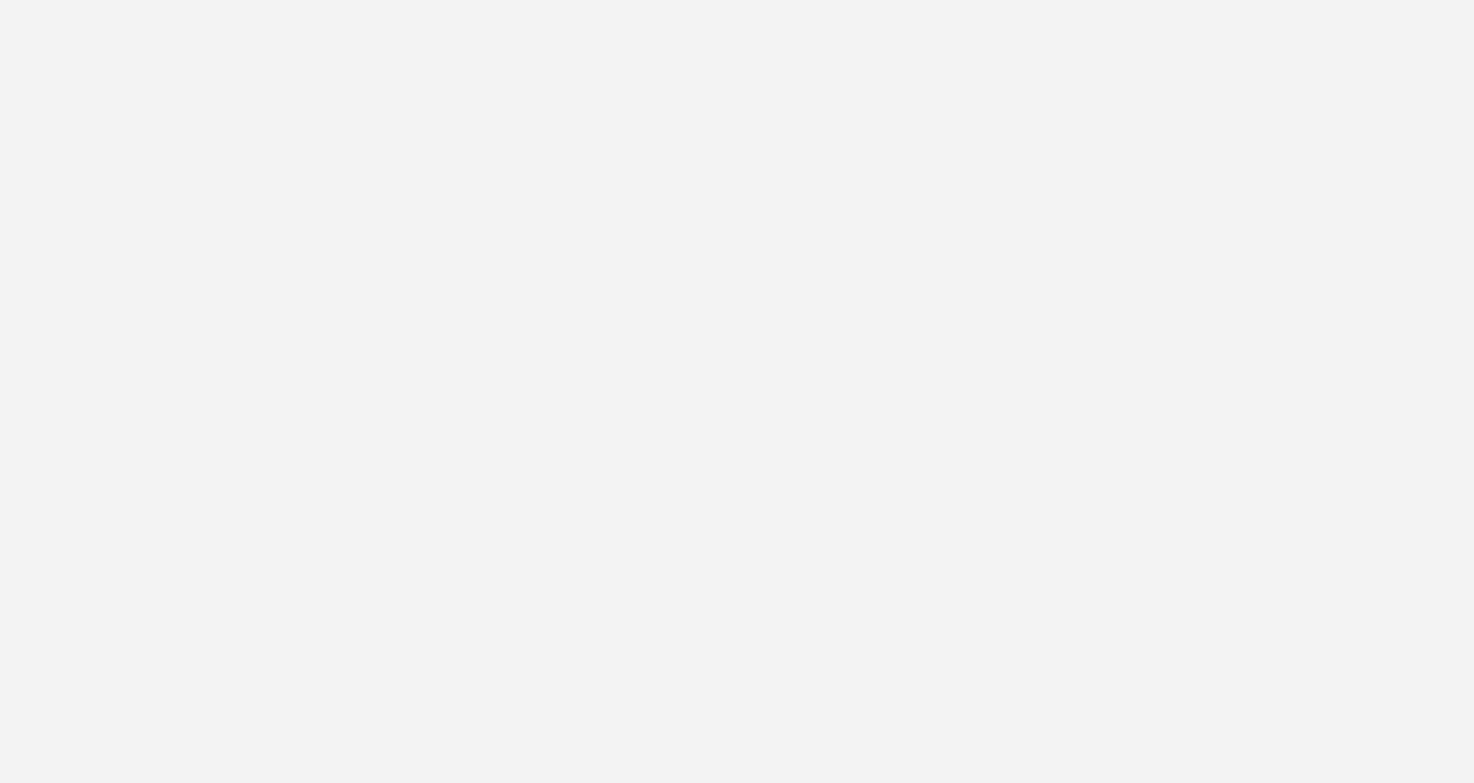 scroll, scrollTop: 0, scrollLeft: 0, axis: both 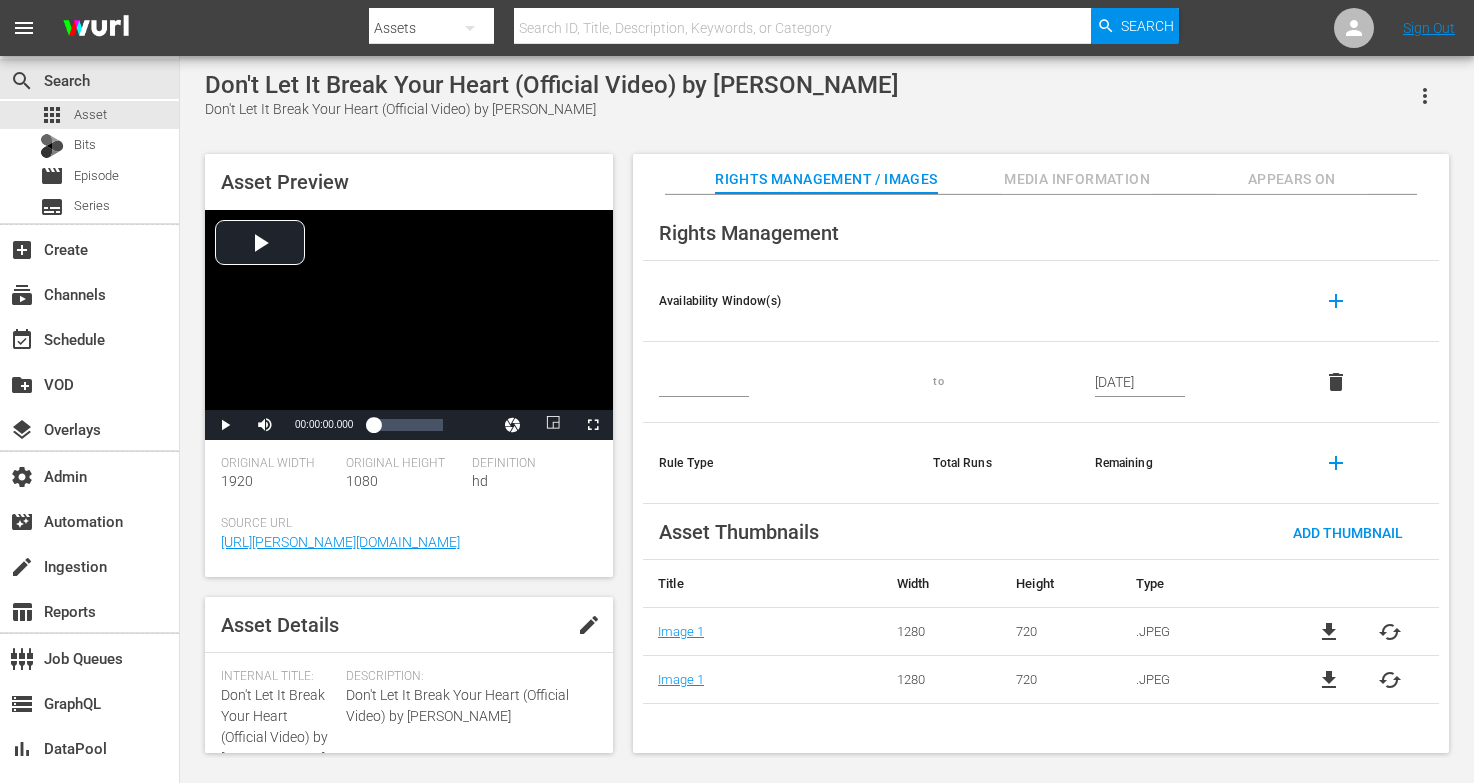 click on "Appears On" at bounding box center [1292, 179] 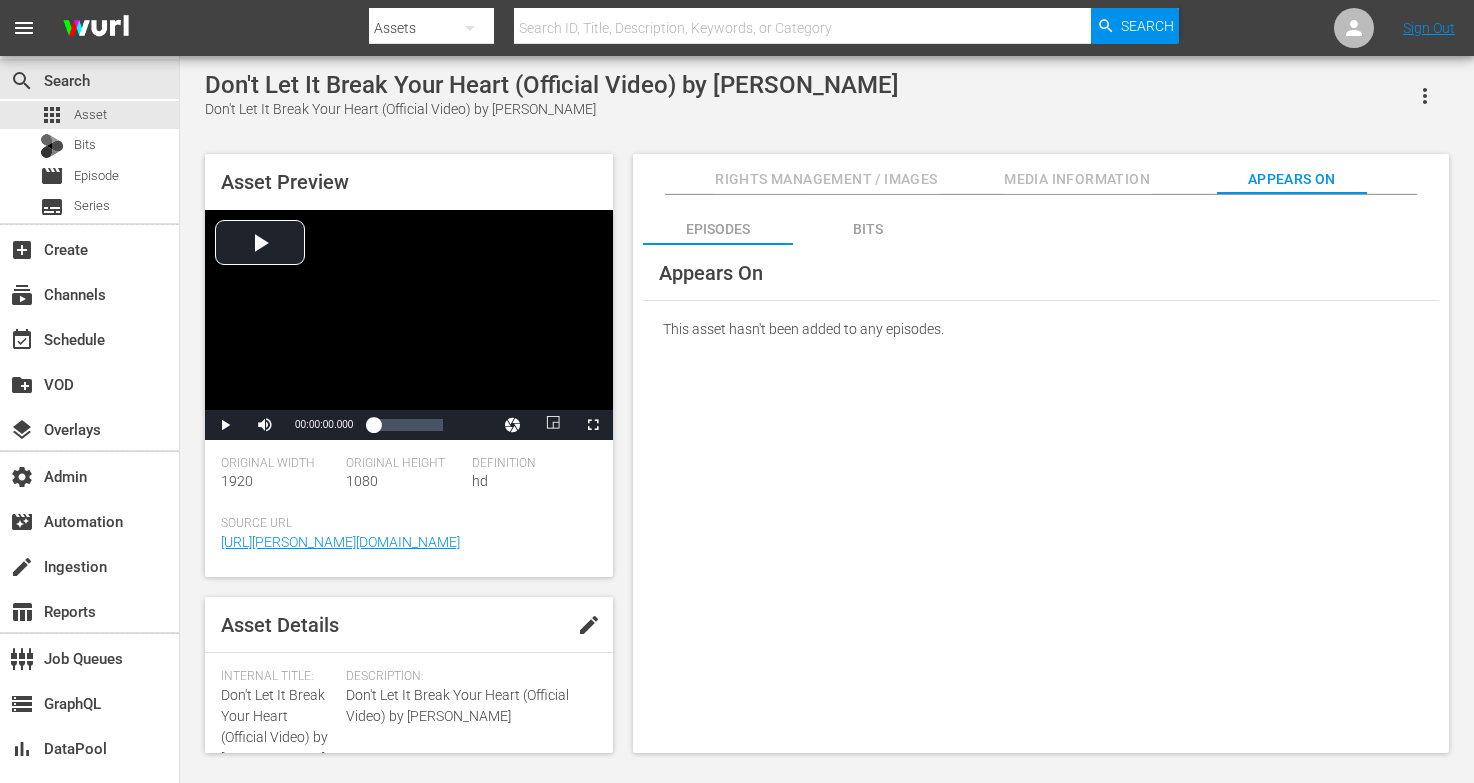 click on "Bits" at bounding box center (868, 229) 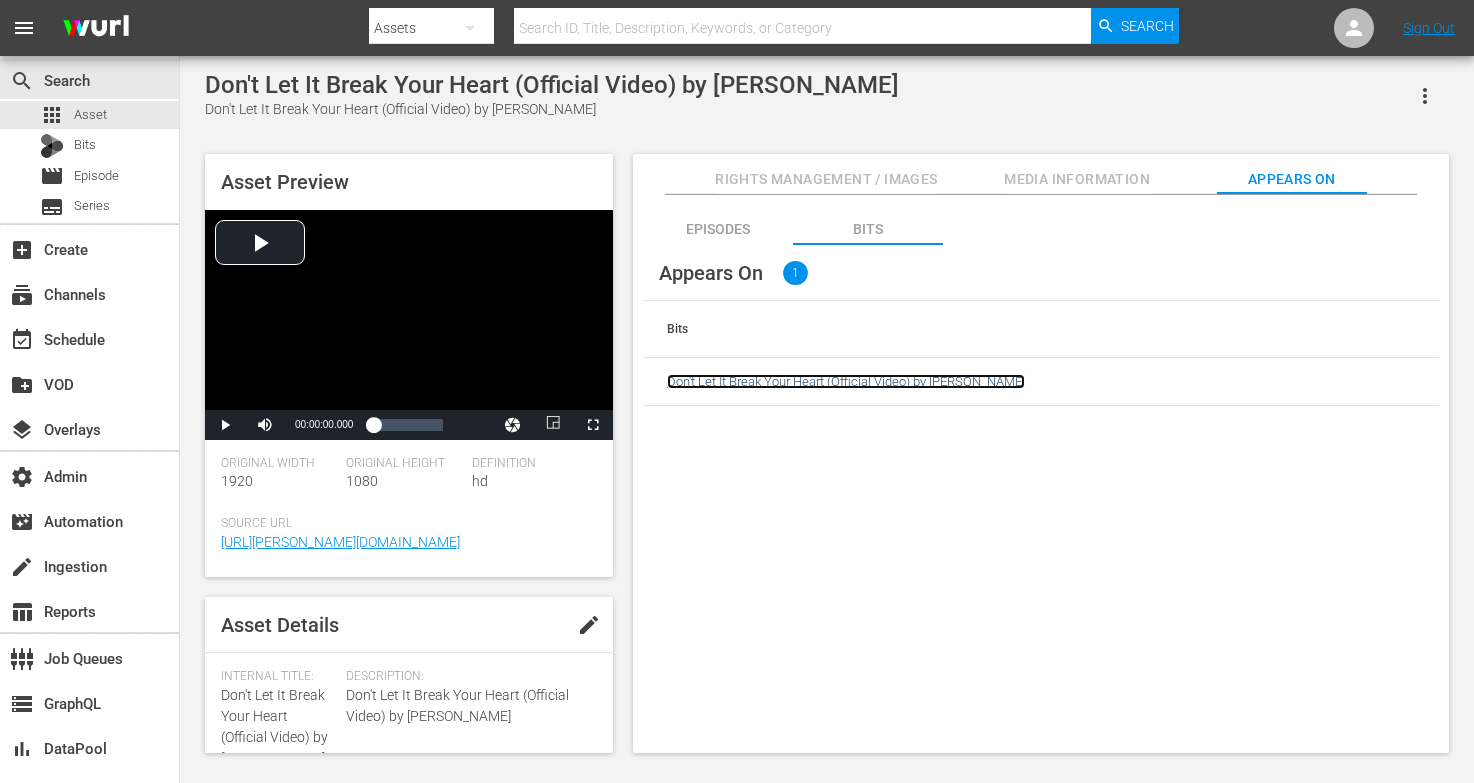 click on "Don't Let It Break Your Heart (Official Video) by [PERSON_NAME]" at bounding box center [846, 381] 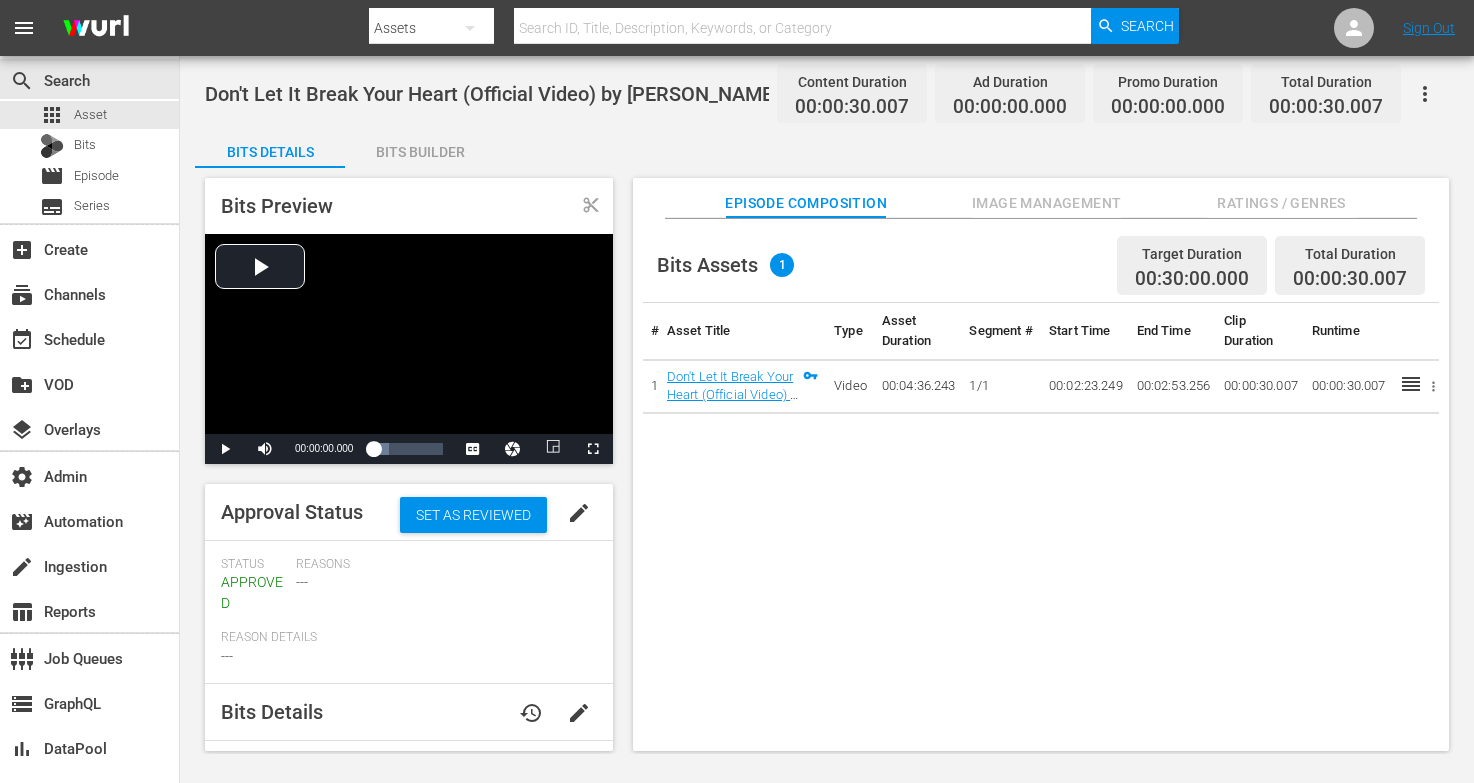 click on "Ratings / Genres" at bounding box center (1282, 203) 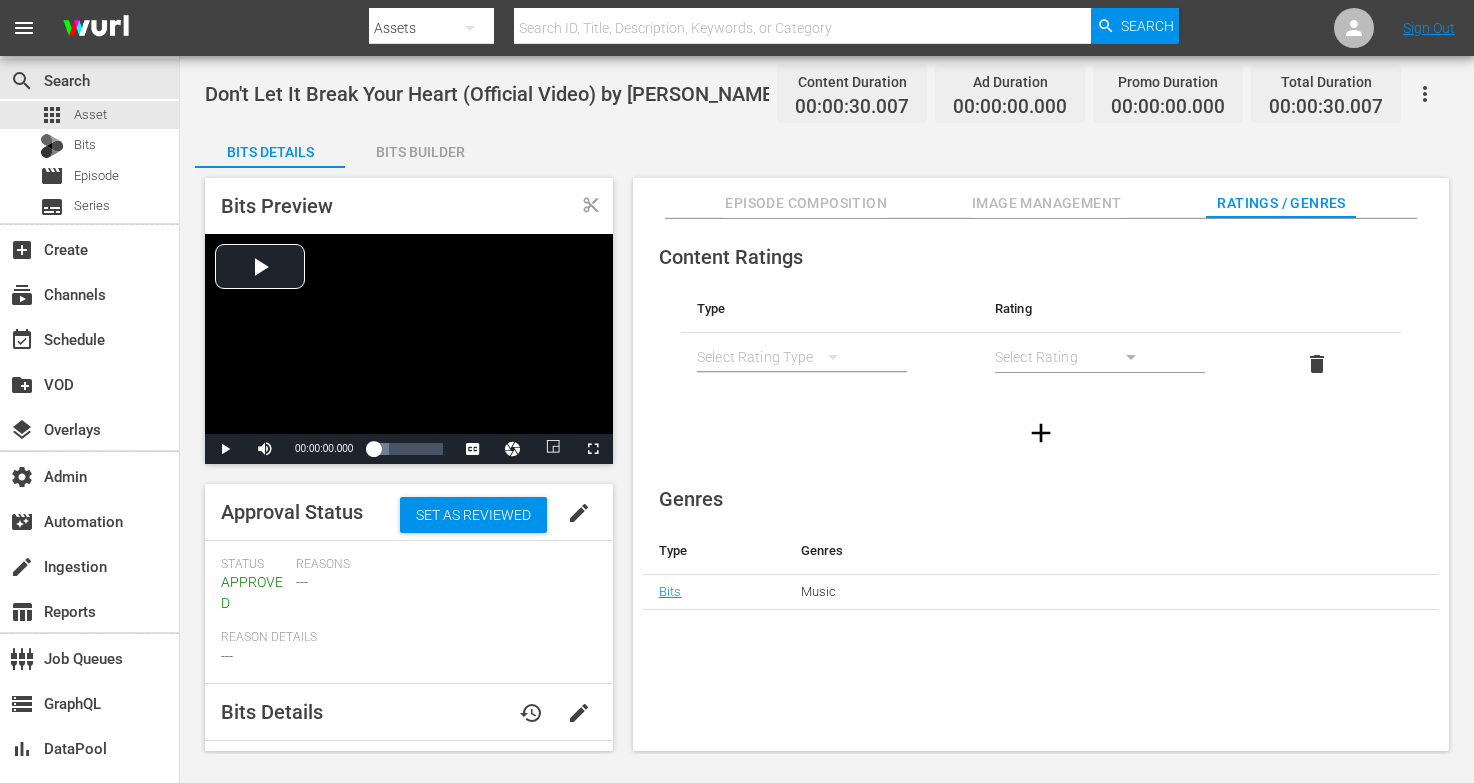 click on "Episode Composition" at bounding box center (806, 203) 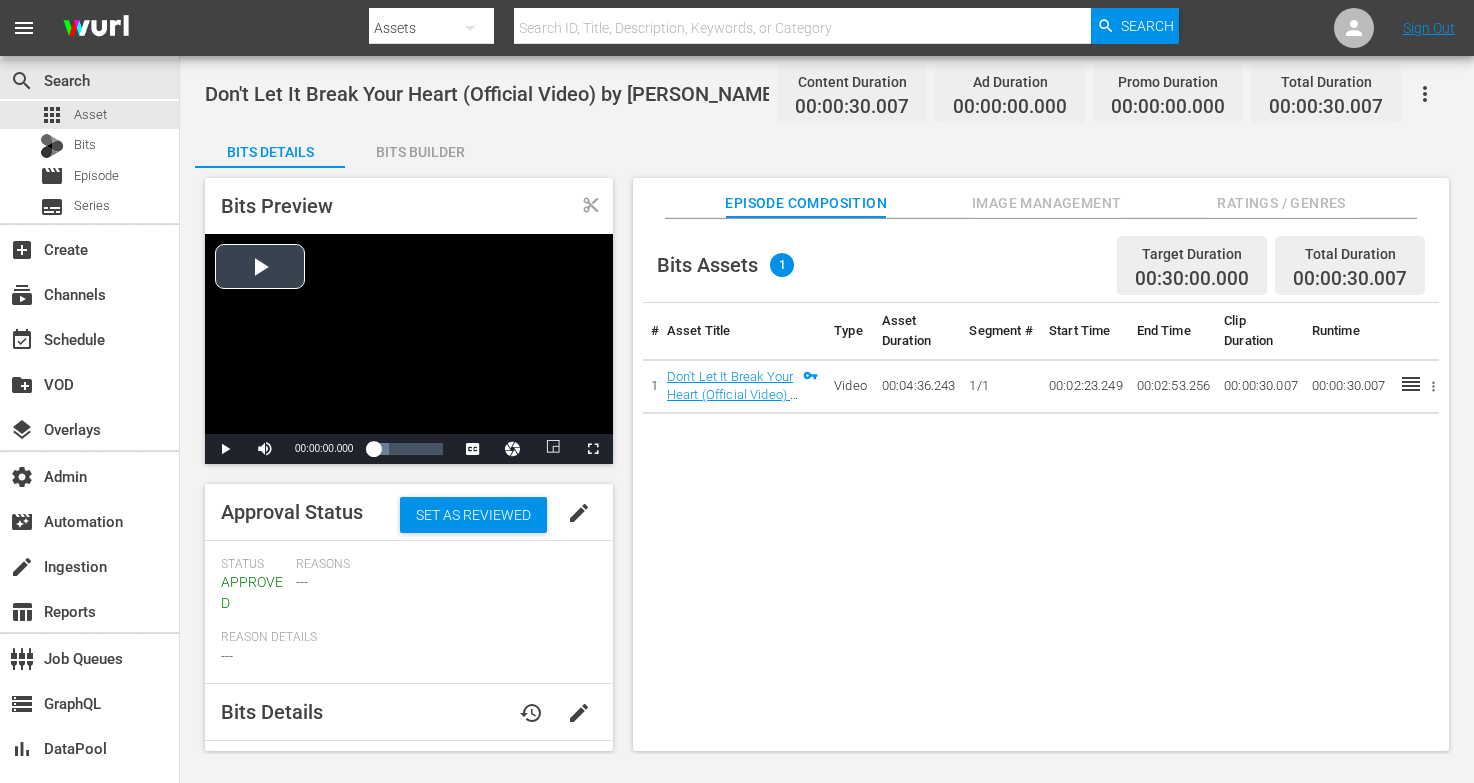 click at bounding box center (409, 334) 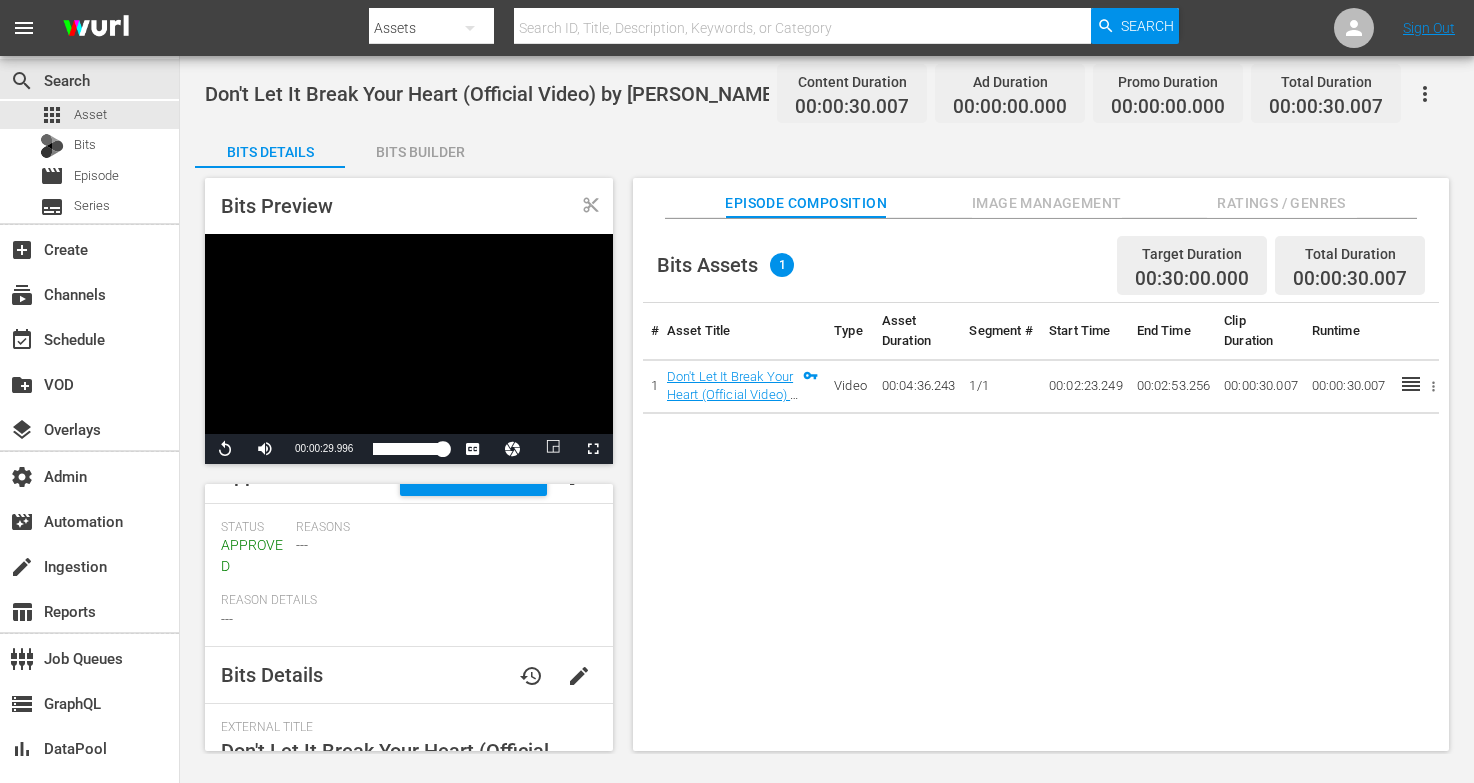 scroll, scrollTop: 0, scrollLeft: 0, axis: both 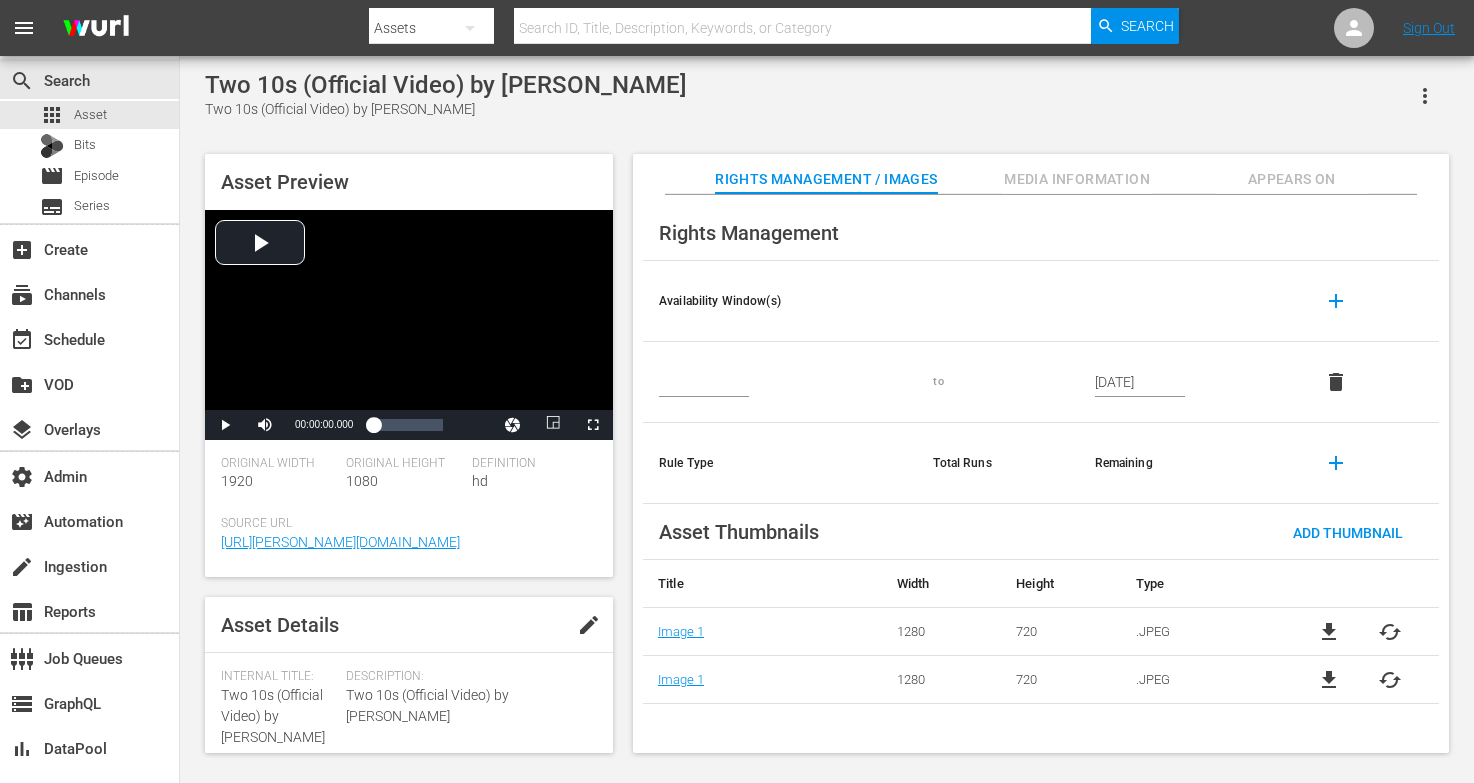 click on "Appears On" at bounding box center (1292, 179) 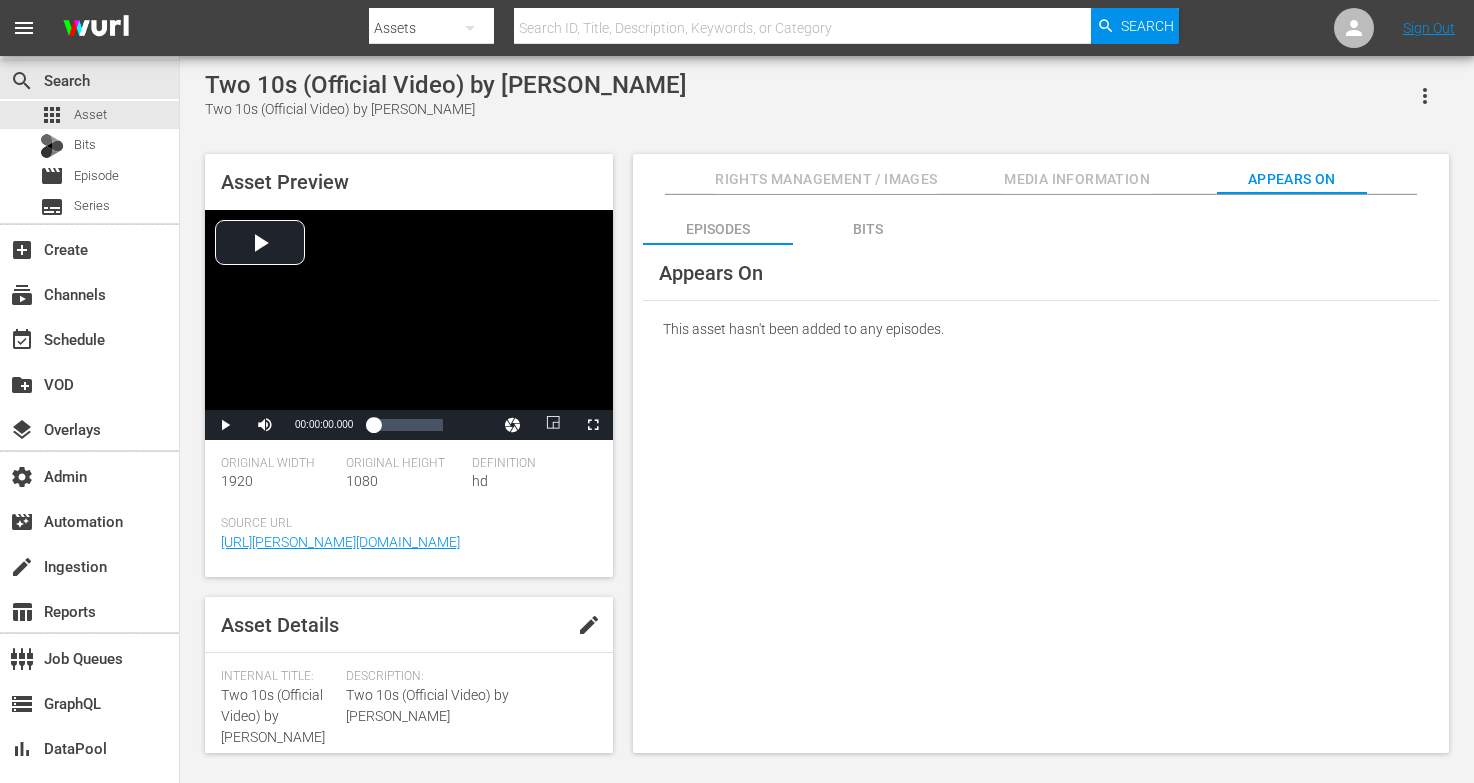 click on "Bits" at bounding box center (868, 229) 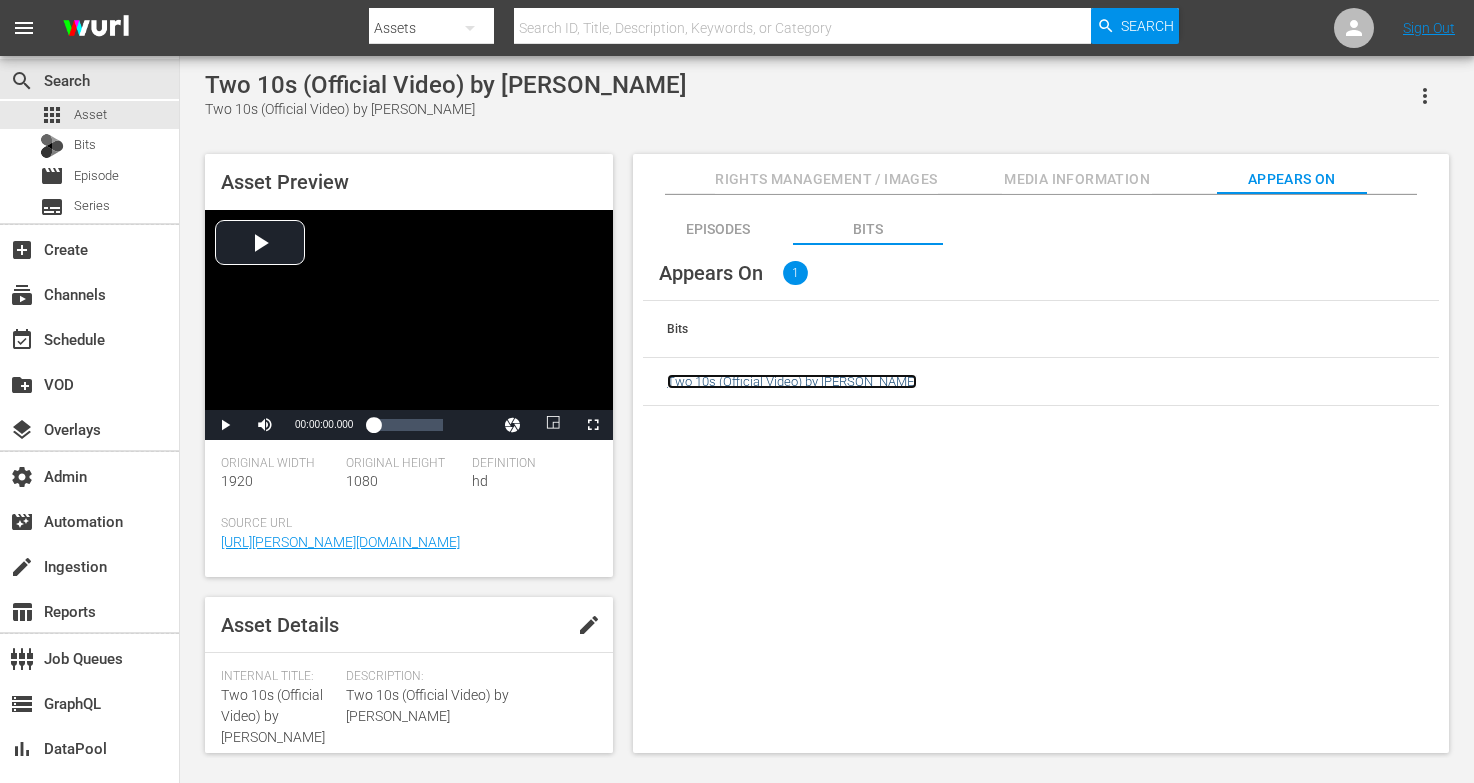 click on "Two 10s (Official Video) by Quinn XCII" at bounding box center (792, 381) 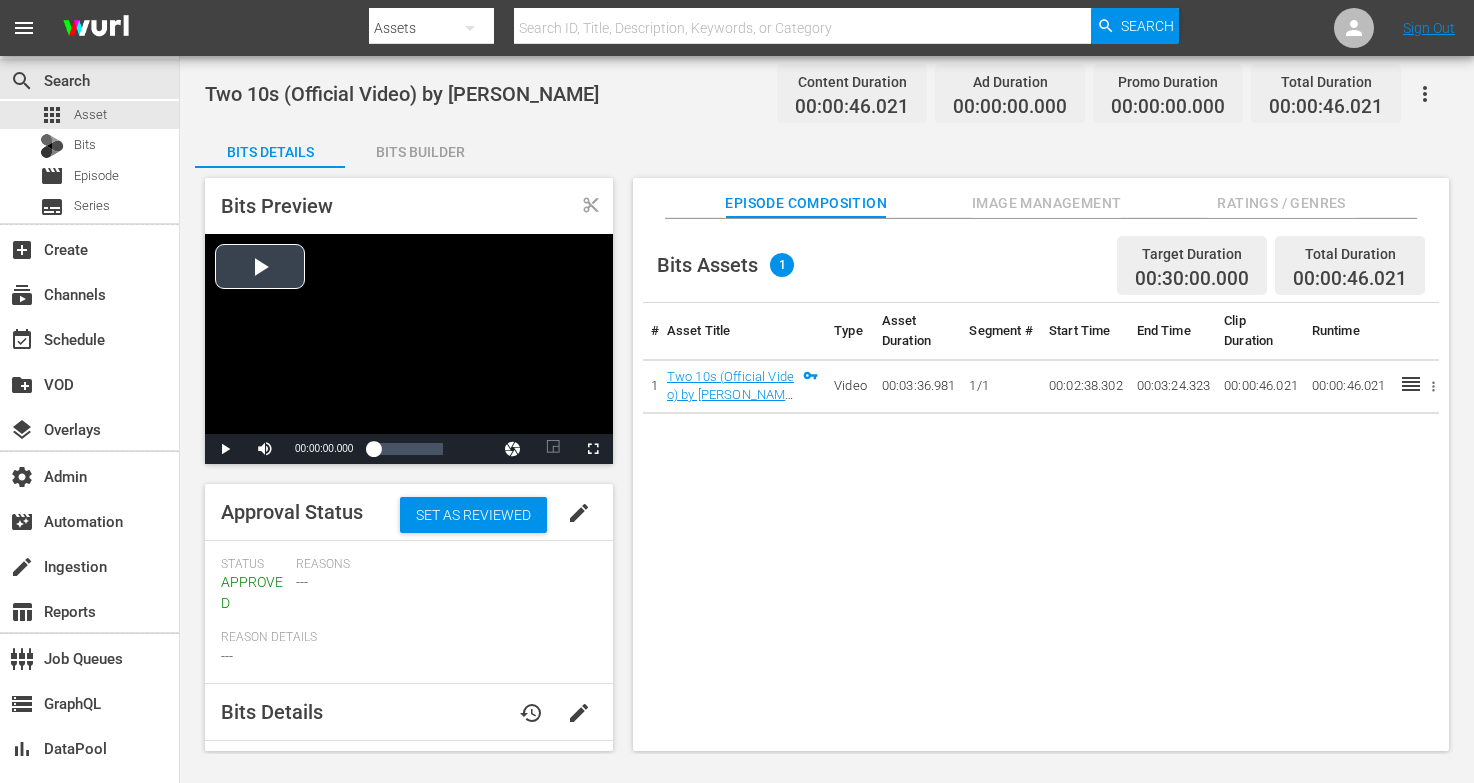 click at bounding box center [409, 334] 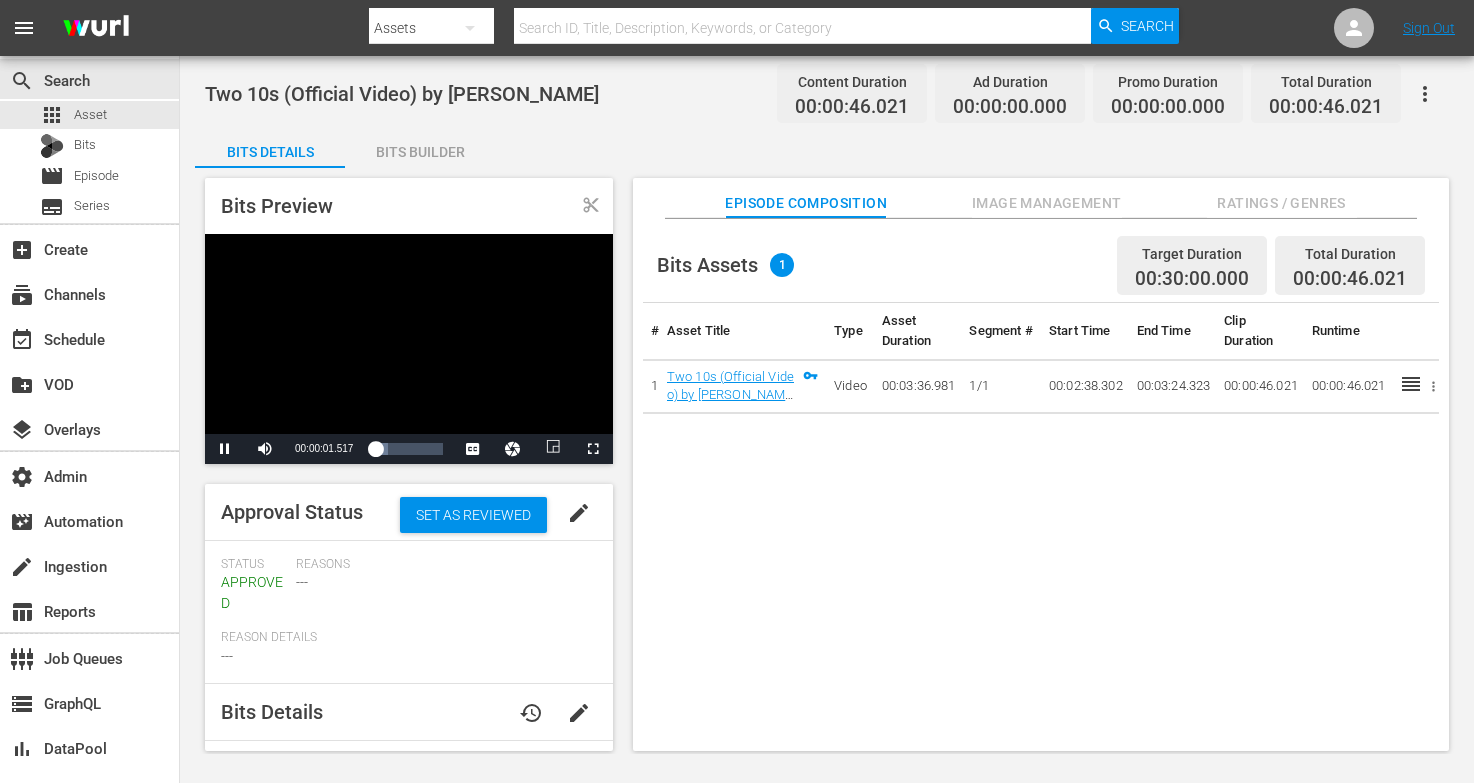 click at bounding box center [593, 449] 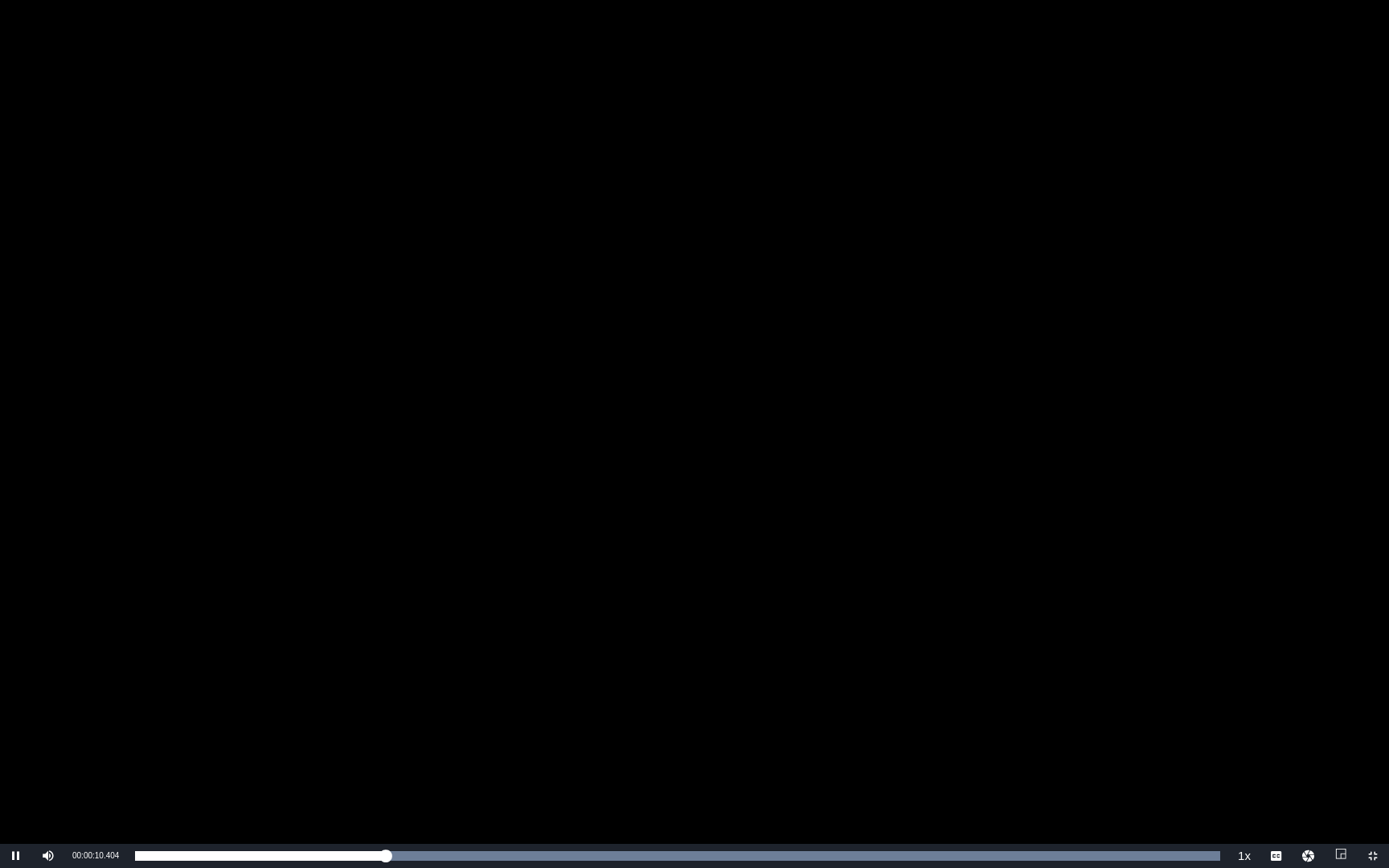 click at bounding box center [694, 422] 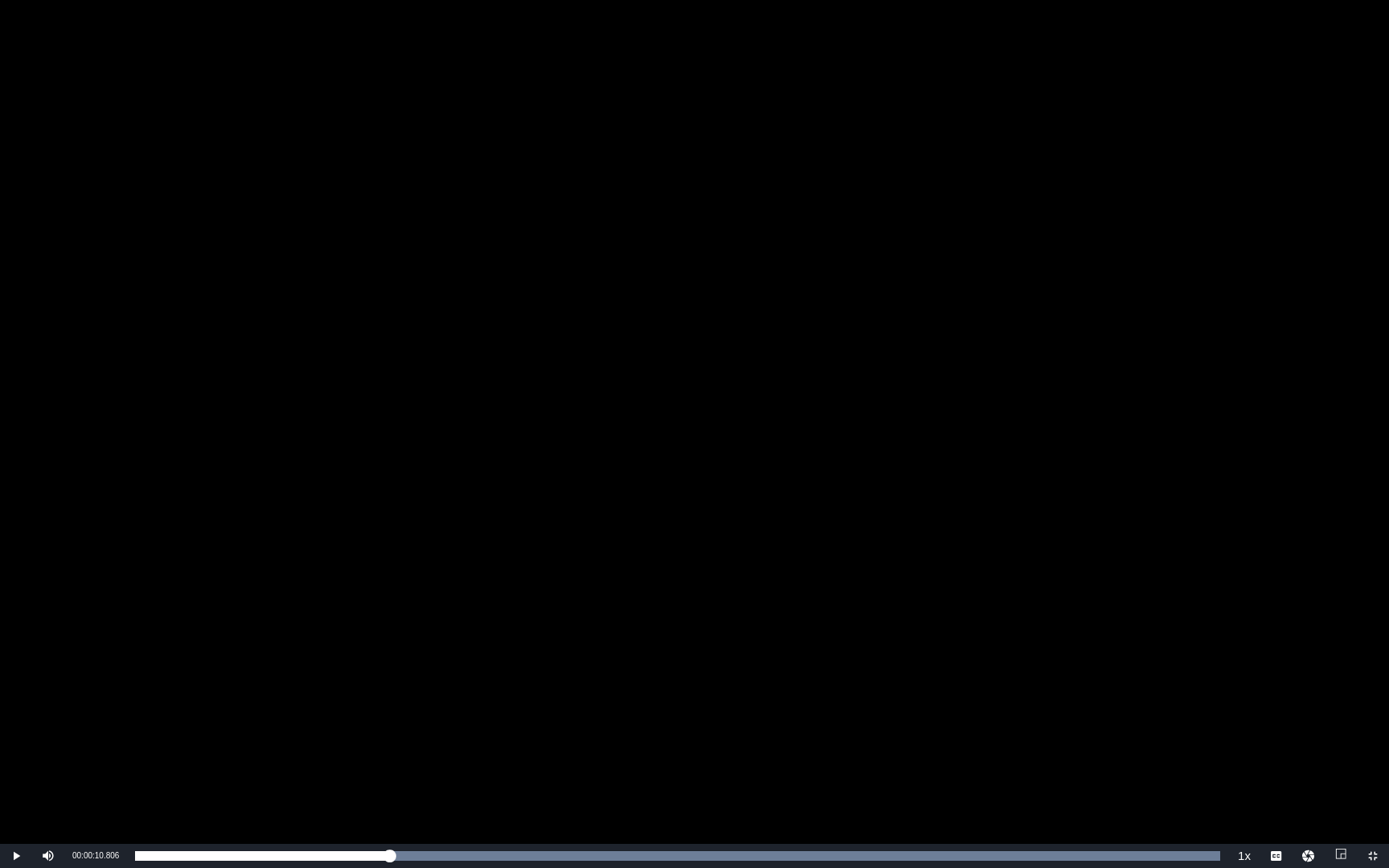 click at bounding box center [694, 422] 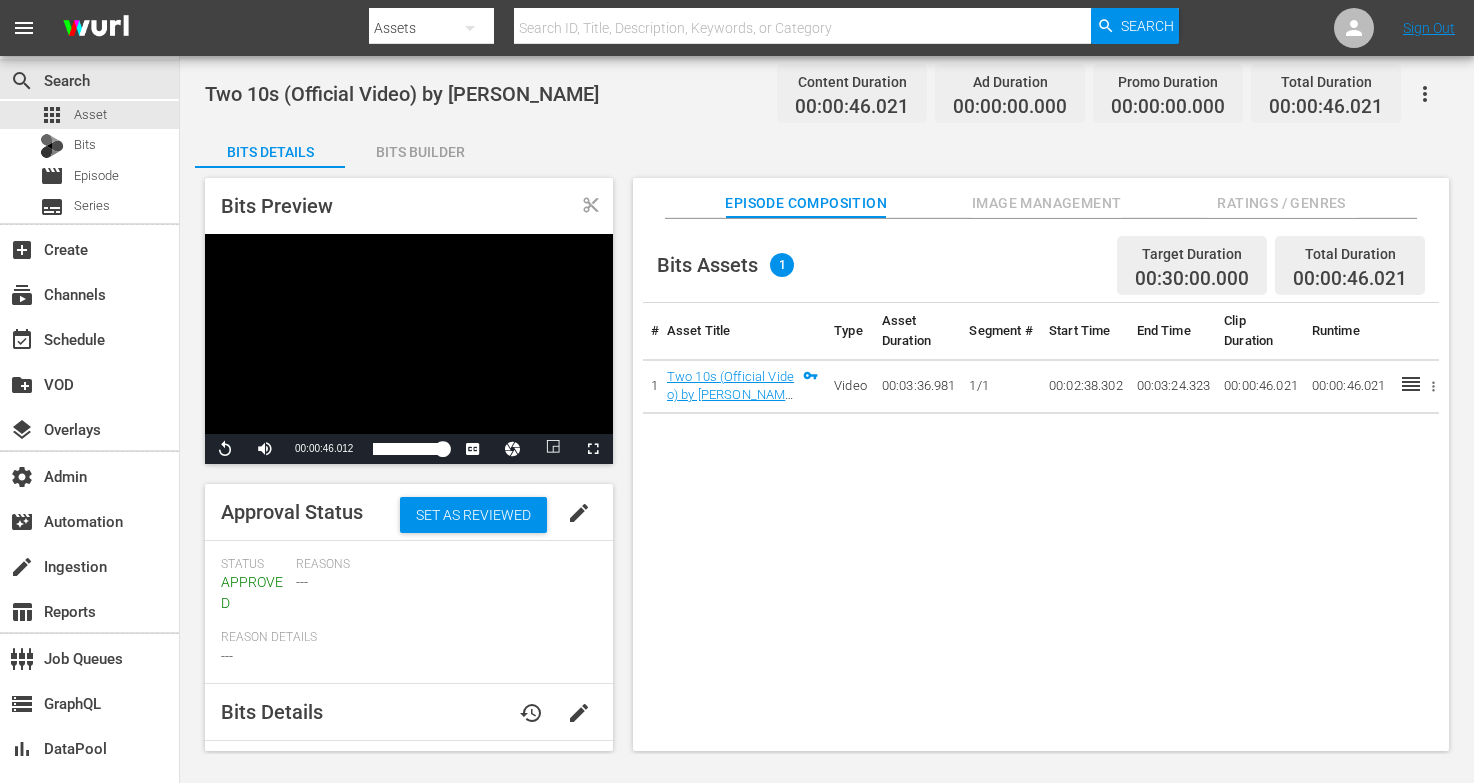 click on "Ratings / Genres" at bounding box center (1282, 203) 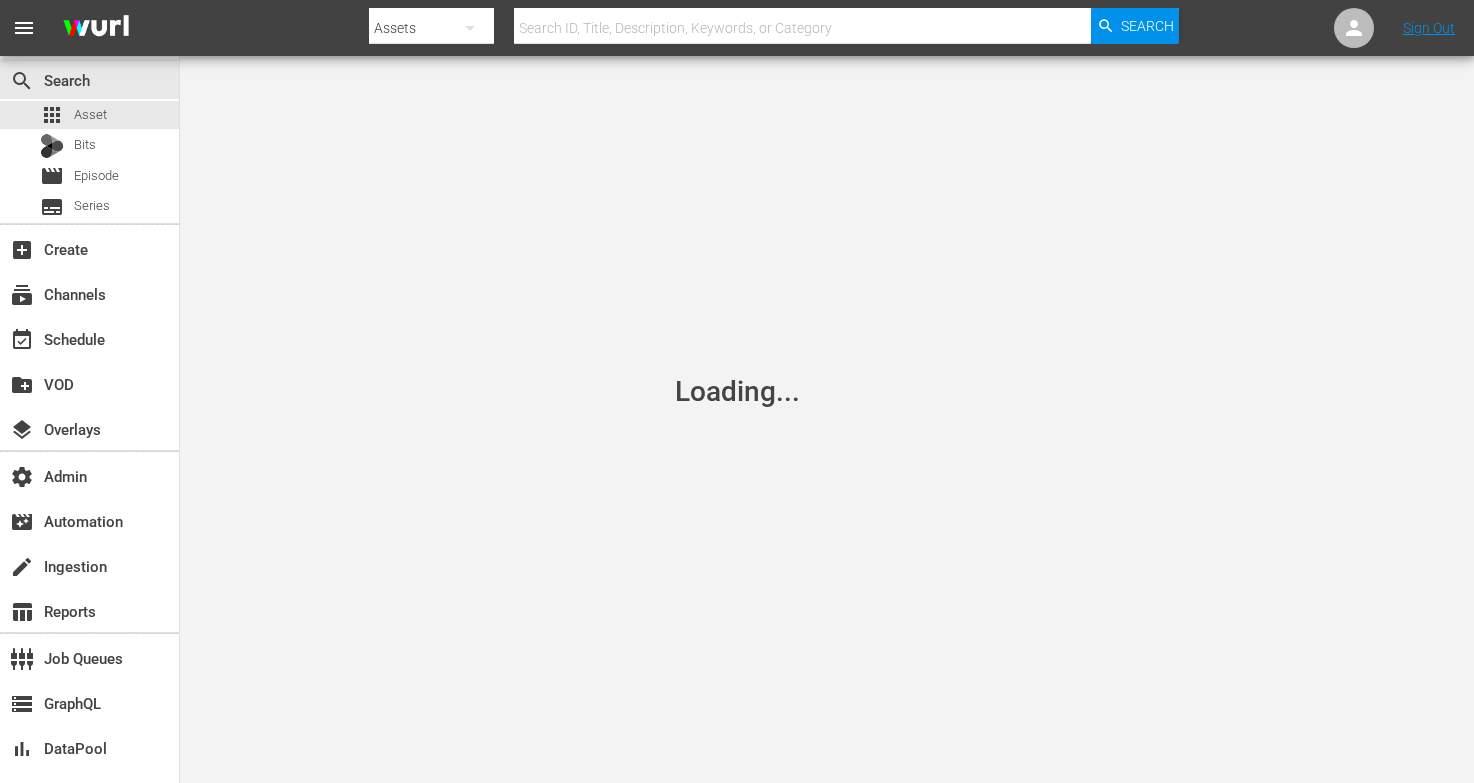 scroll, scrollTop: 0, scrollLeft: 0, axis: both 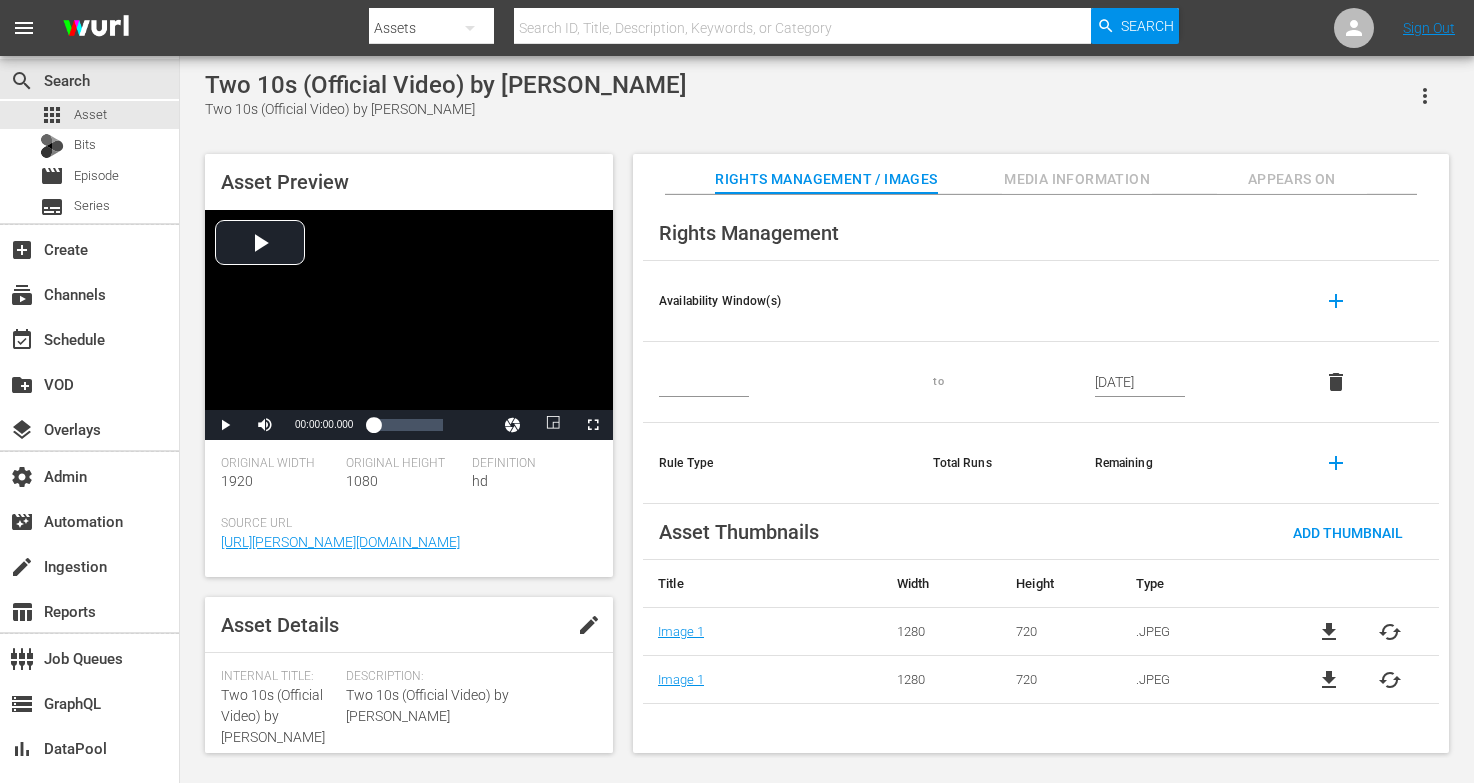 click on "Appears On" at bounding box center (1292, 179) 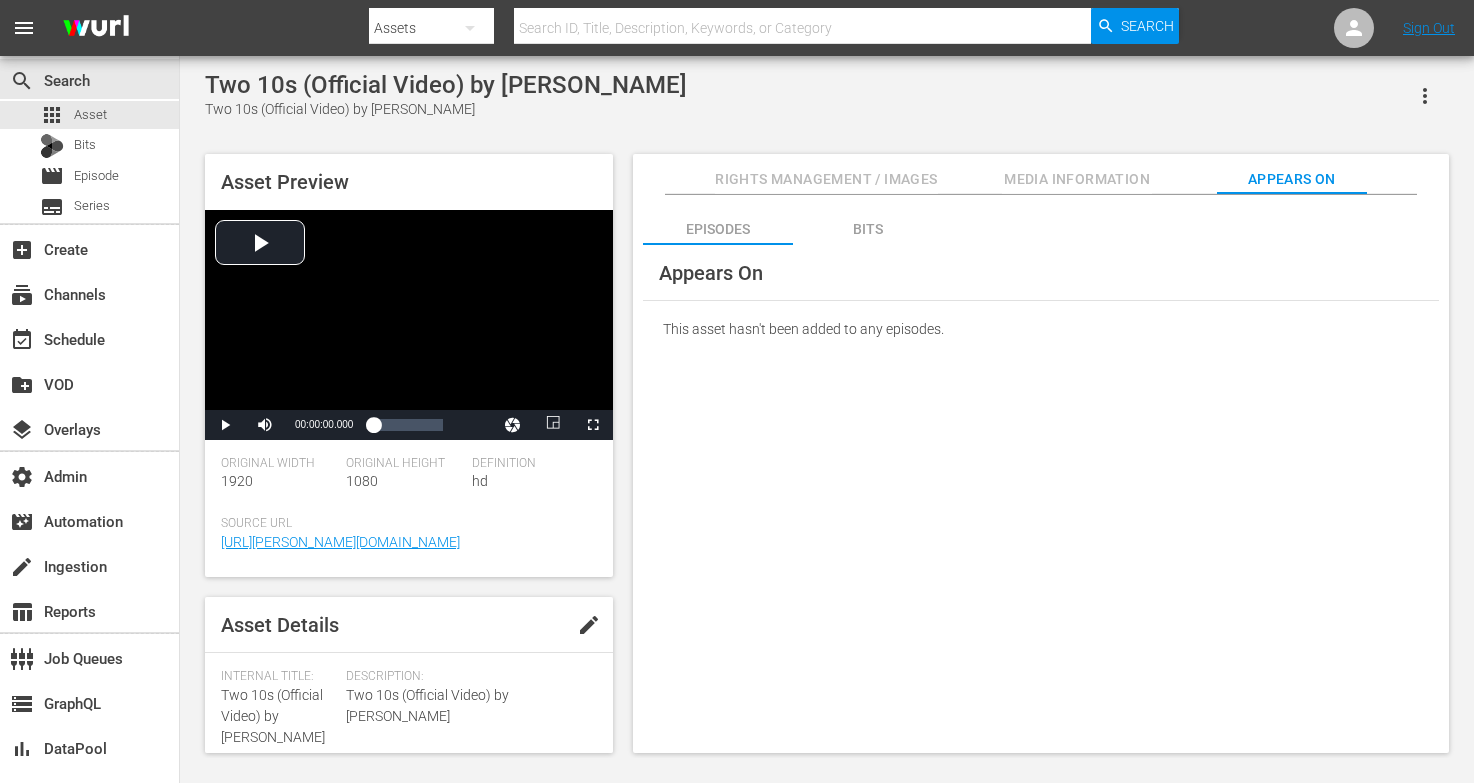 click on "Bits" at bounding box center [868, 229] 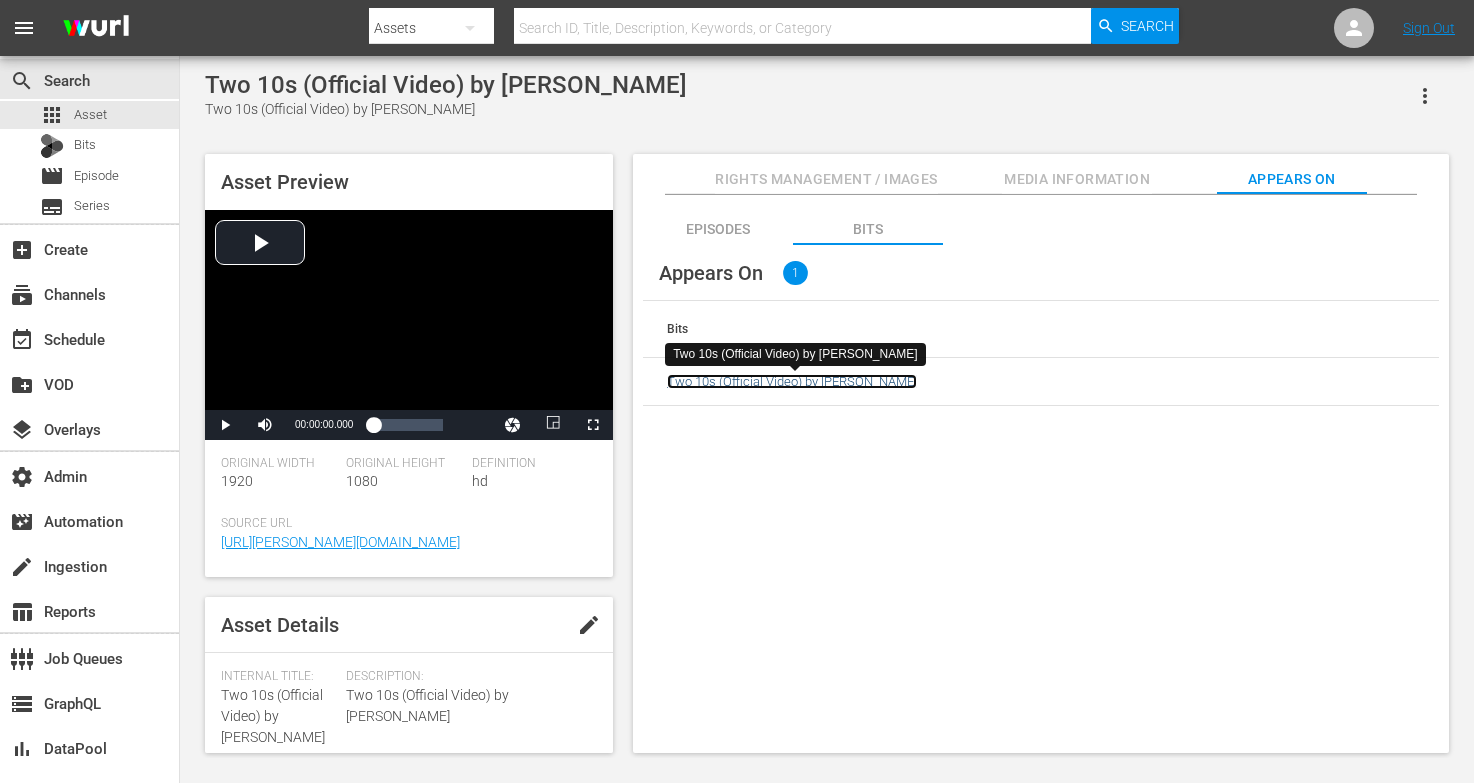 click on "Two 10s (Official Video) by [PERSON_NAME]" at bounding box center (792, 381) 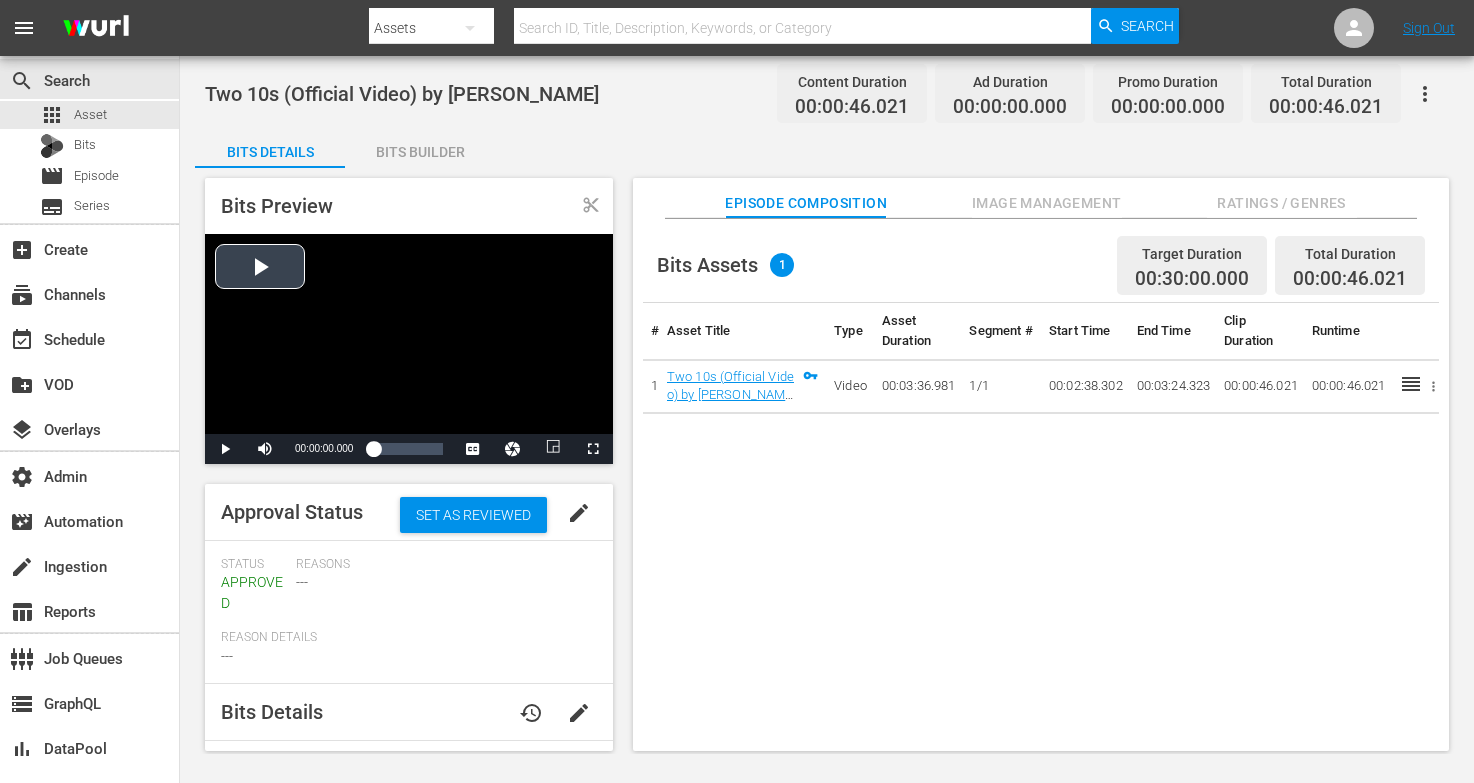 click at bounding box center [409, 334] 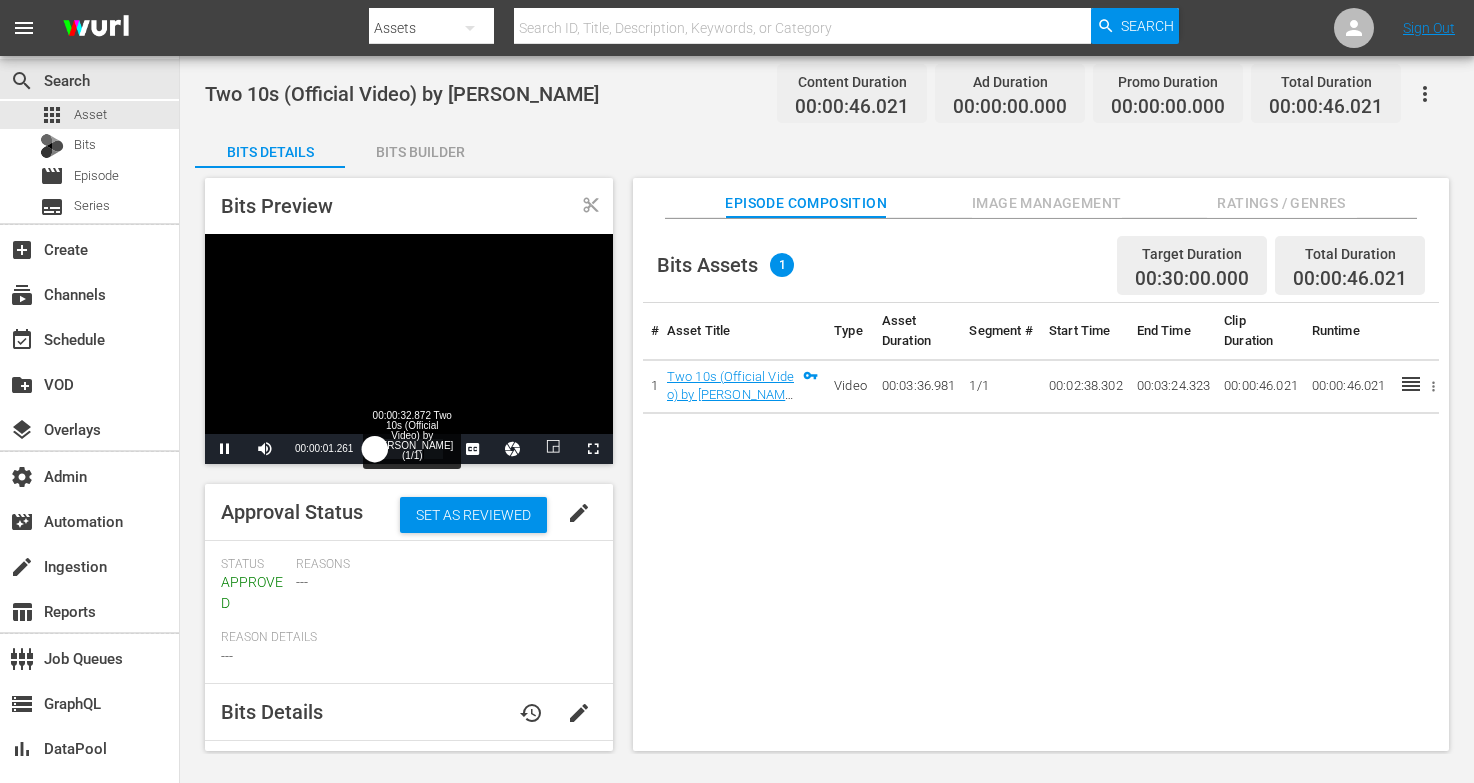 click on "00:00:32.872
Two 10s (Official Video) by Quinn XCII (1/1)" at bounding box center (423, 449) 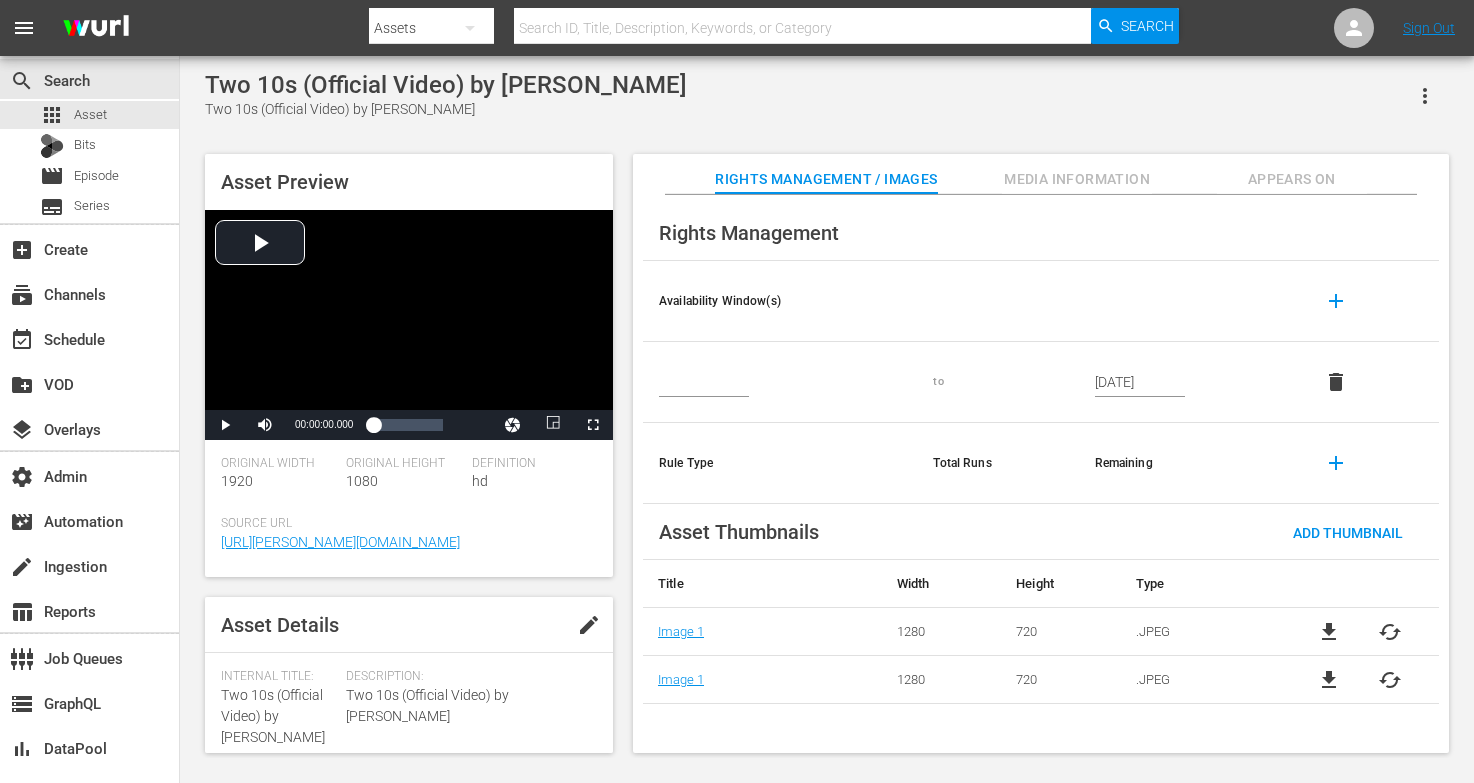 click on "Appears On" at bounding box center [1292, 179] 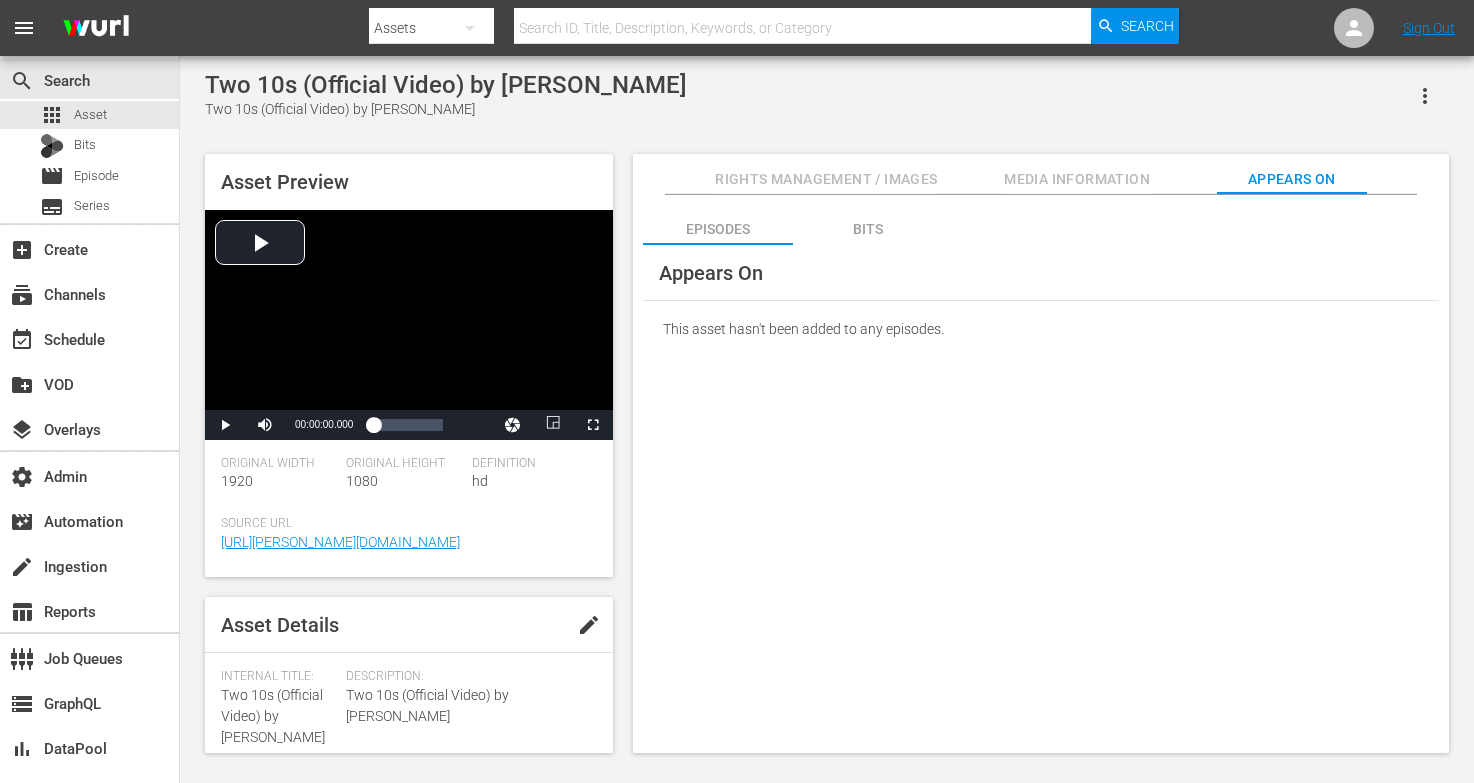 click on "Bits" at bounding box center [868, 229] 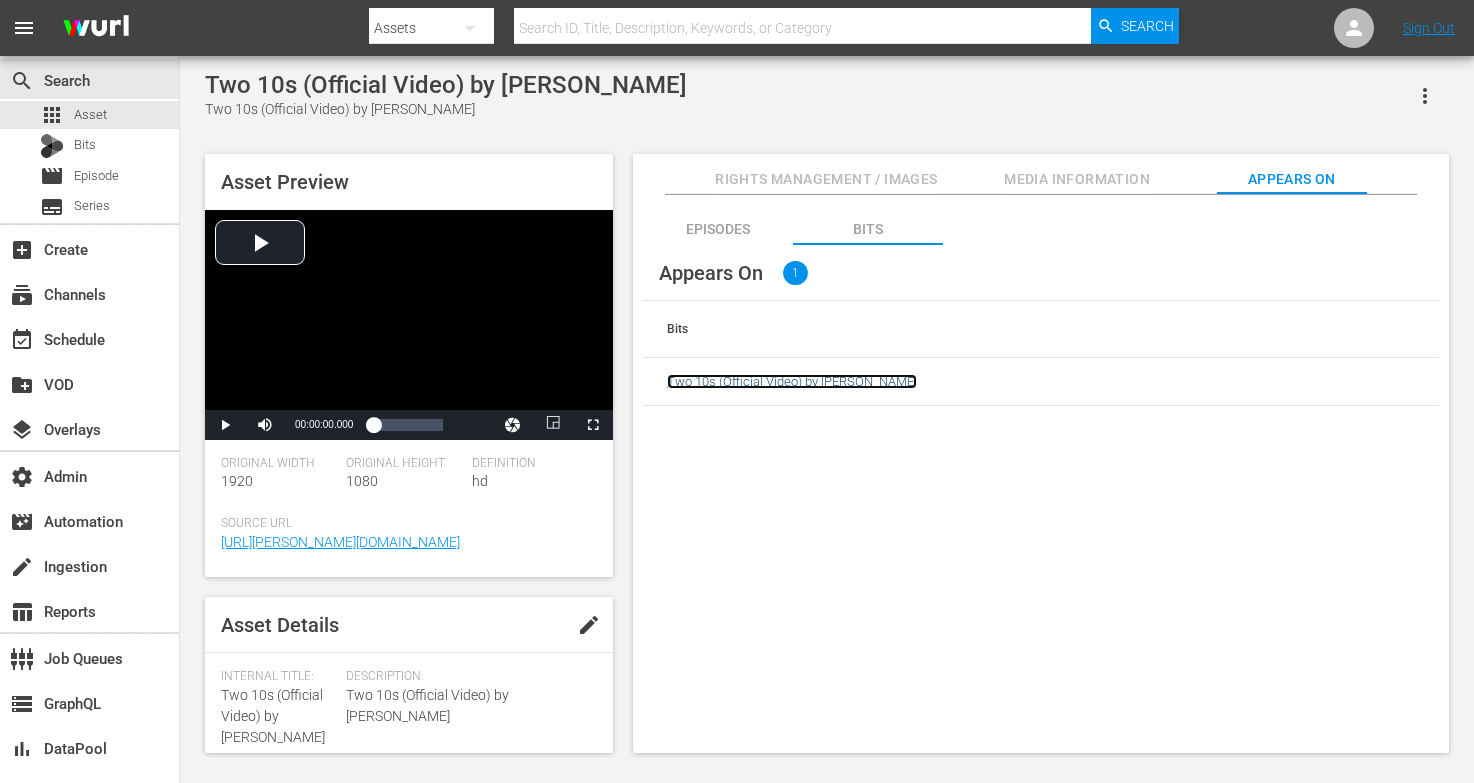 click on "Two 10s (Official Video) by [PERSON_NAME]" at bounding box center (792, 381) 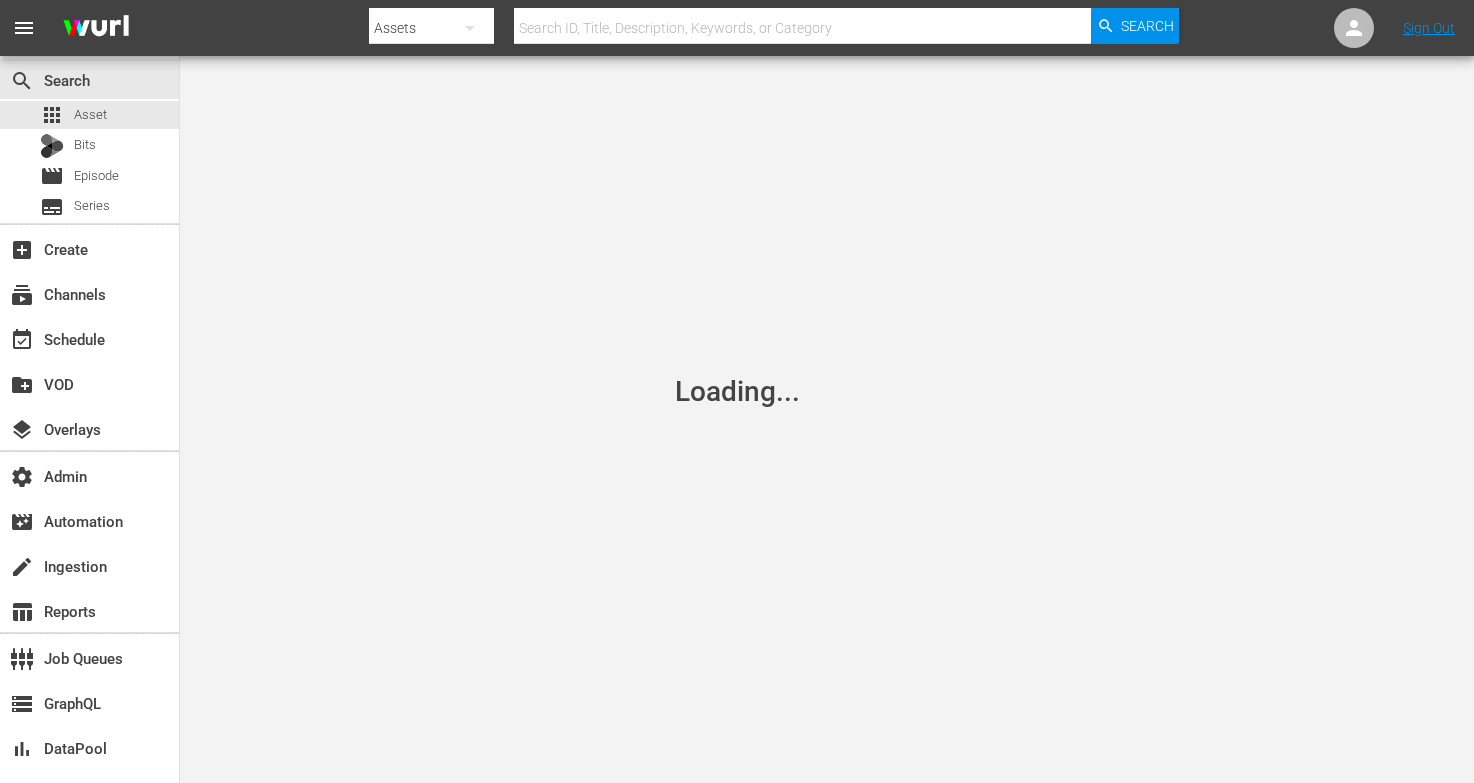 scroll, scrollTop: 0, scrollLeft: 0, axis: both 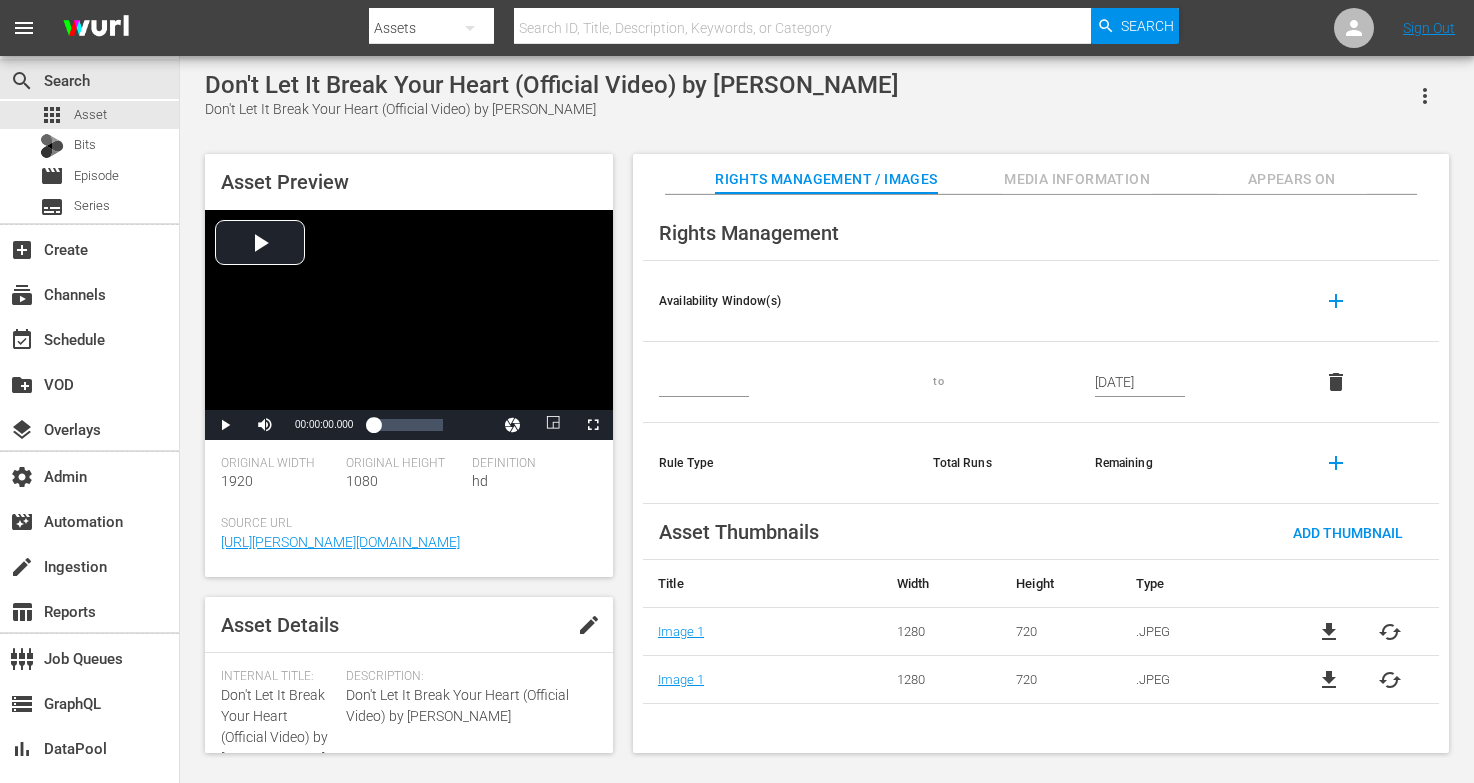 click on "Appears On" at bounding box center [1292, 179] 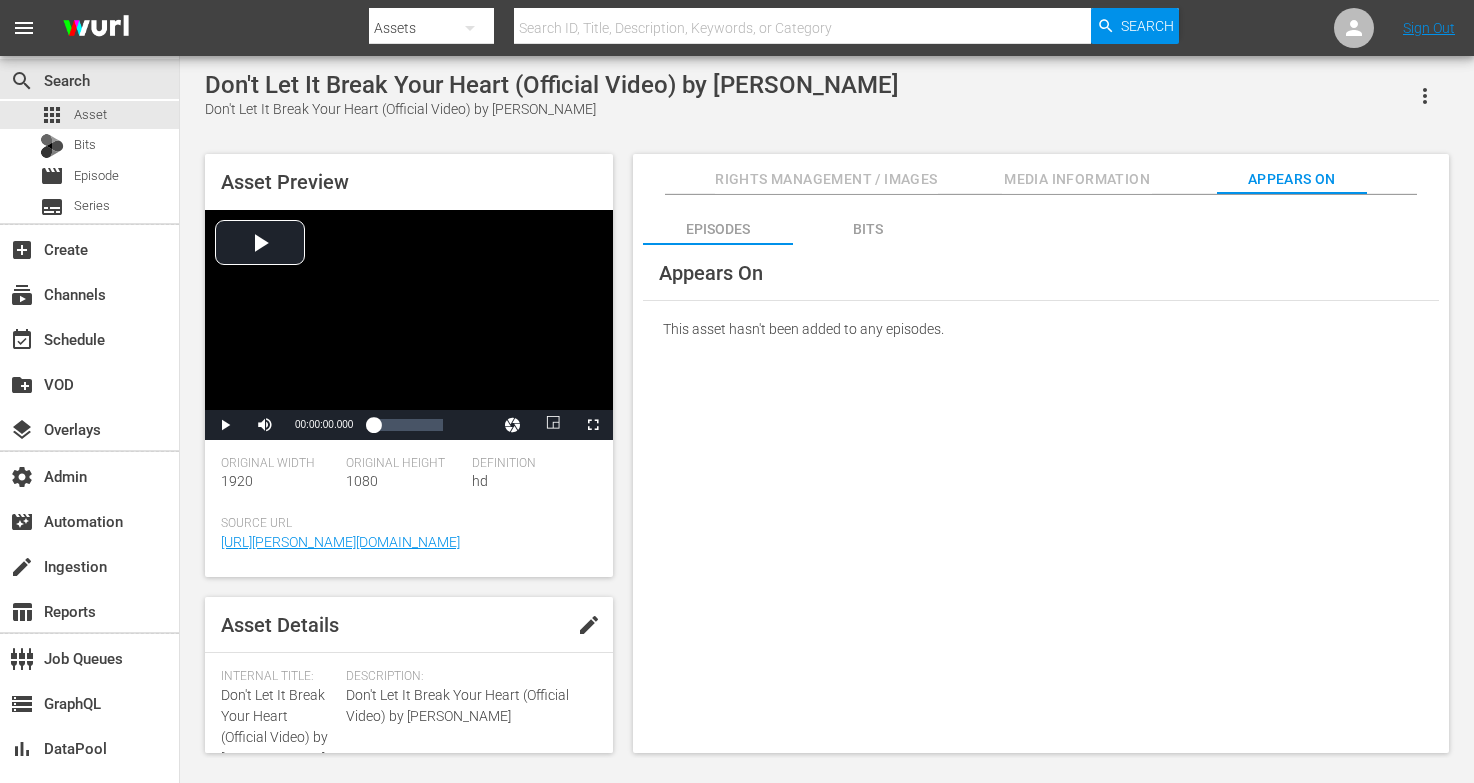 click on "Bits" at bounding box center (868, 229) 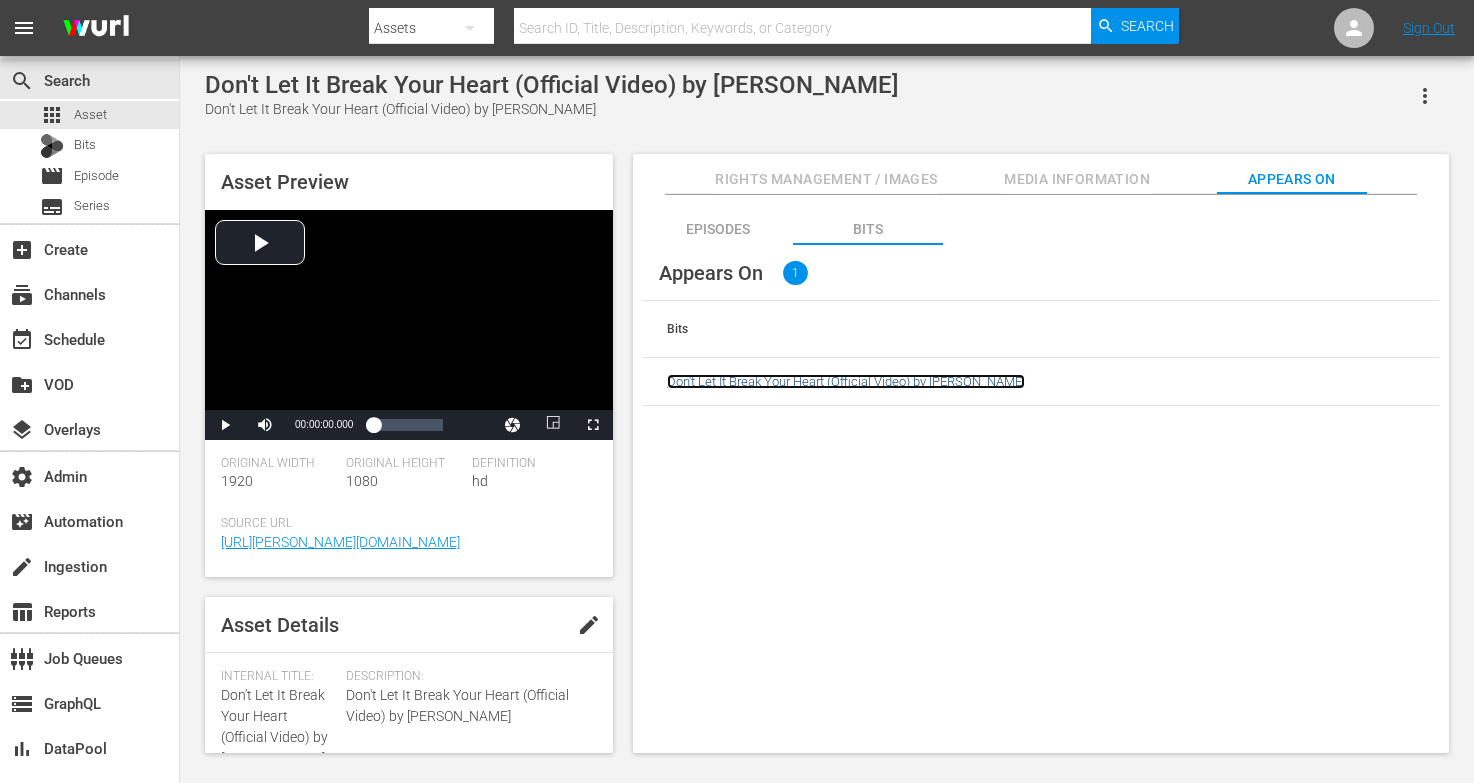 click on "Don't Let It Break Your Heart (Official Video) by [PERSON_NAME]" 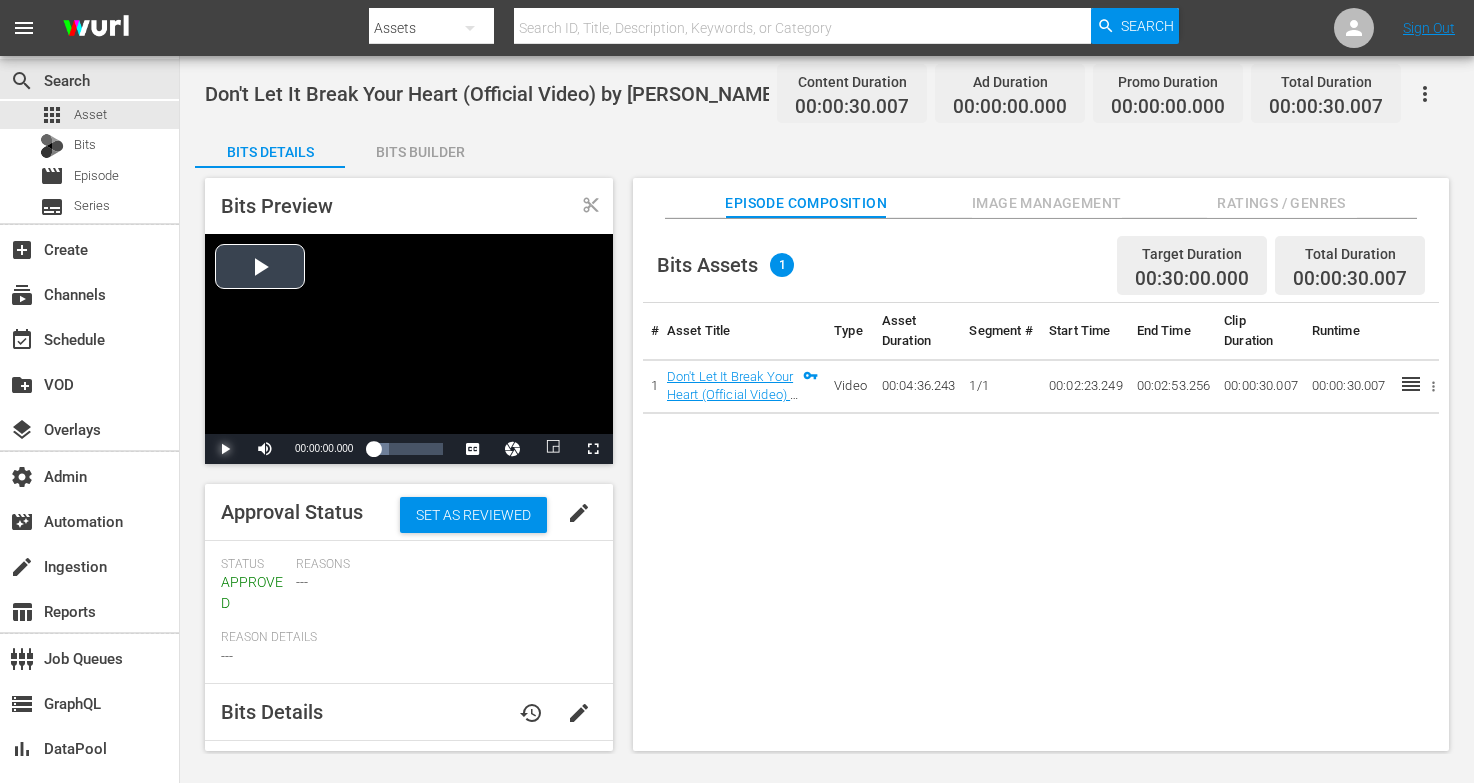 click at bounding box center (225, 449) 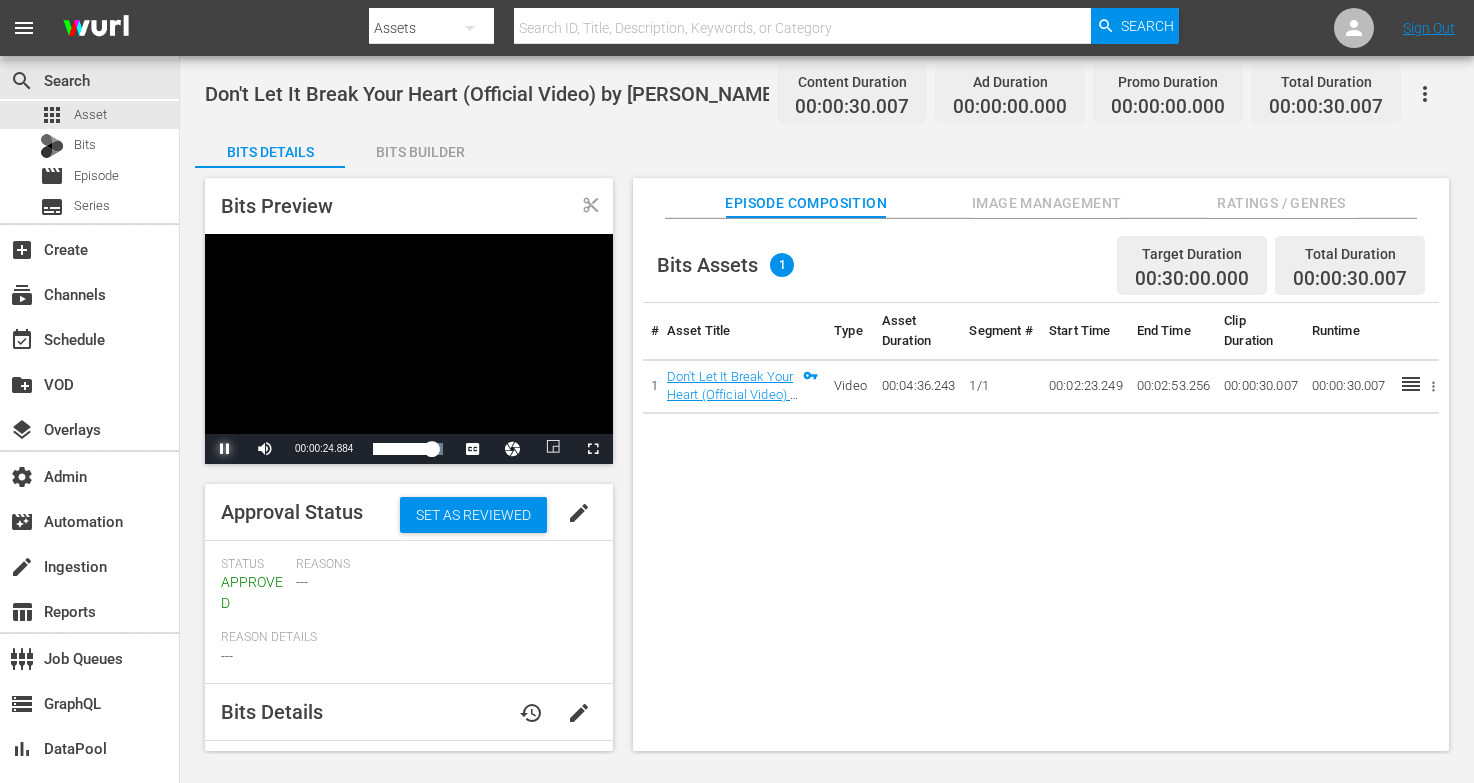 click at bounding box center [225, 449] 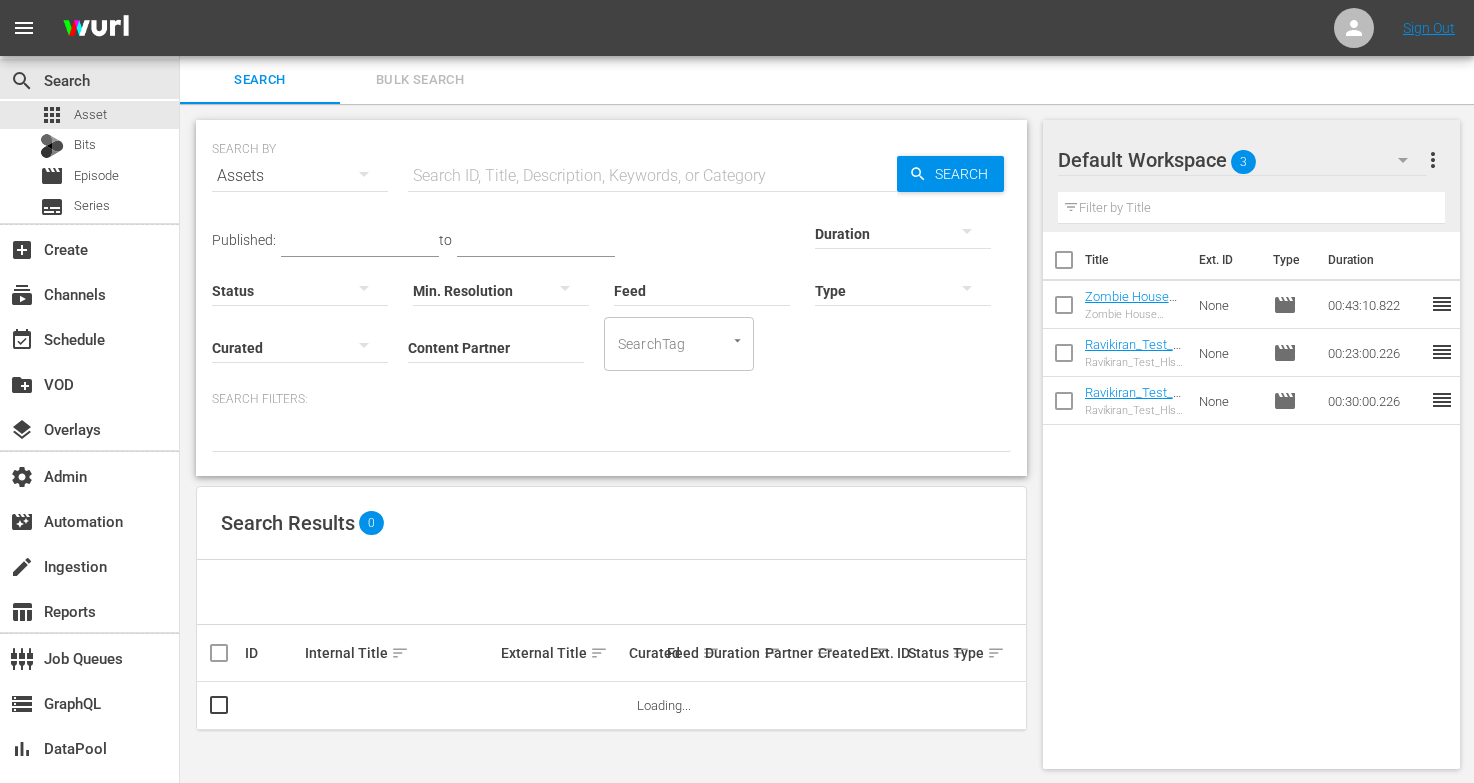 click on "Content Partner" at bounding box center (496, 349) 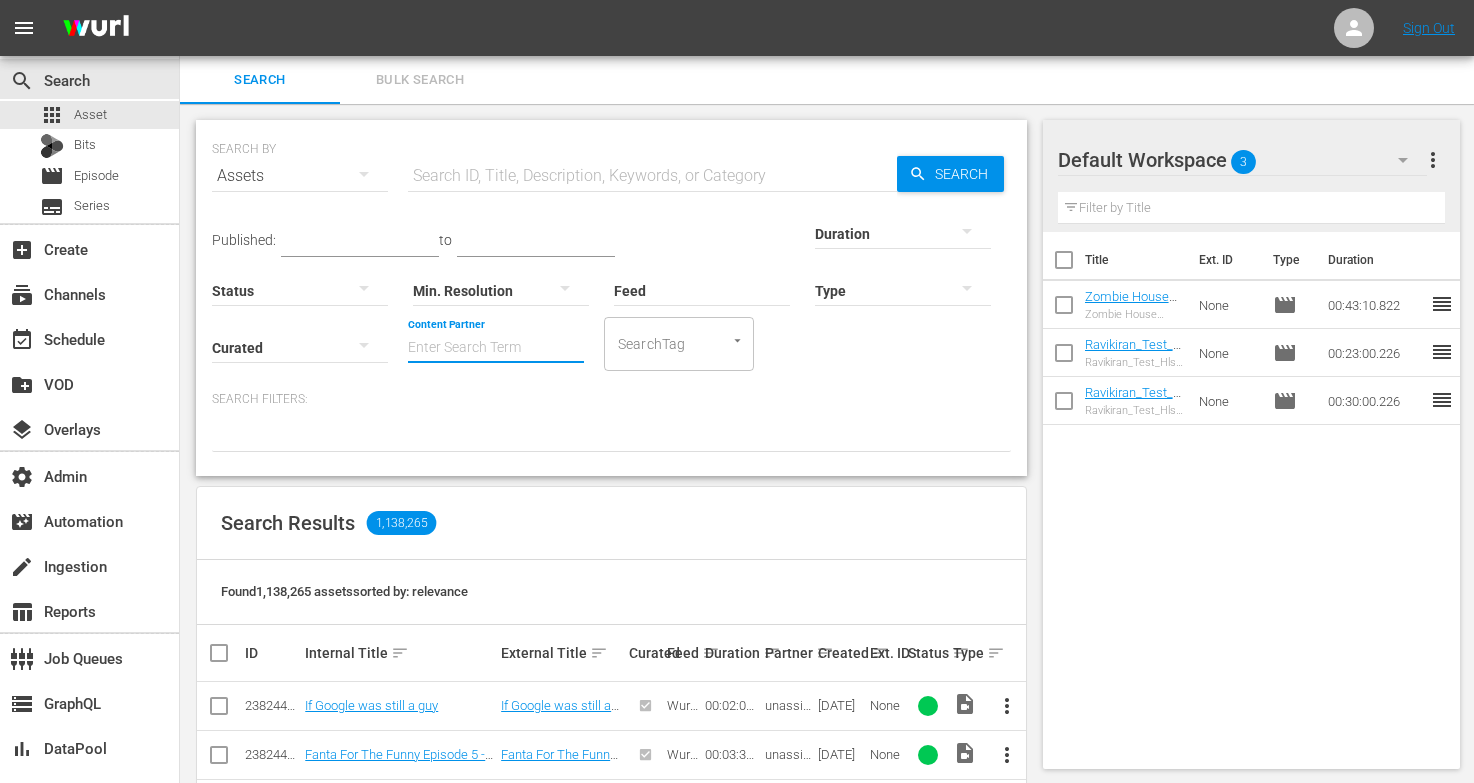 click on "Content Partner" at bounding box center [496, 349] 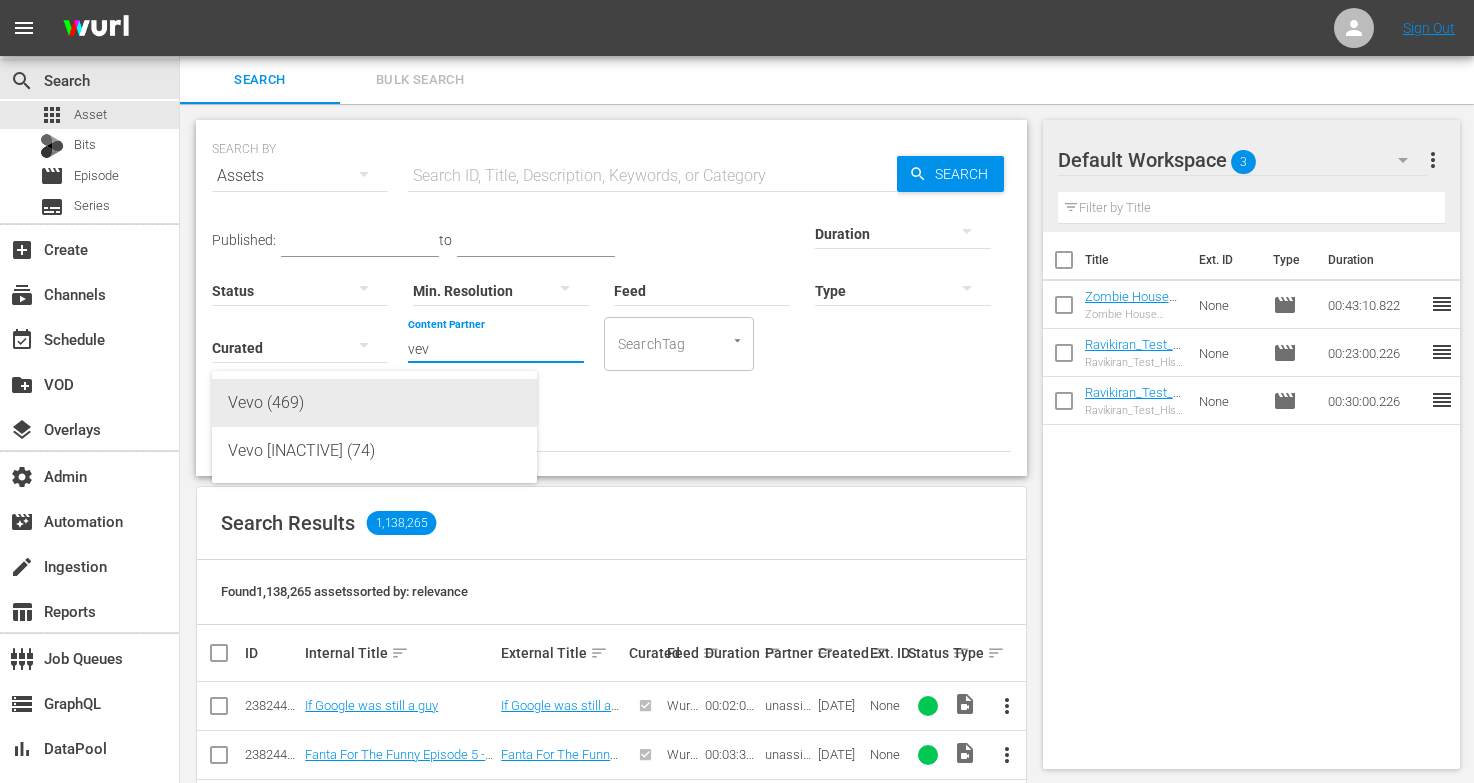 click on "Vevo (469)" at bounding box center [374, 403] 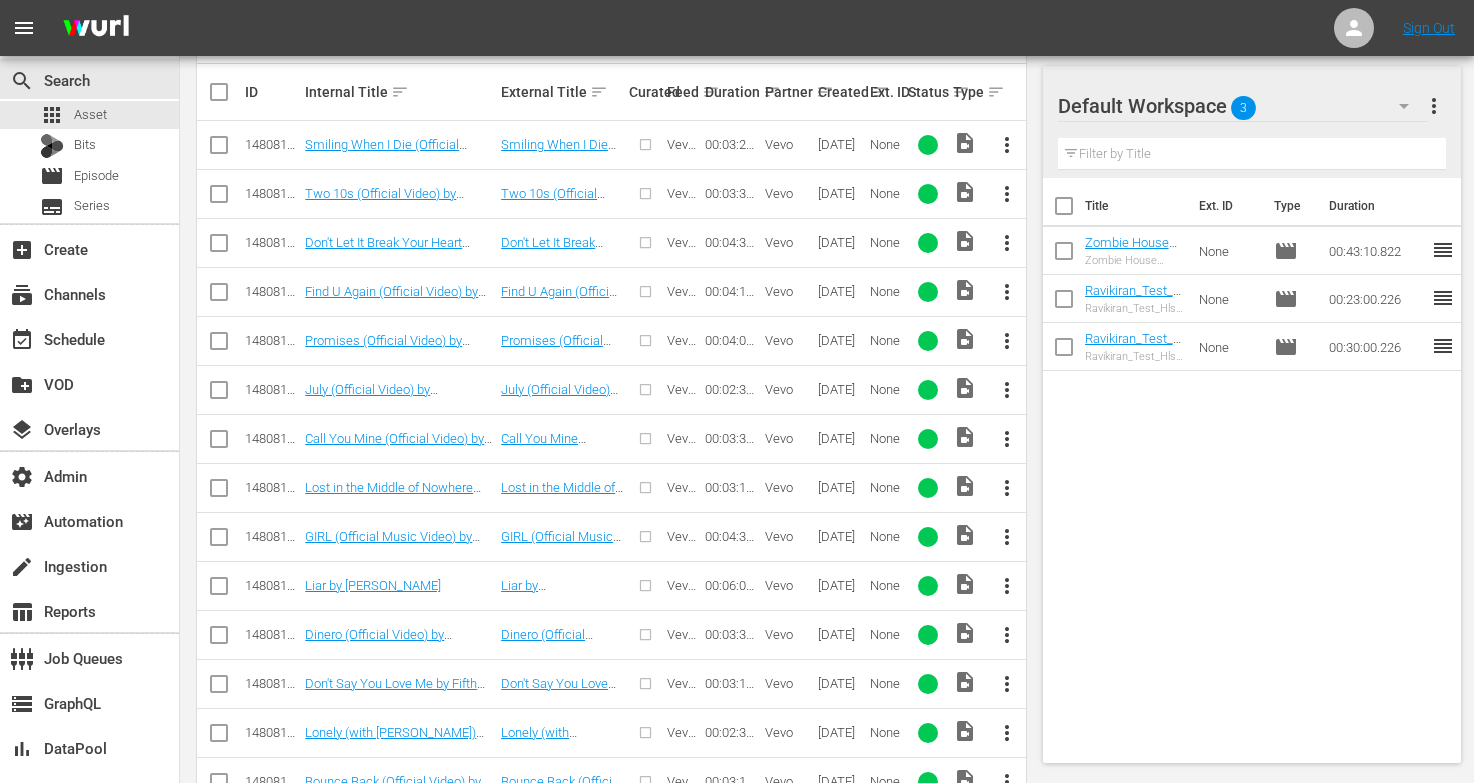 scroll, scrollTop: 548, scrollLeft: 0, axis: vertical 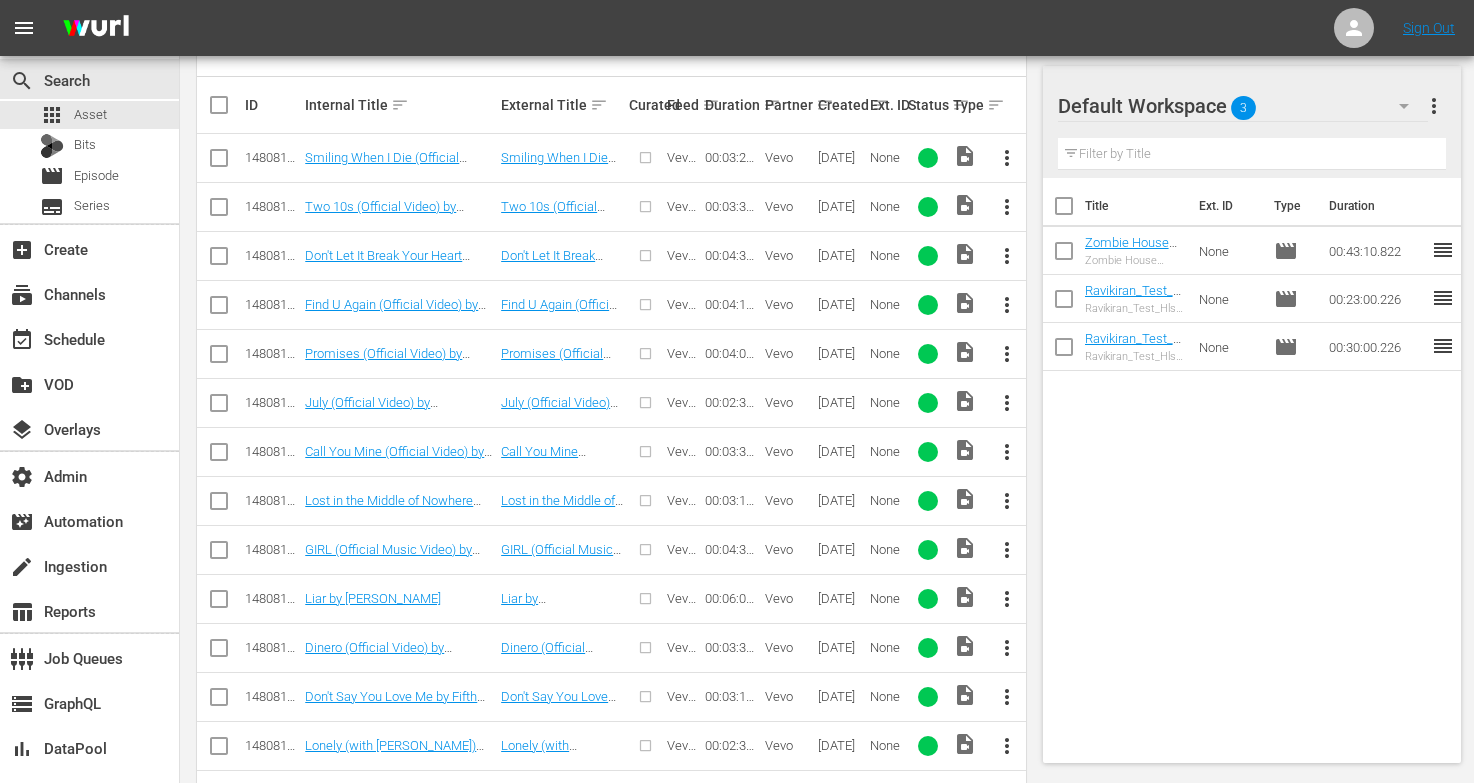 click at bounding box center [219, 162] 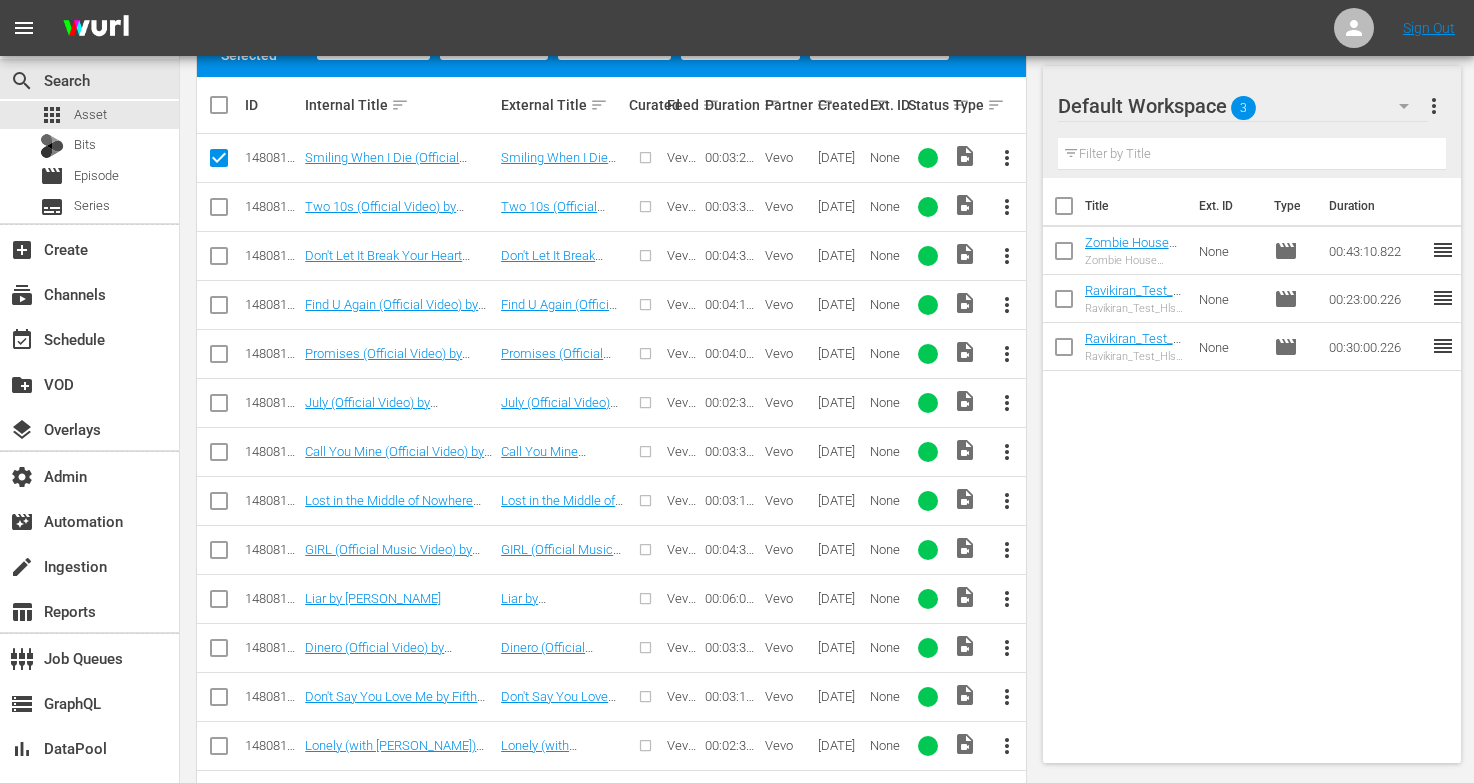 click at bounding box center [219, 211] 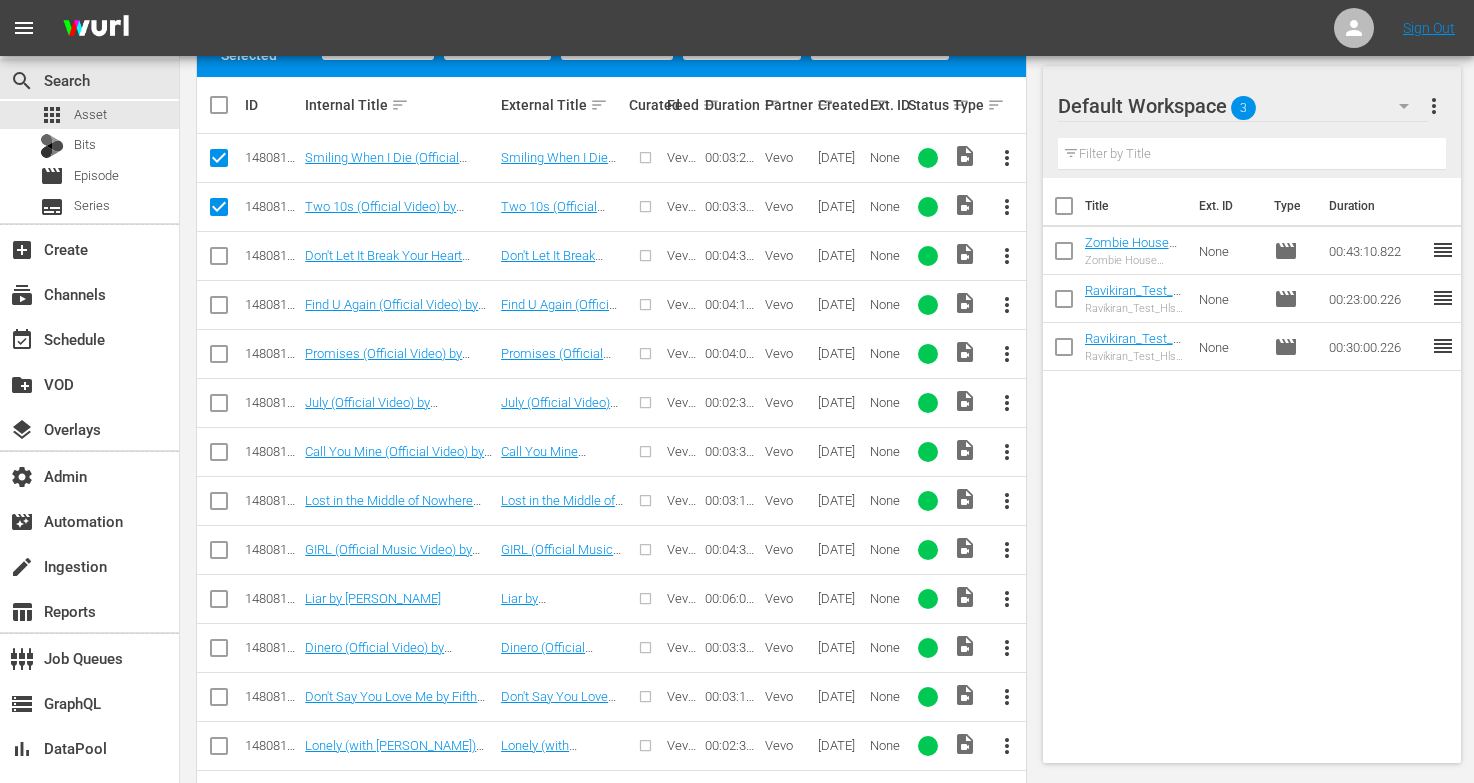 click at bounding box center [219, 260] 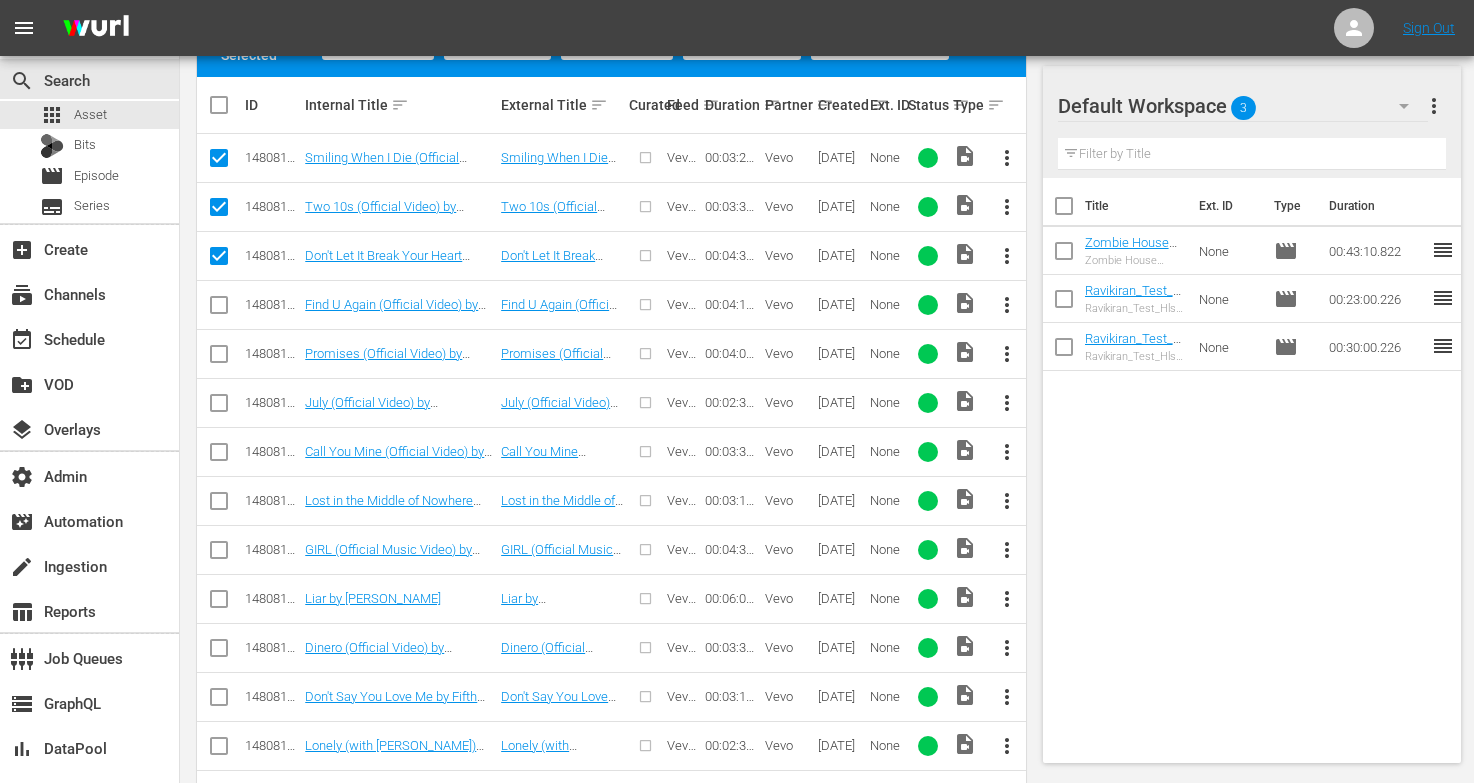 click at bounding box center (219, 309) 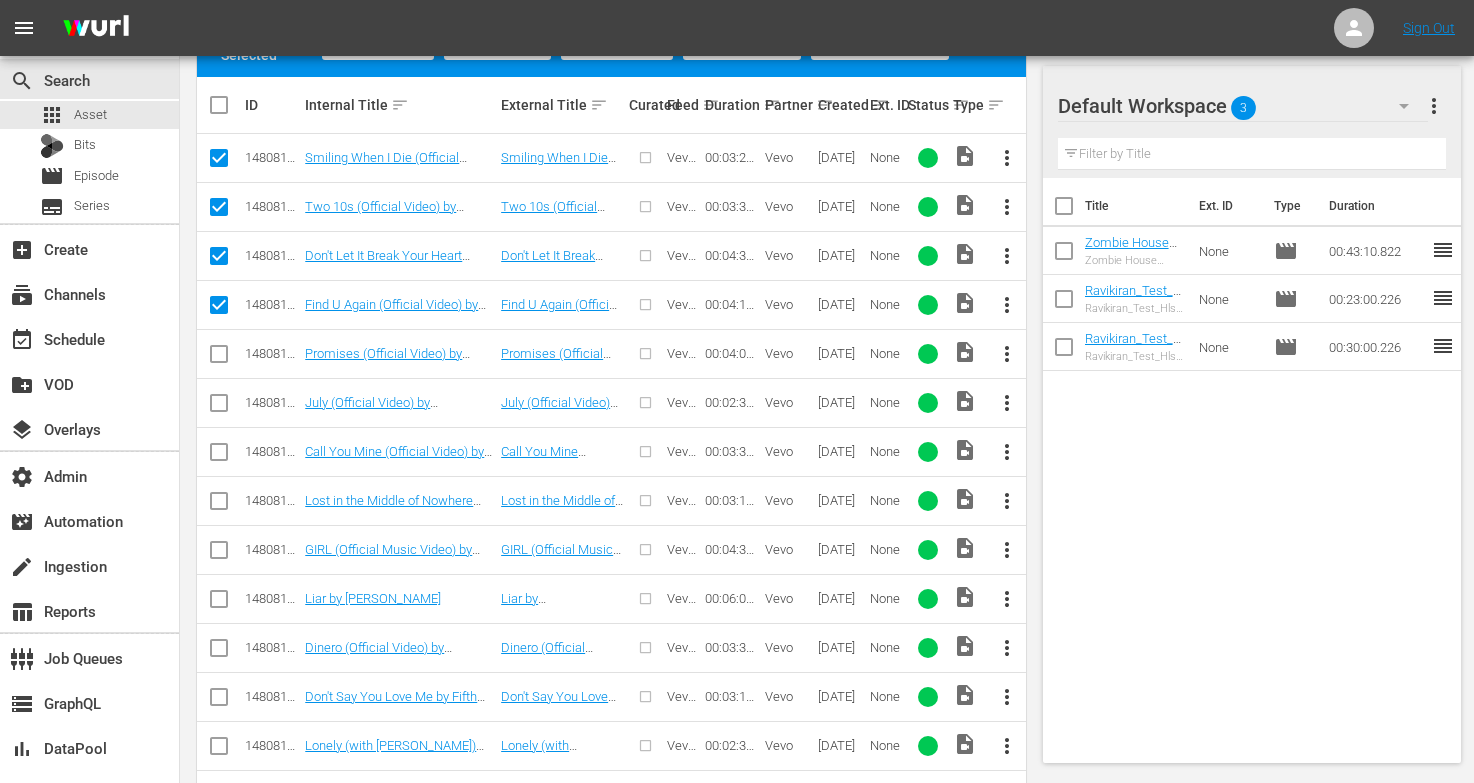 click at bounding box center [219, 358] 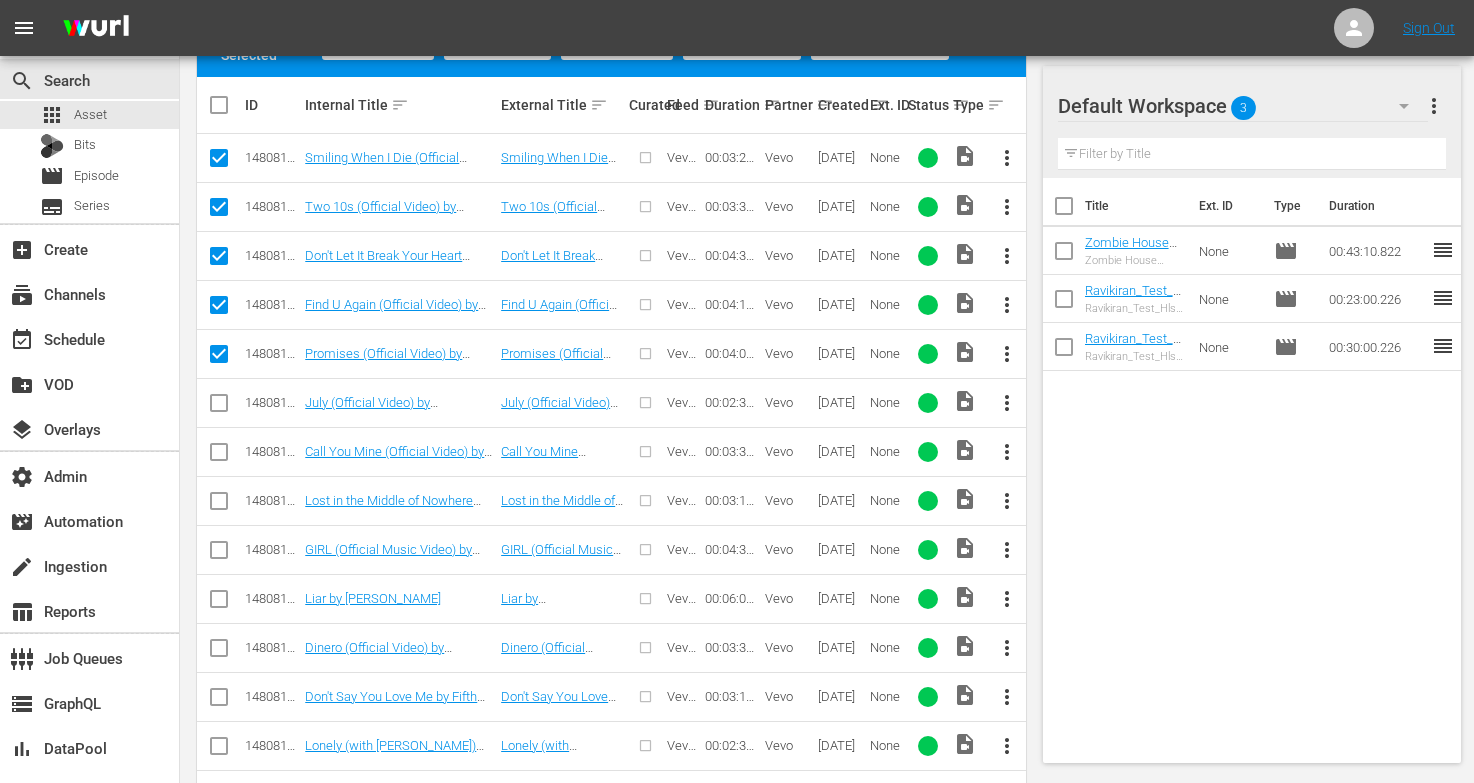 click at bounding box center (219, 407) 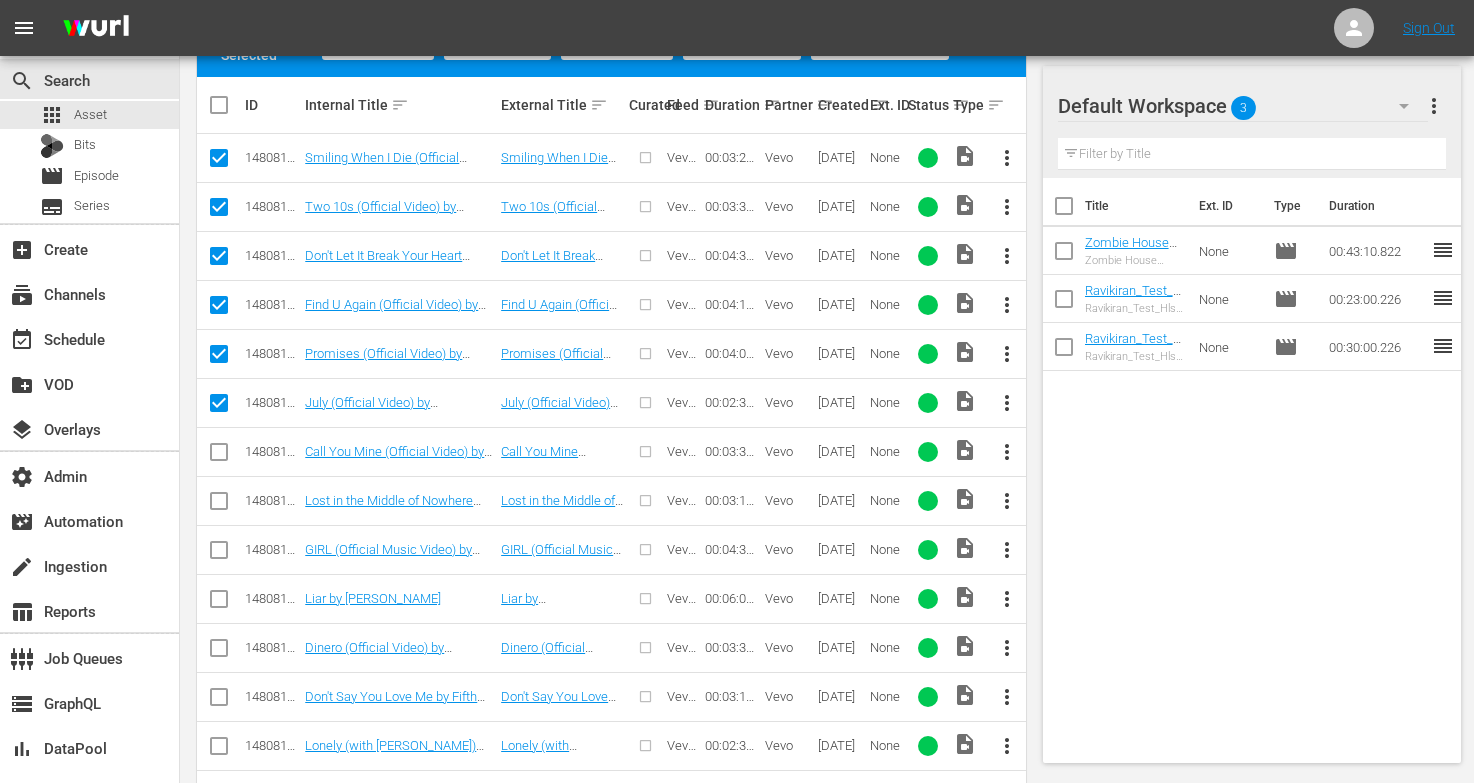 click at bounding box center (219, 456) 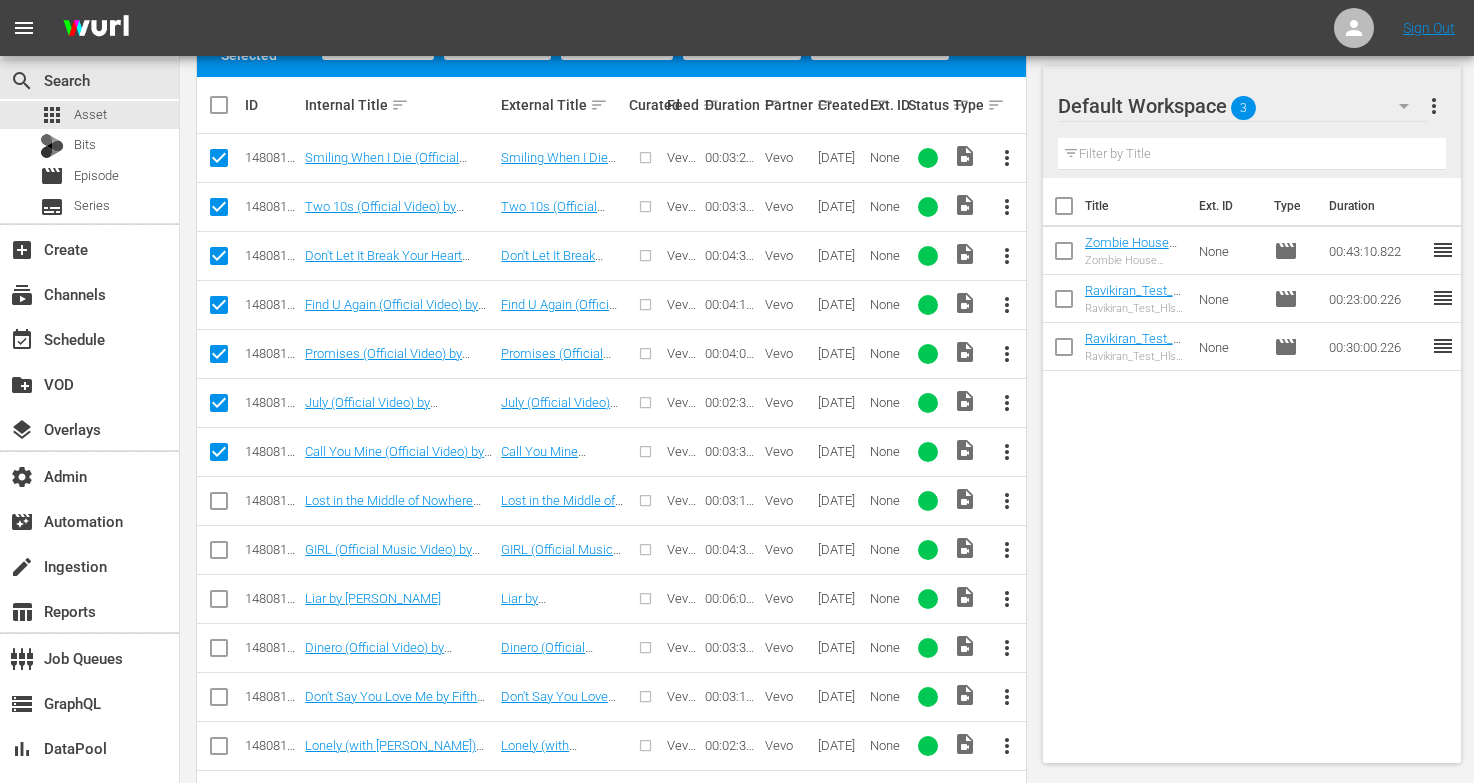 click at bounding box center (219, 505) 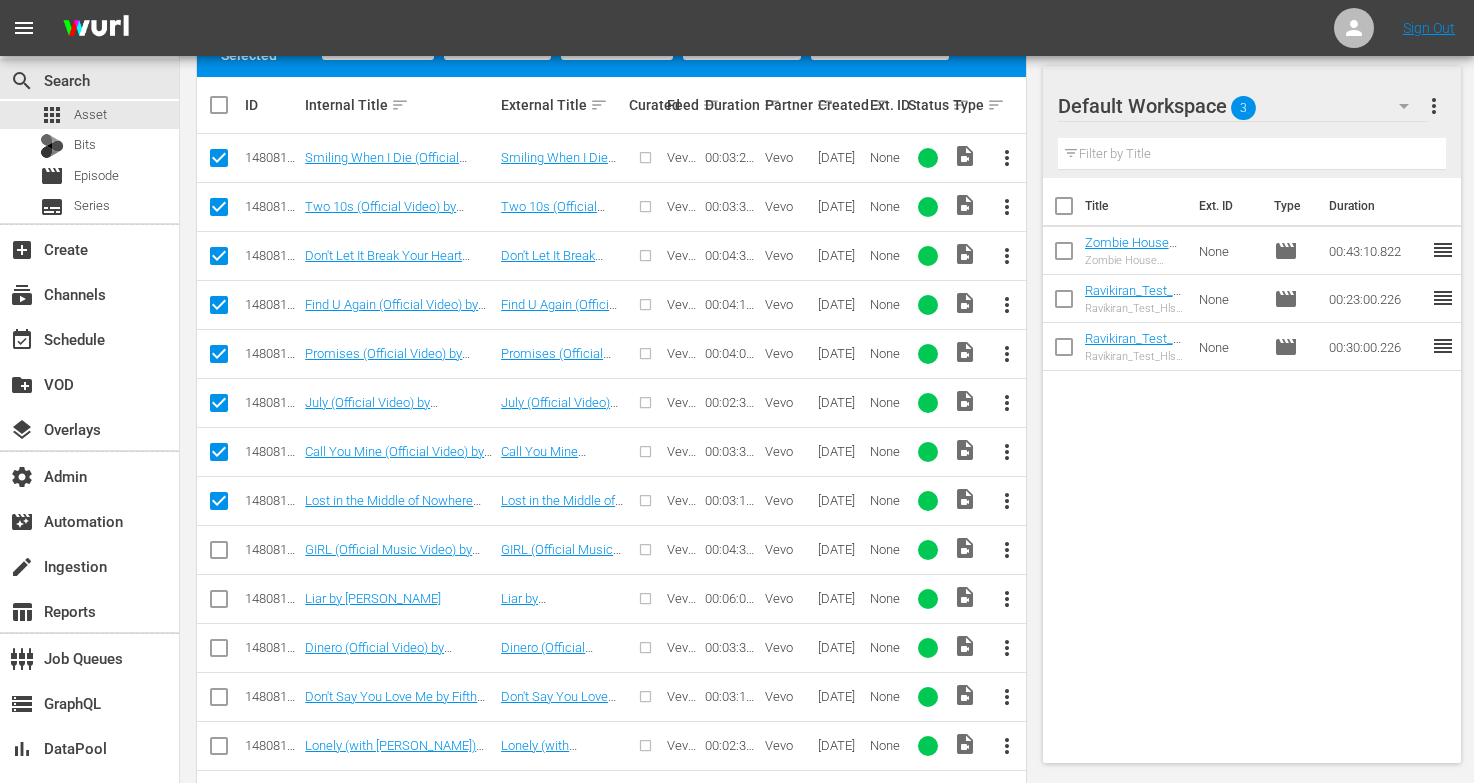 click at bounding box center [219, 554] 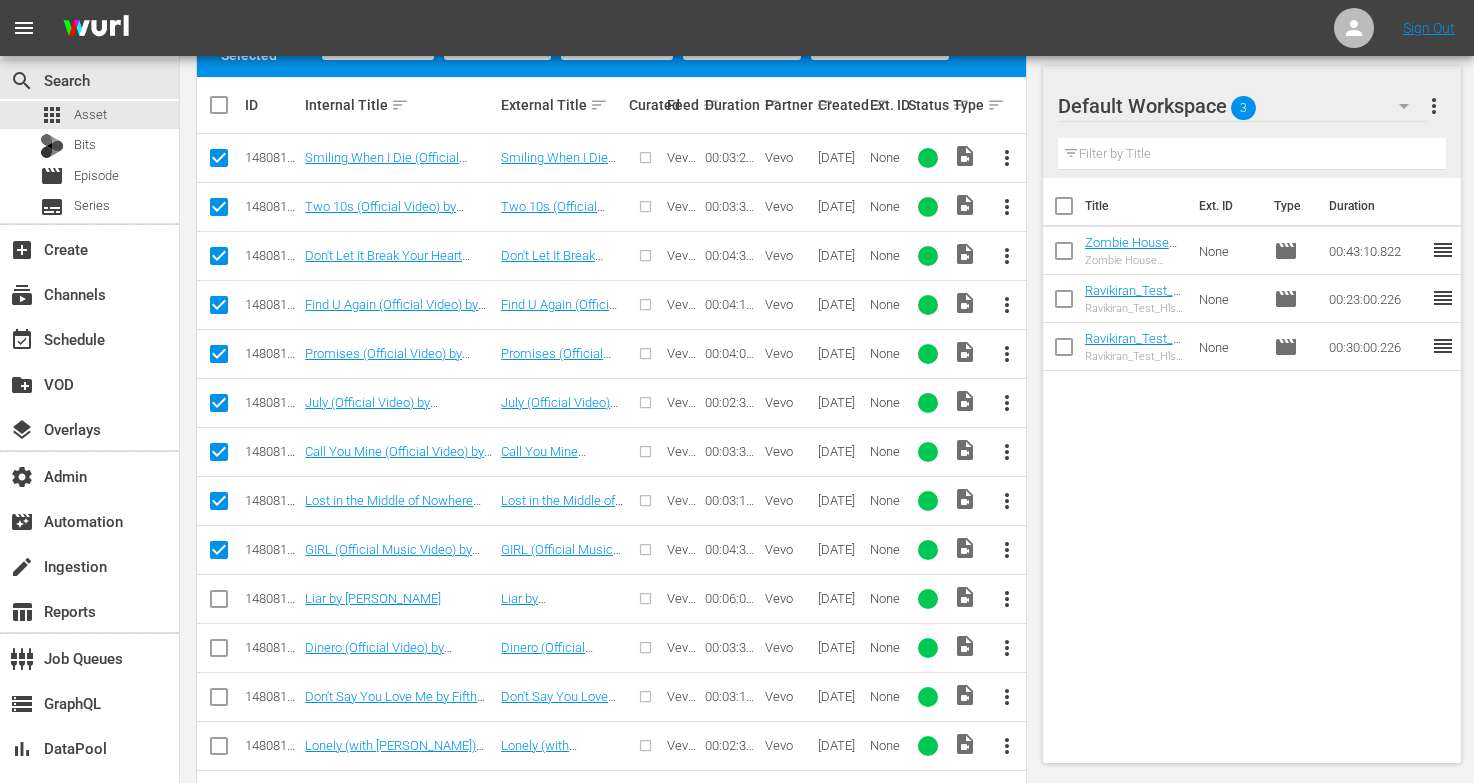 click at bounding box center (219, 603) 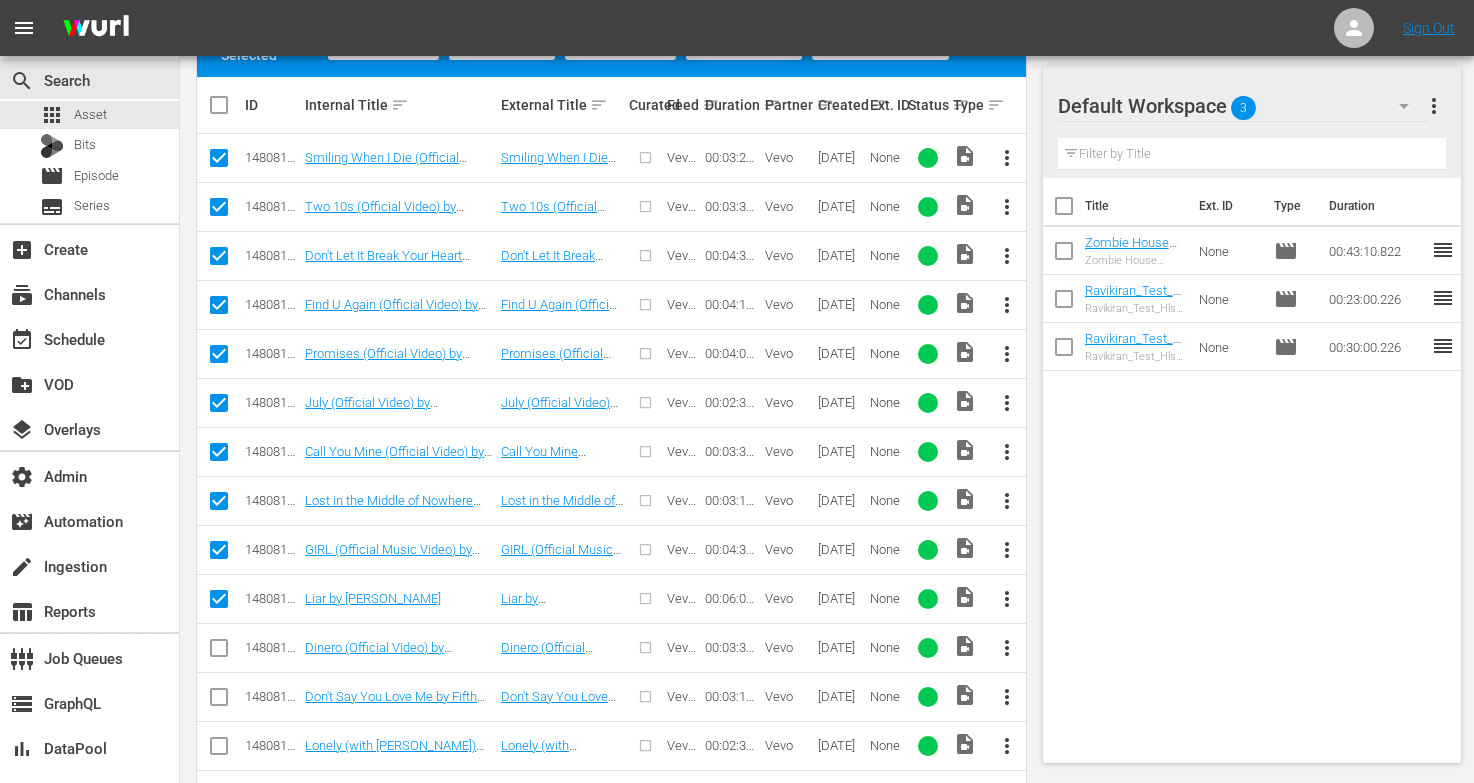 click at bounding box center (219, 652) 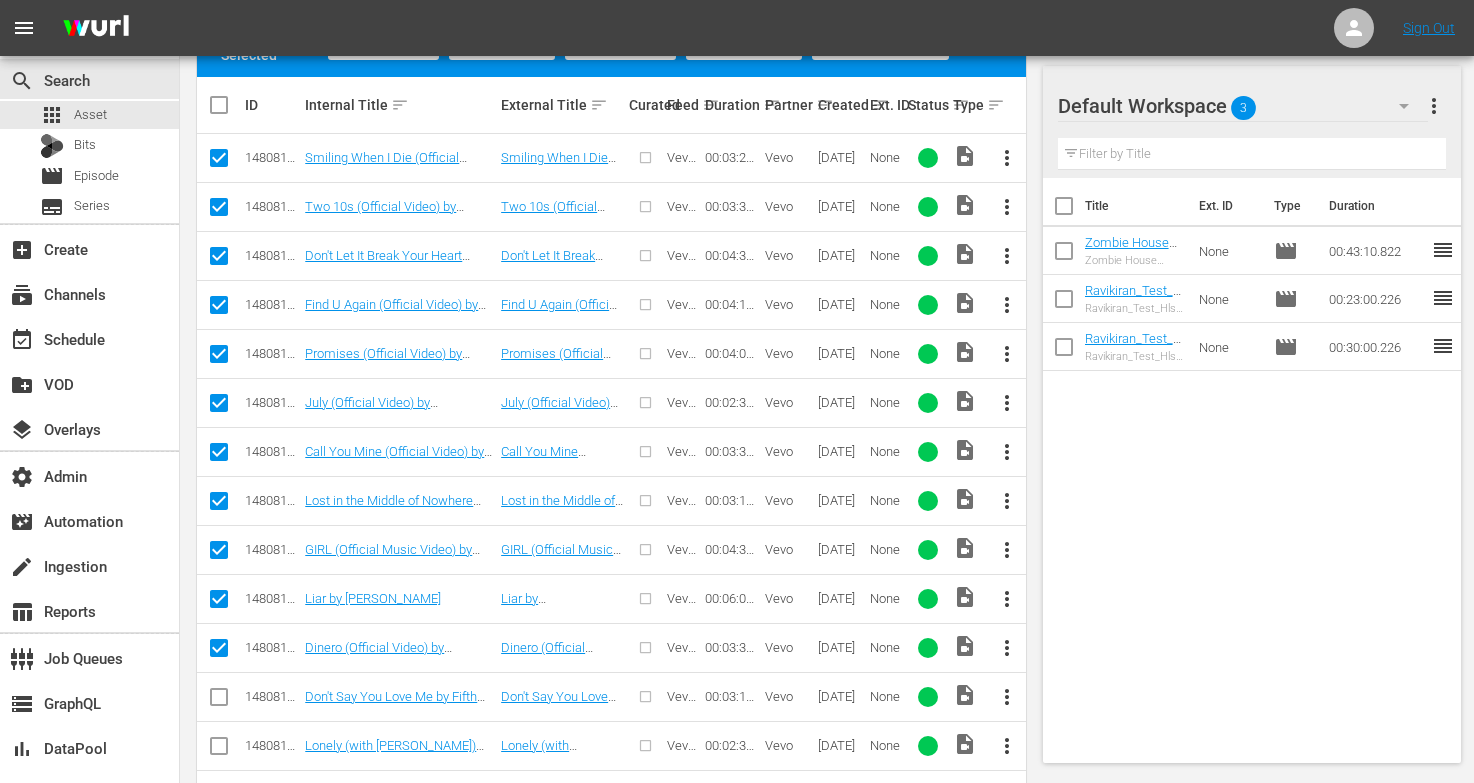 click at bounding box center (219, 701) 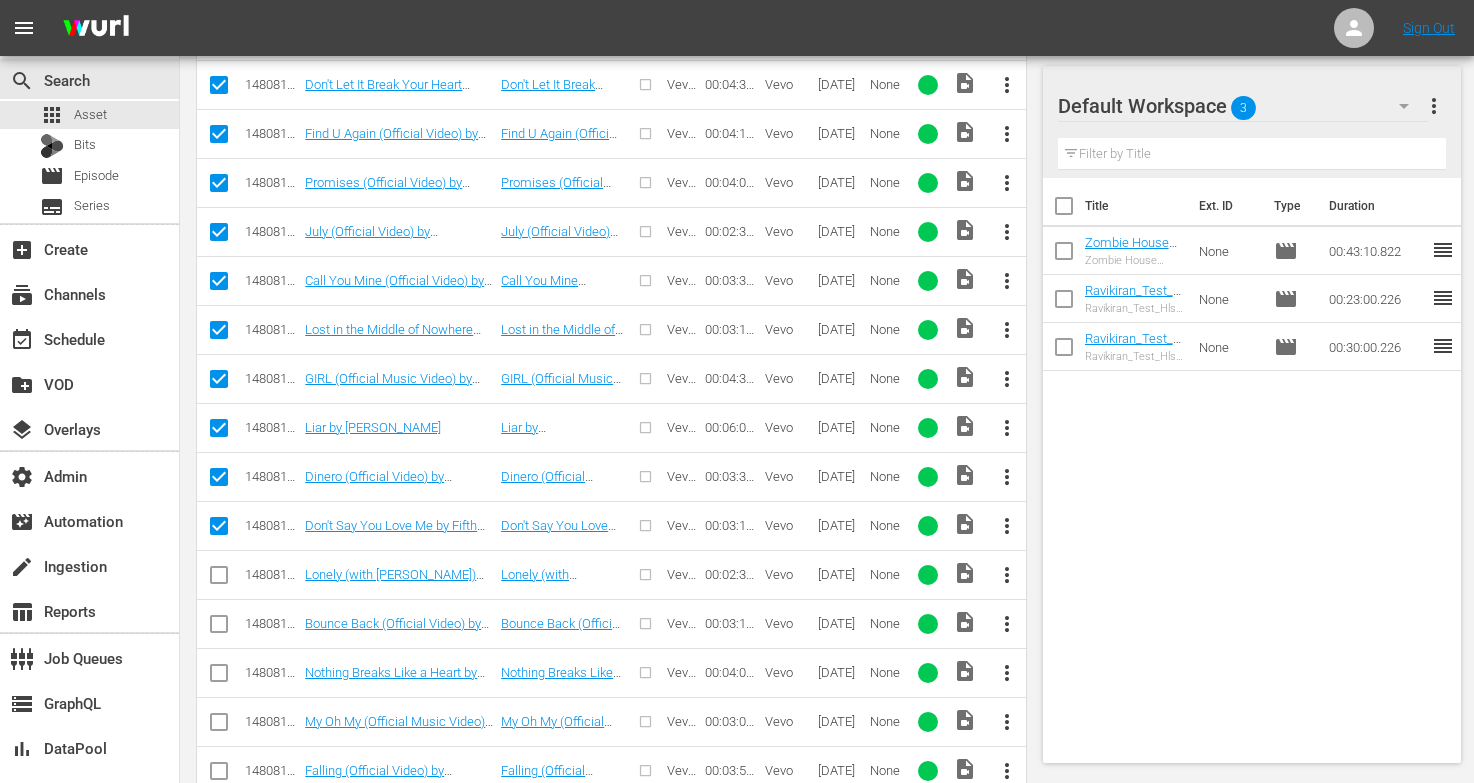 scroll, scrollTop: 743, scrollLeft: 0, axis: vertical 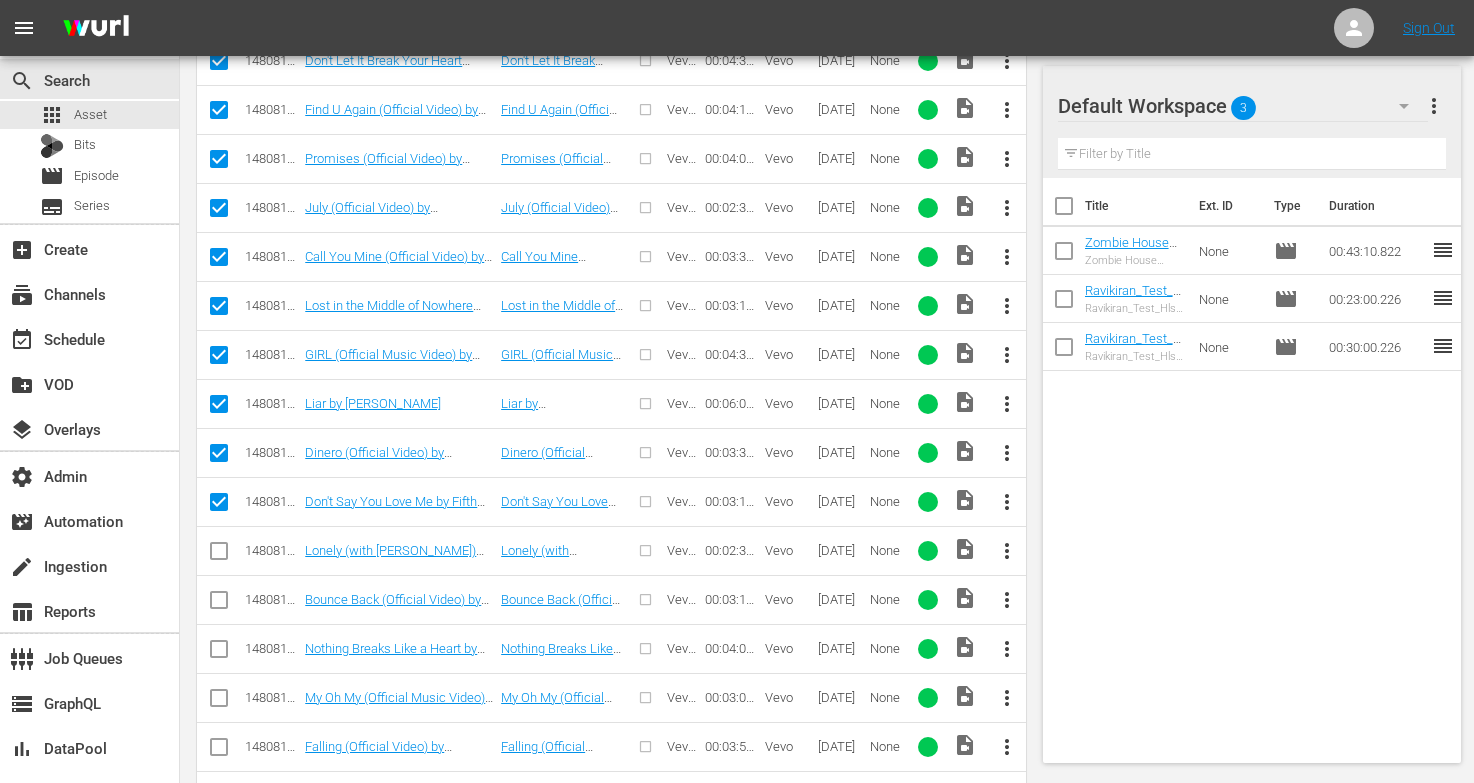 click at bounding box center (219, 555) 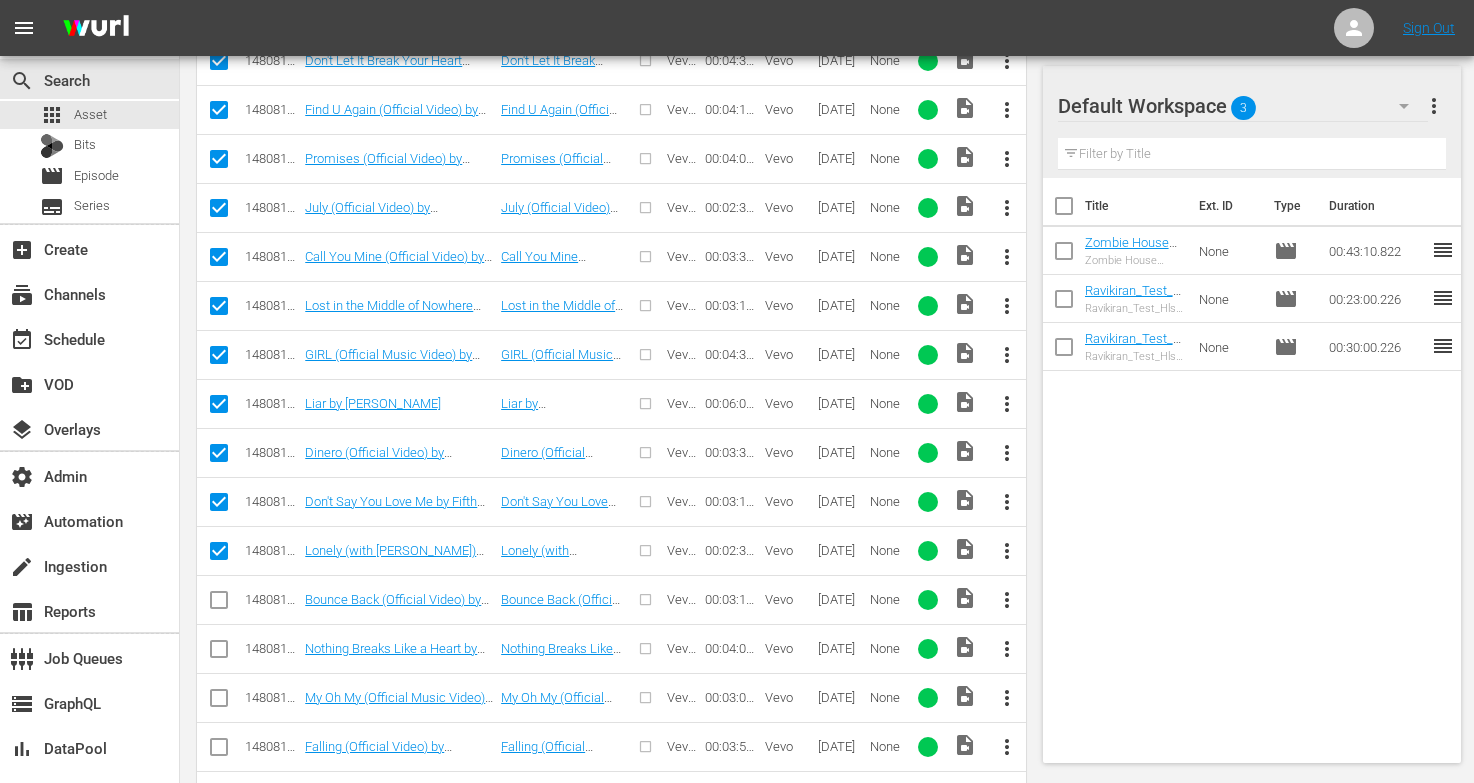 click at bounding box center [219, 604] 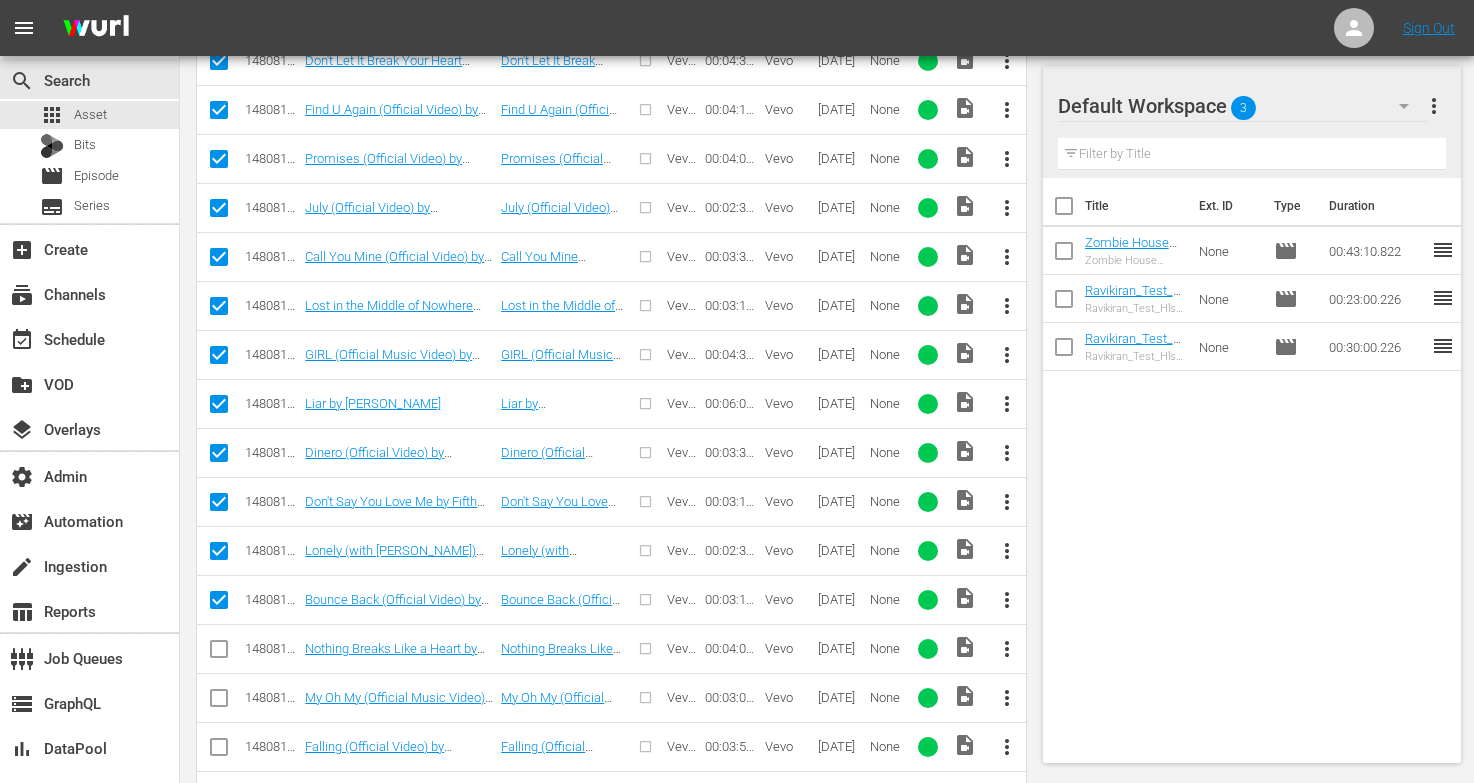 click at bounding box center (219, 653) 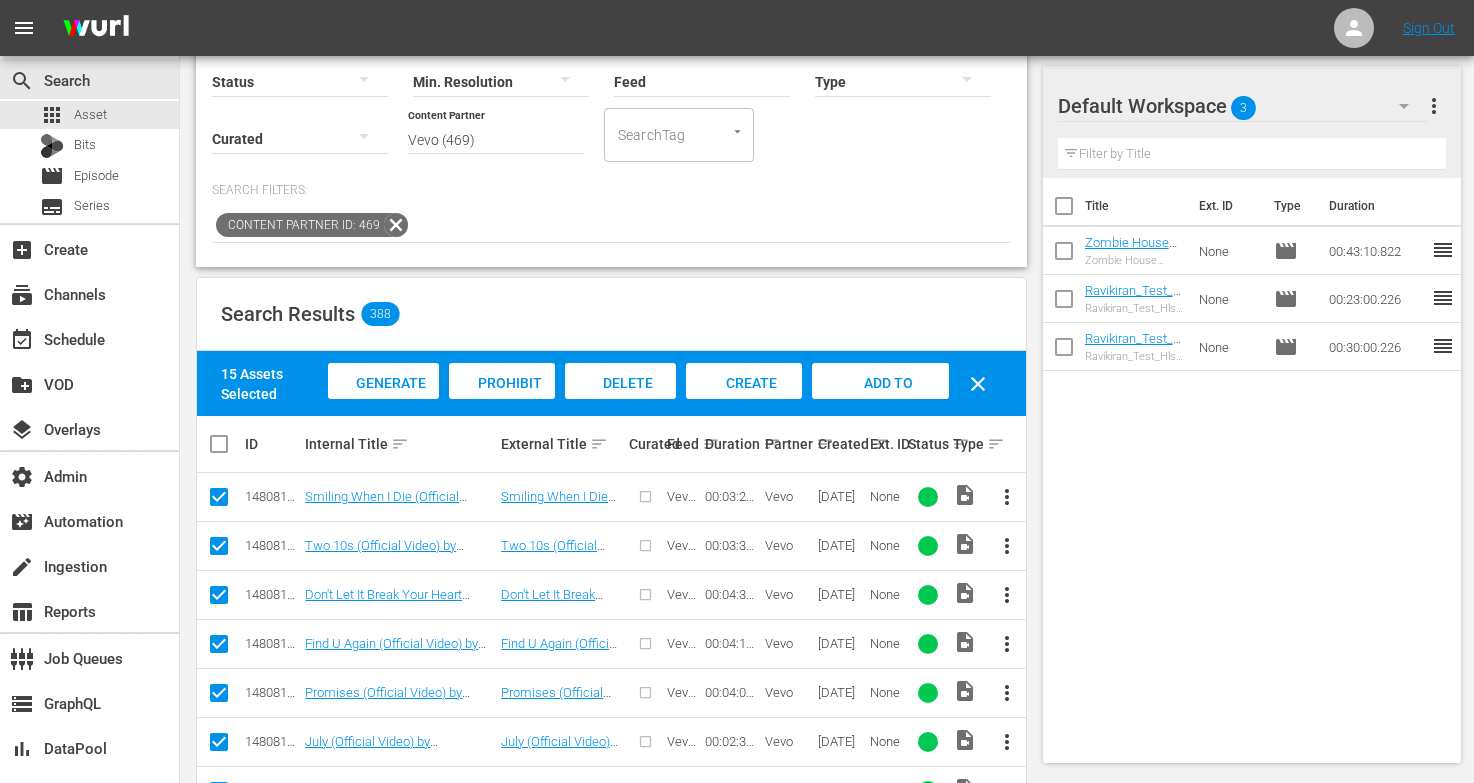 scroll, scrollTop: 208, scrollLeft: 0, axis: vertical 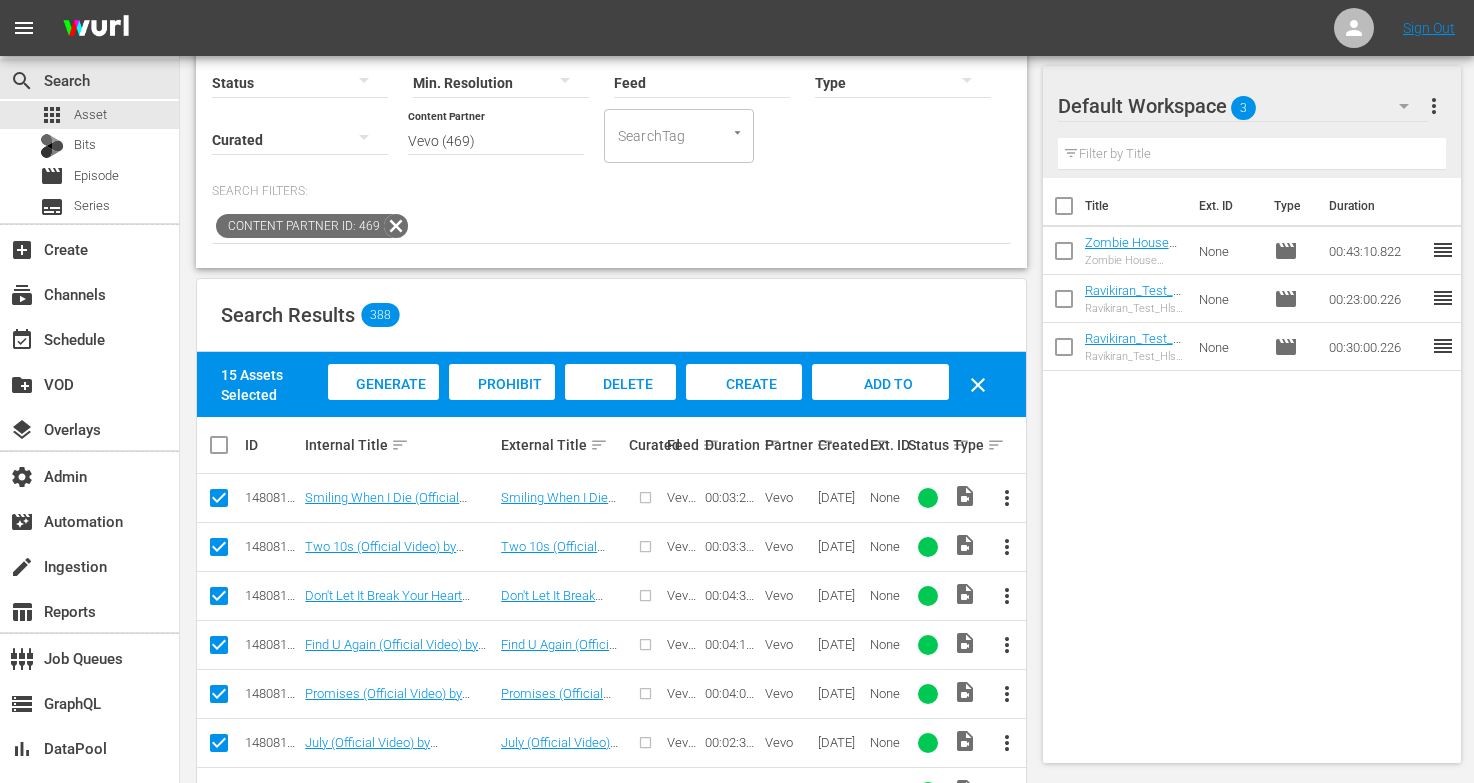 click on "Generate Bits" at bounding box center (383, 403) 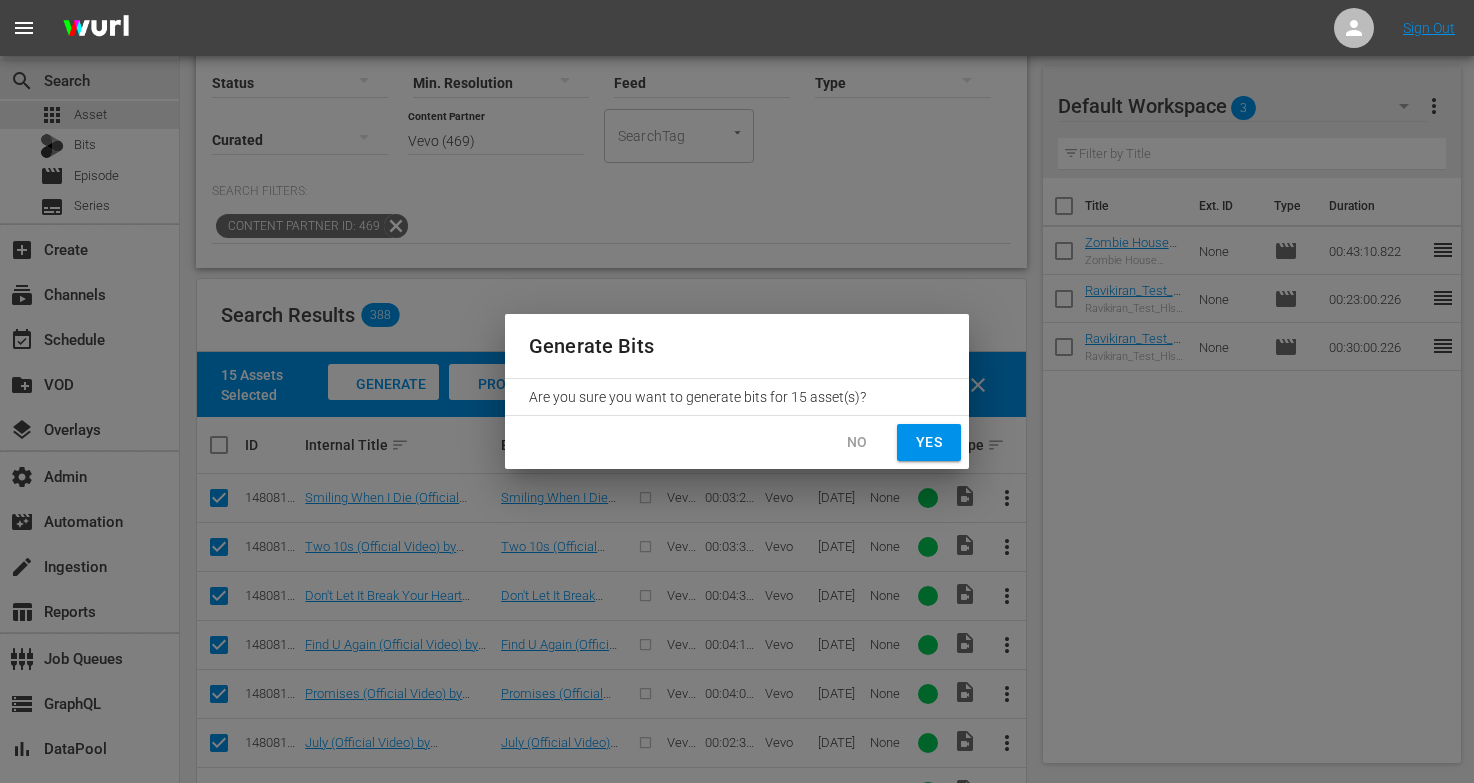 click on "Yes" at bounding box center [929, 442] 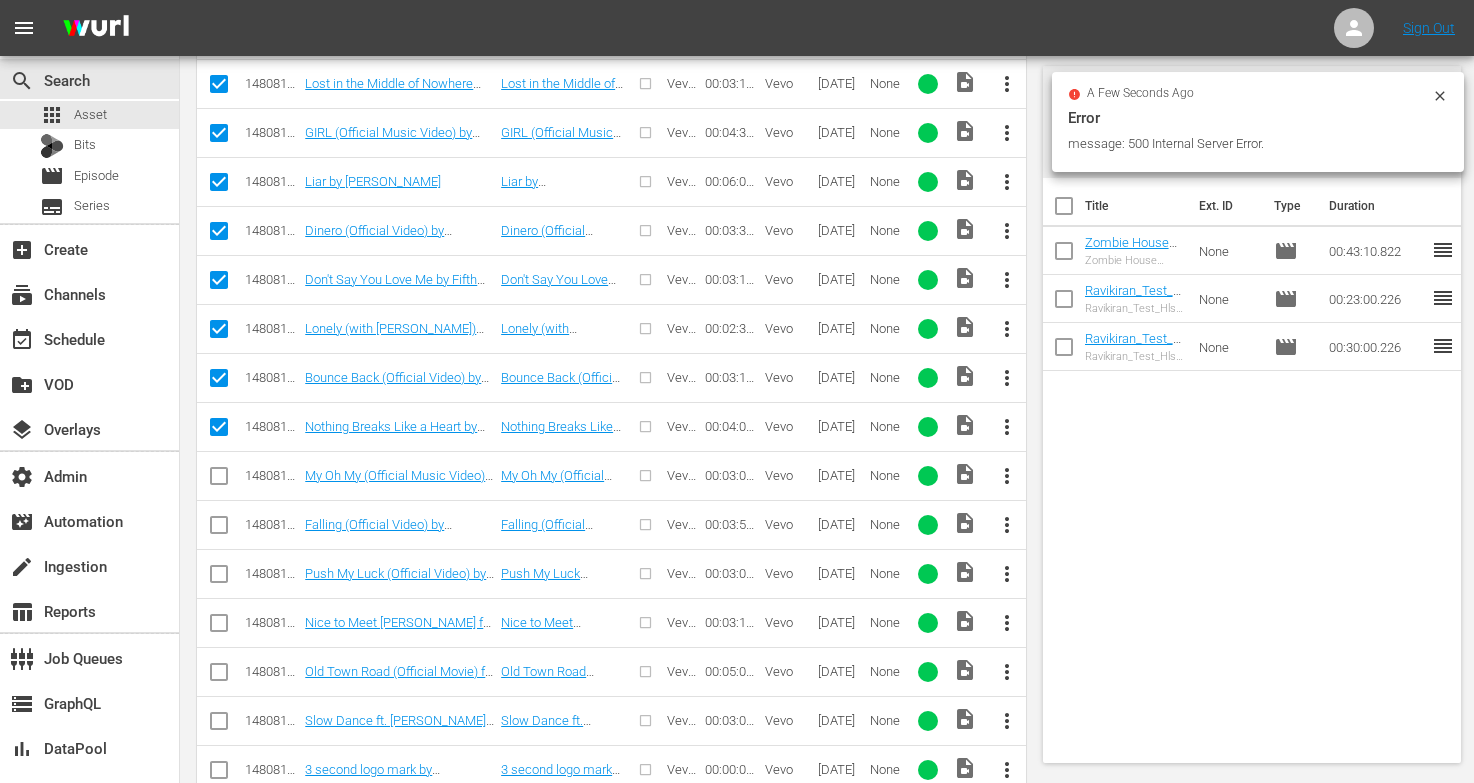scroll, scrollTop: 1018, scrollLeft: 0, axis: vertical 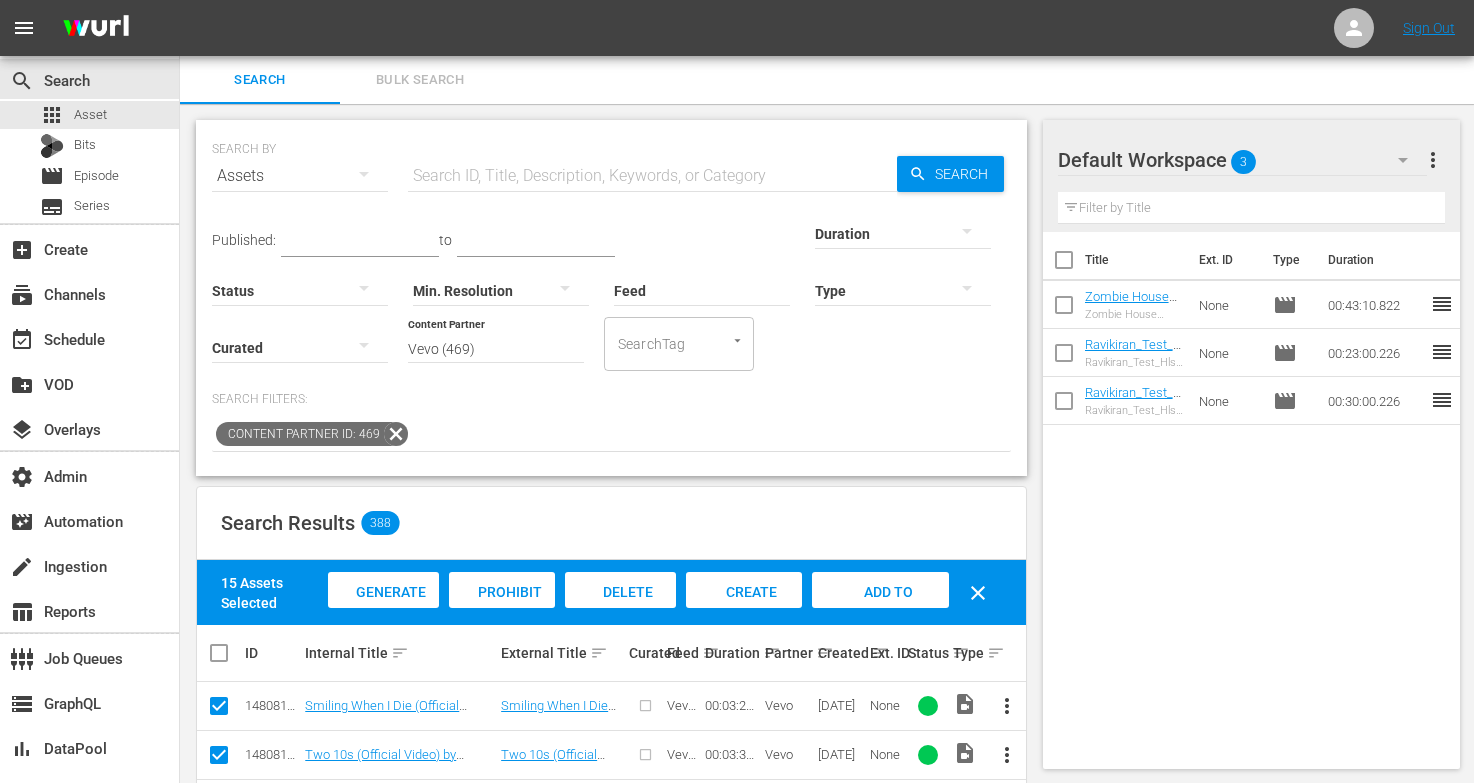 click at bounding box center (364, 174) 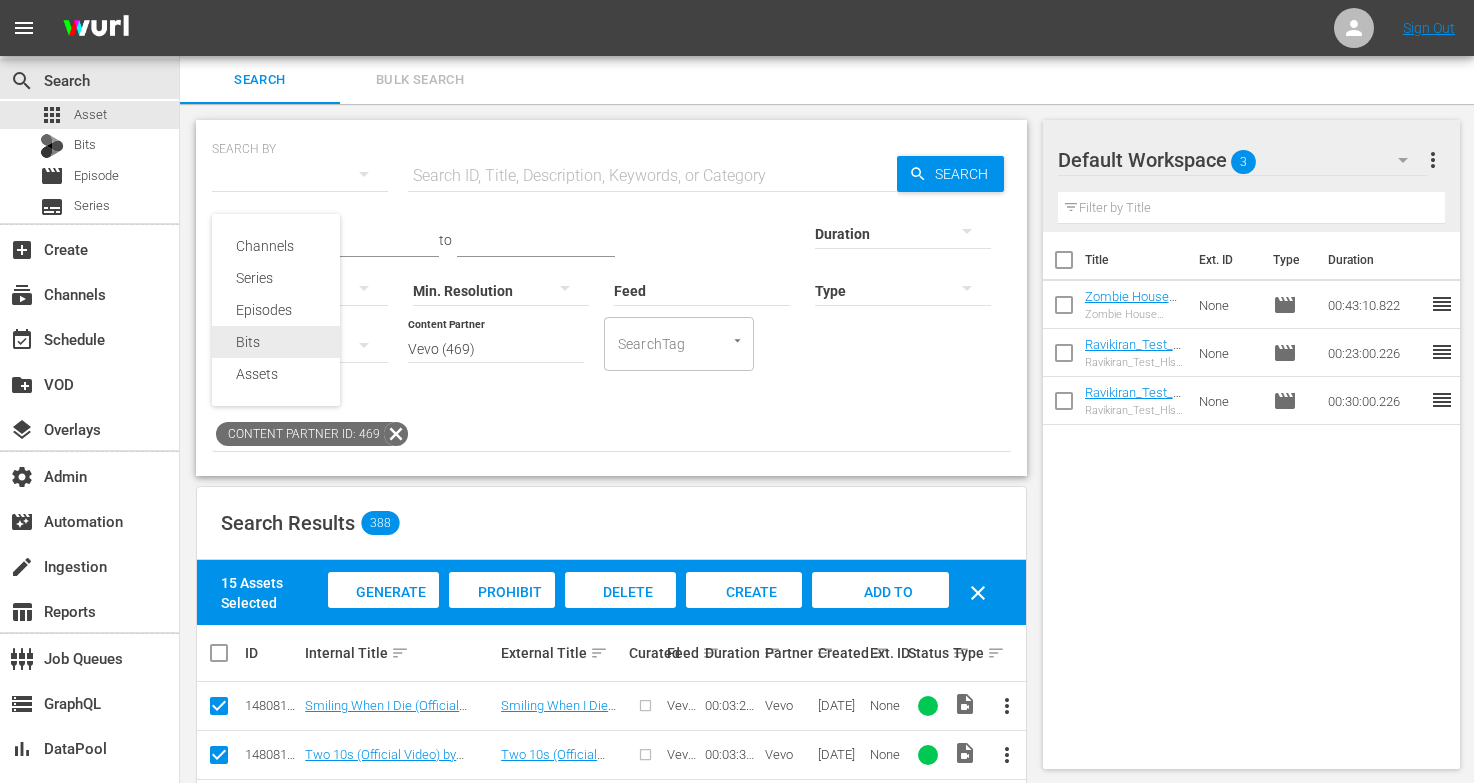 click on "Bits" at bounding box center (276, 342) 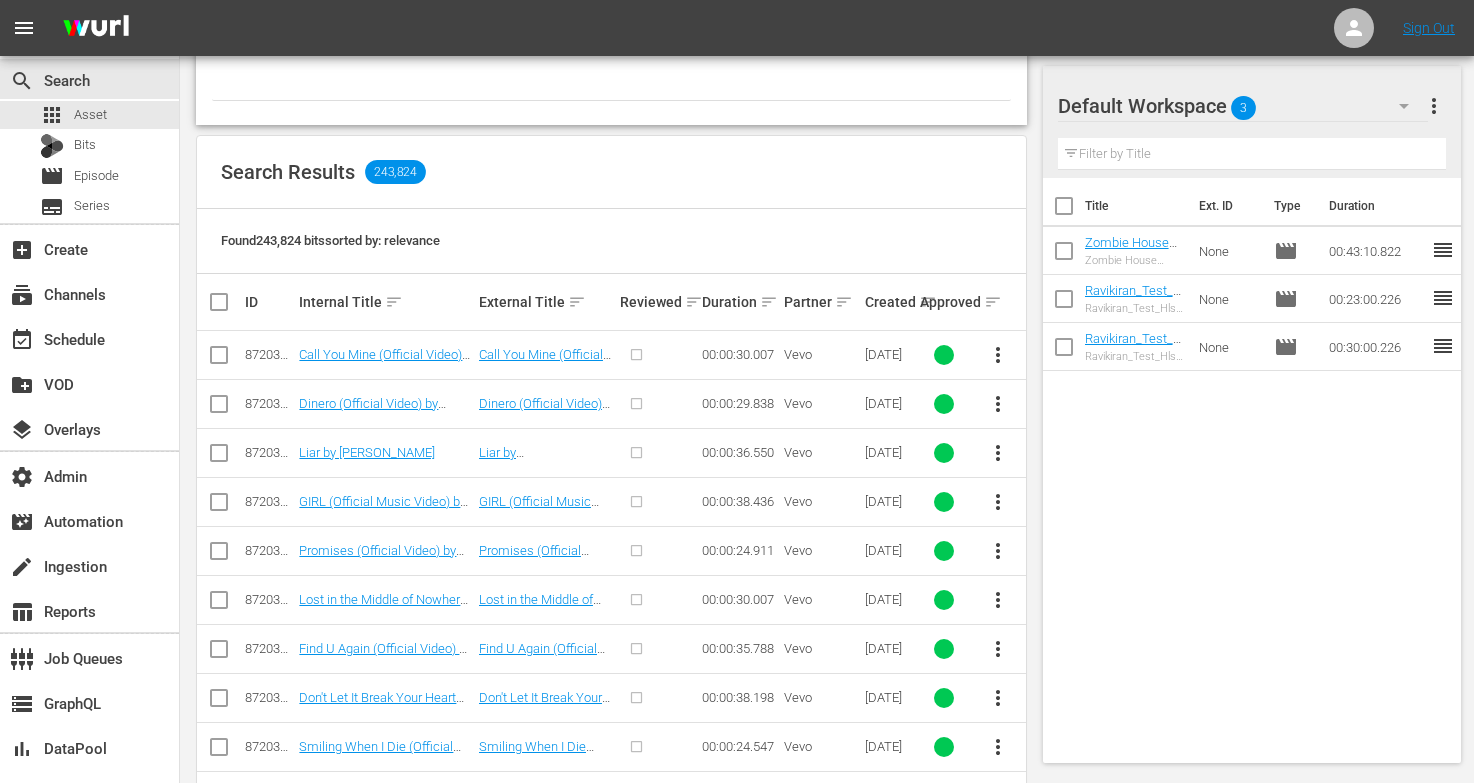 scroll, scrollTop: 349, scrollLeft: 0, axis: vertical 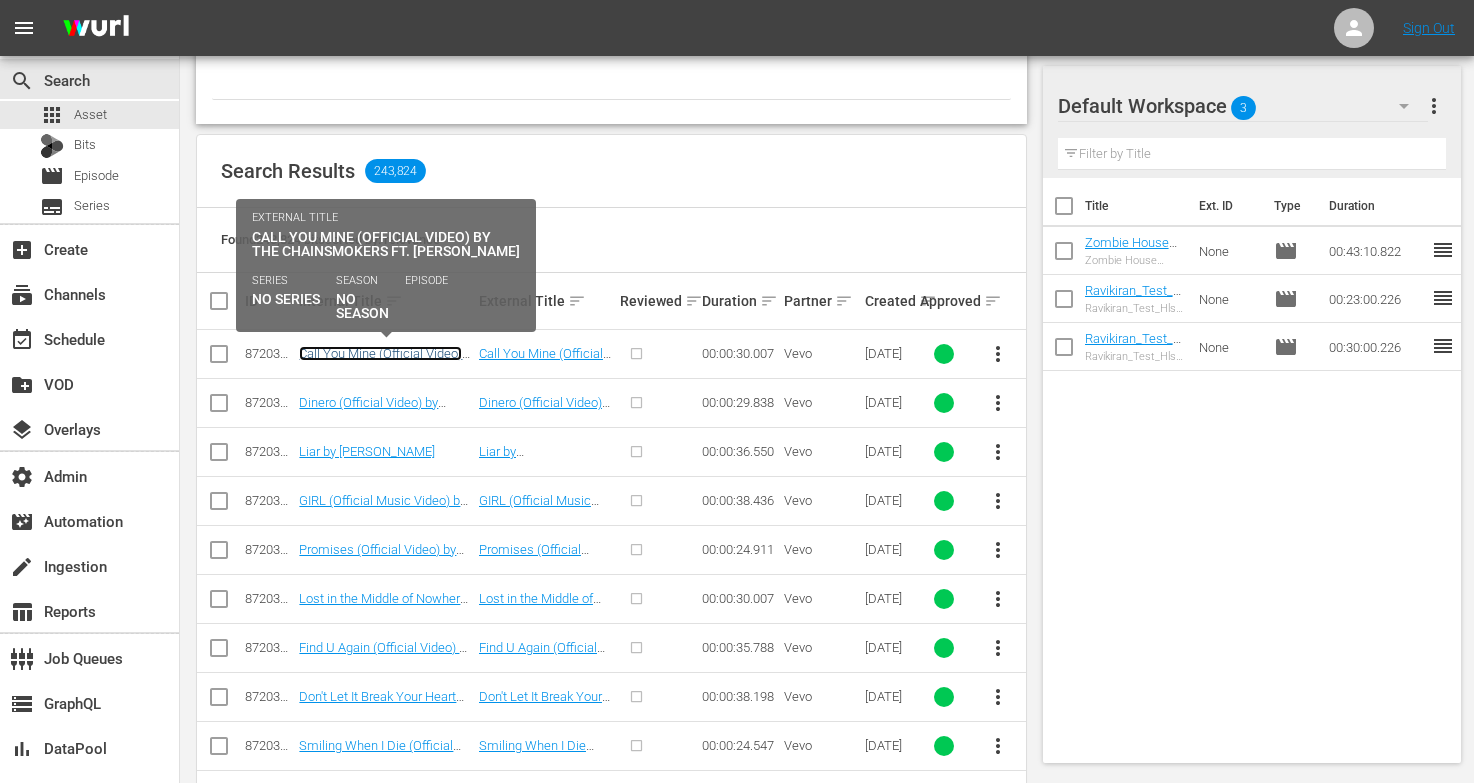 click on "Call You Mine (Official Video) by The Chainsmokers ft. [PERSON_NAME]" at bounding box center (380, 368) 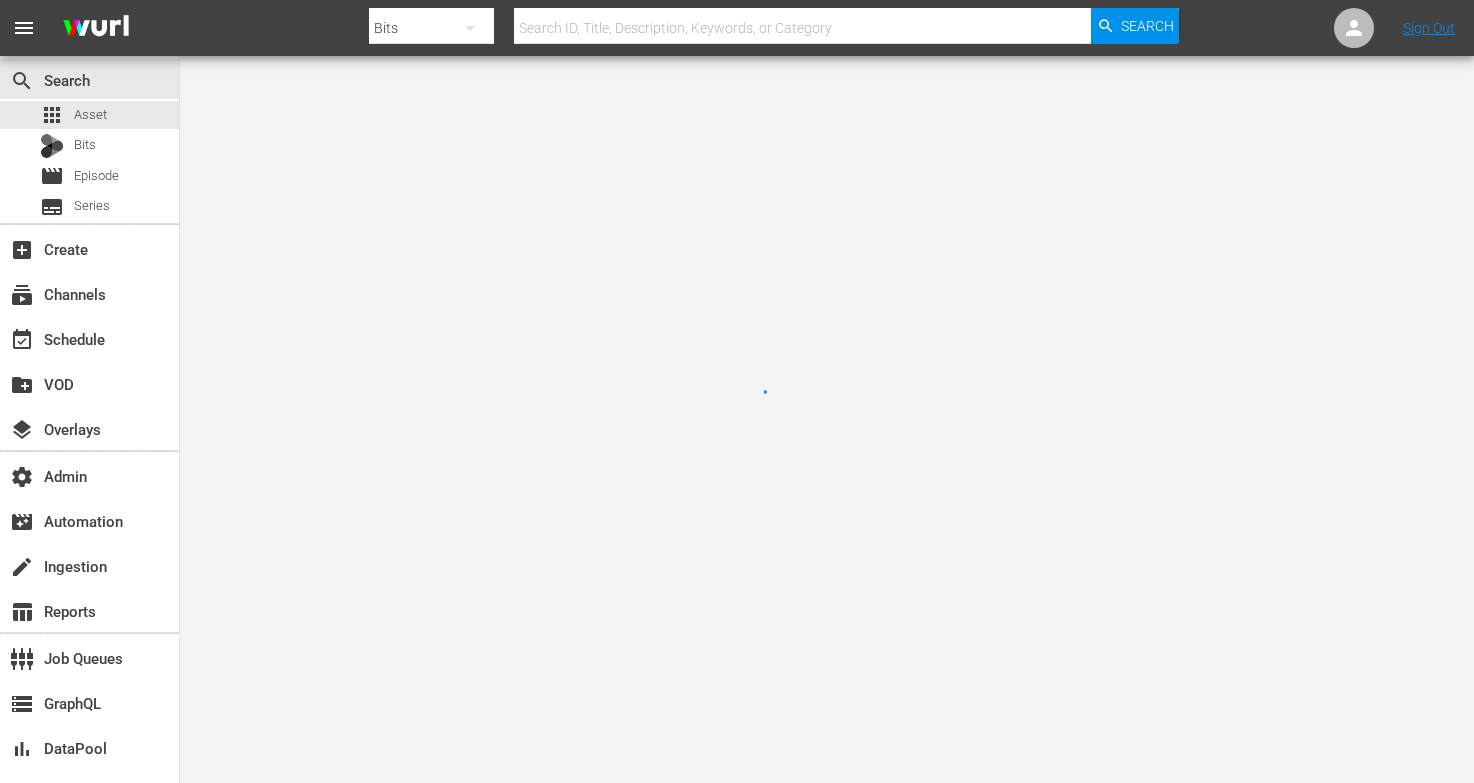 scroll, scrollTop: 0, scrollLeft: 0, axis: both 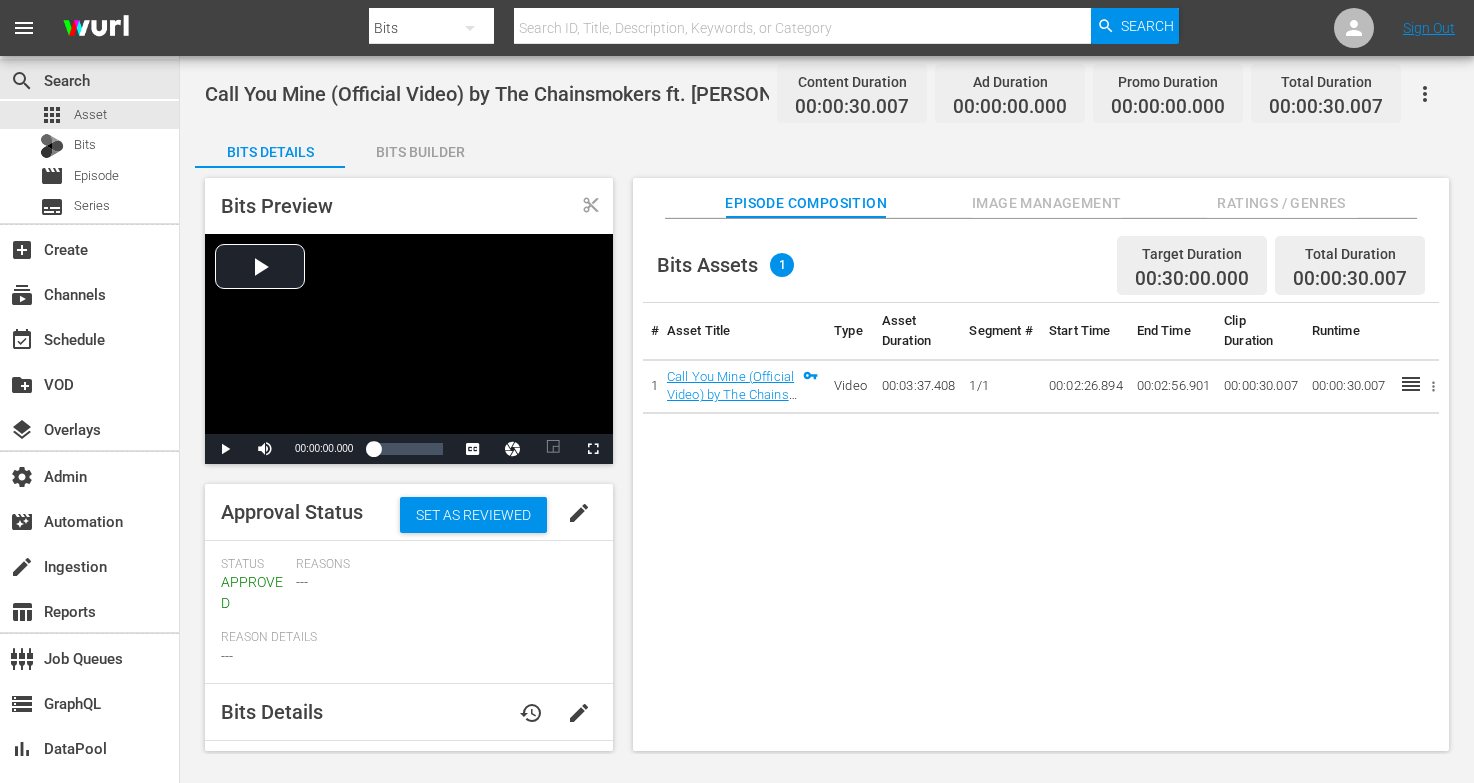 click on "Ratings / Genres" at bounding box center [1282, 203] 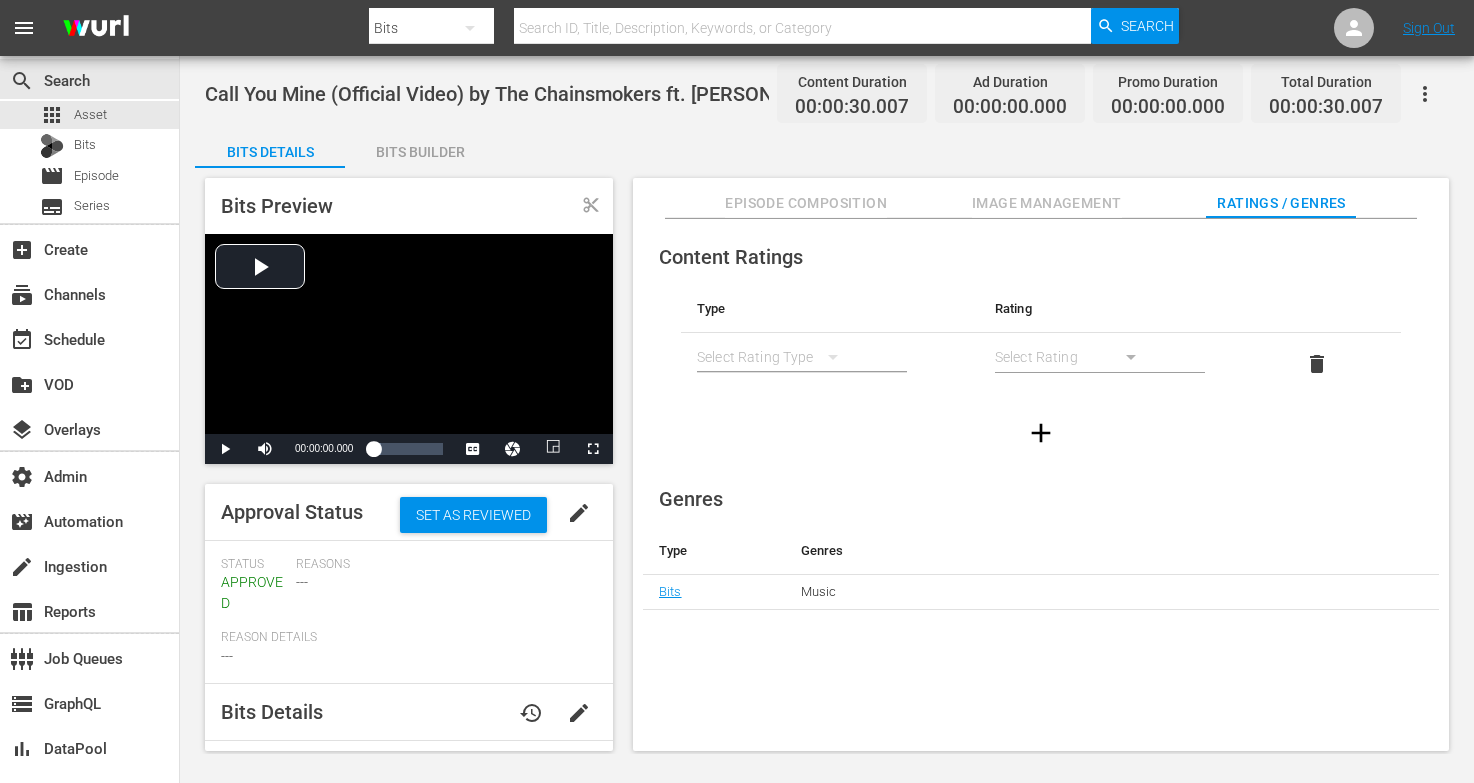 click on "Image Management" at bounding box center [1047, 203] 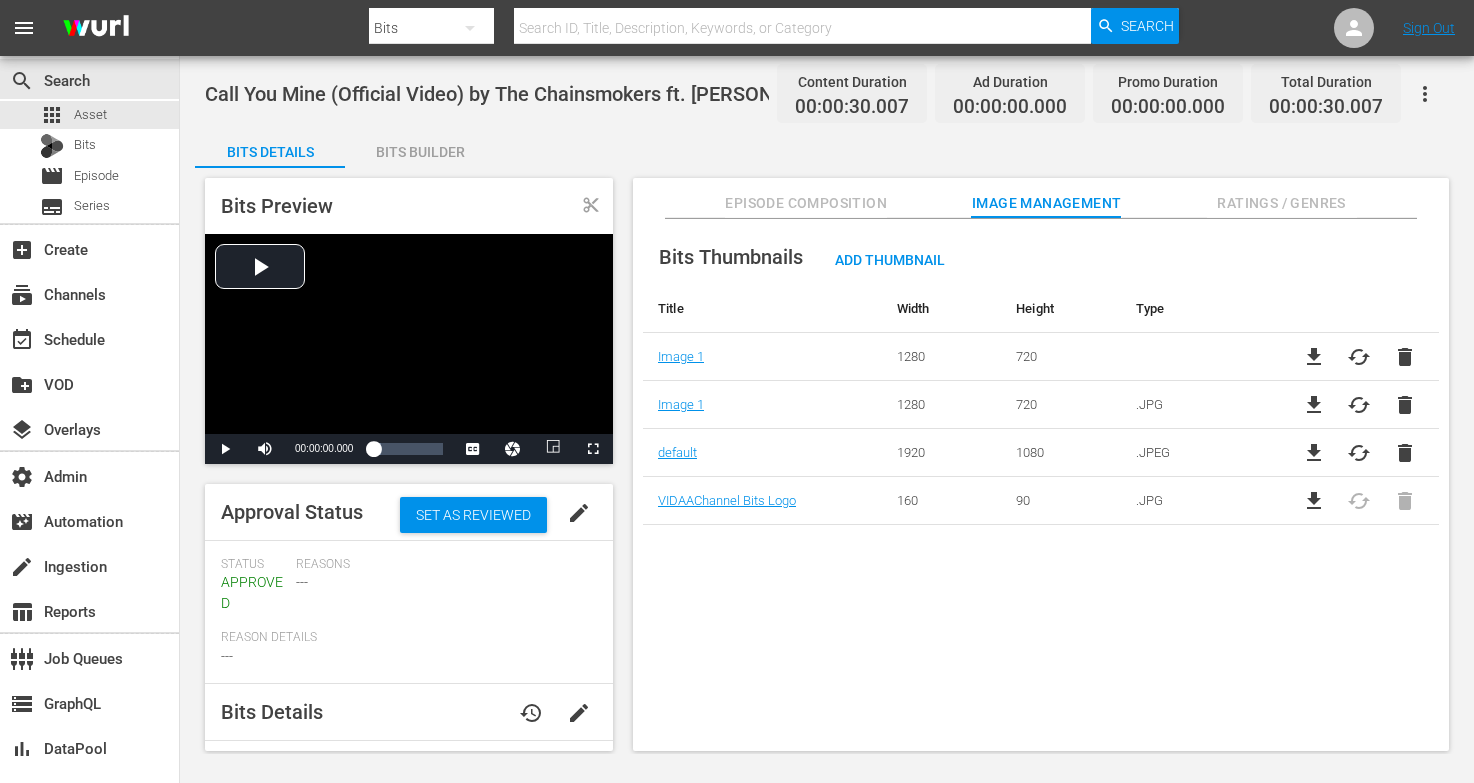 click on "Episode Composition" at bounding box center (806, 203) 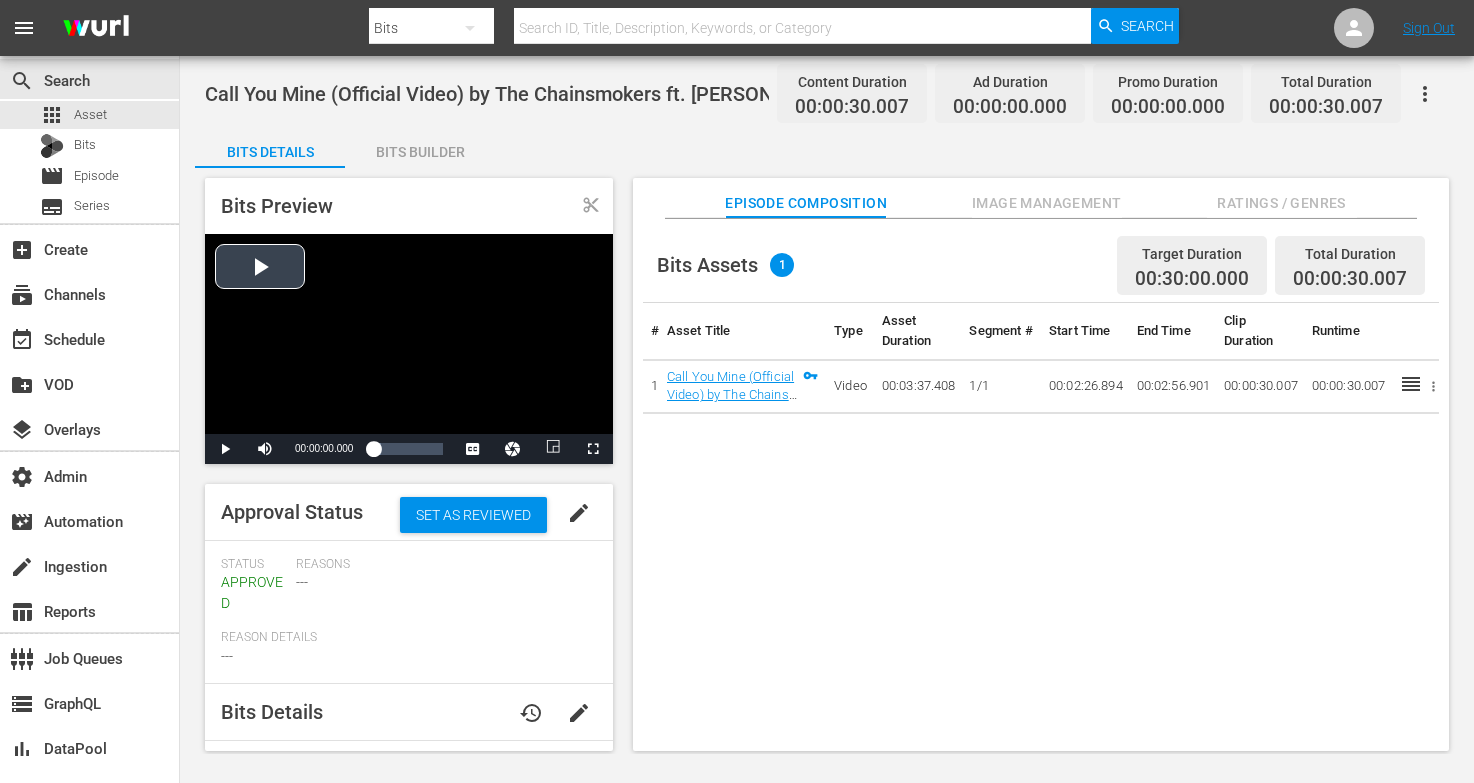 click at bounding box center [409, 334] 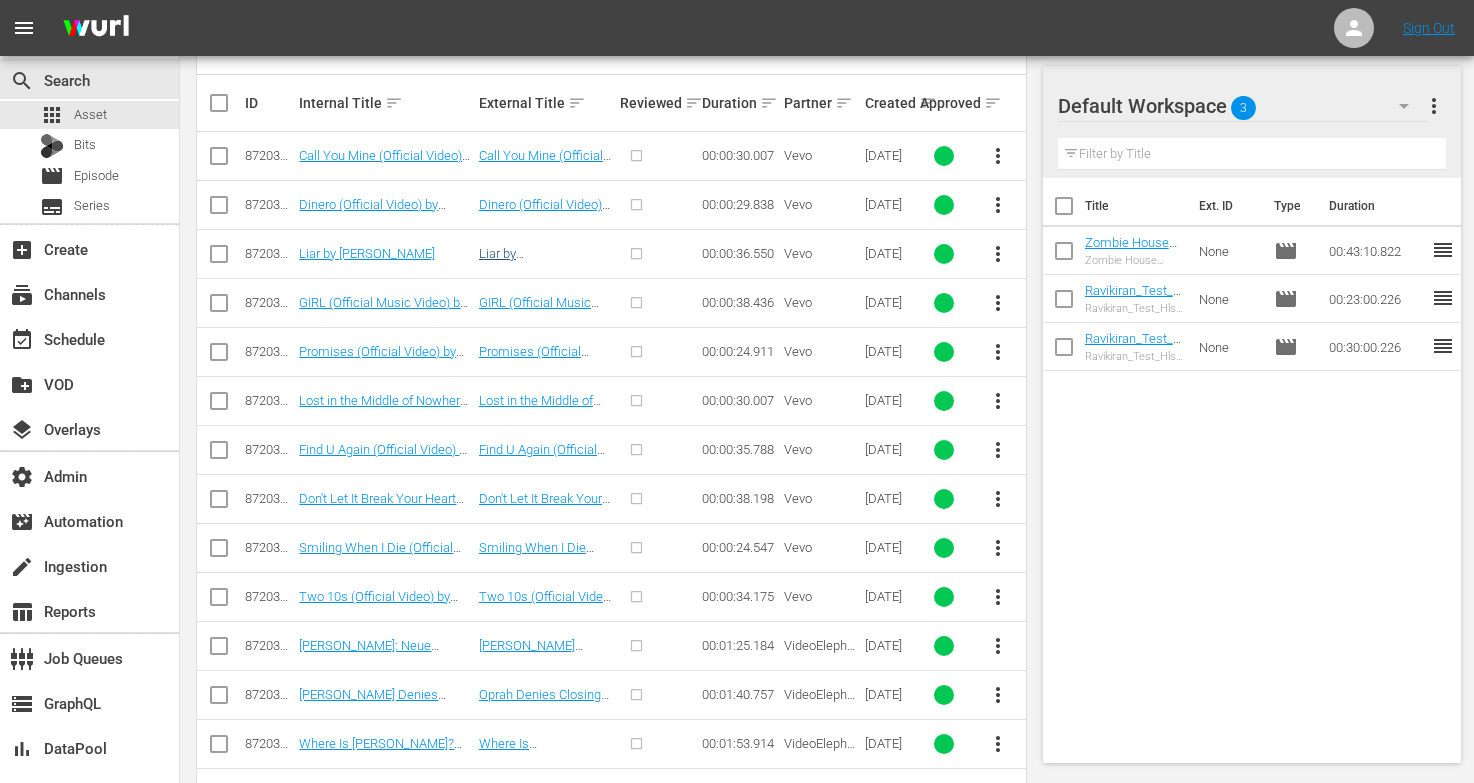 scroll, scrollTop: 551, scrollLeft: 0, axis: vertical 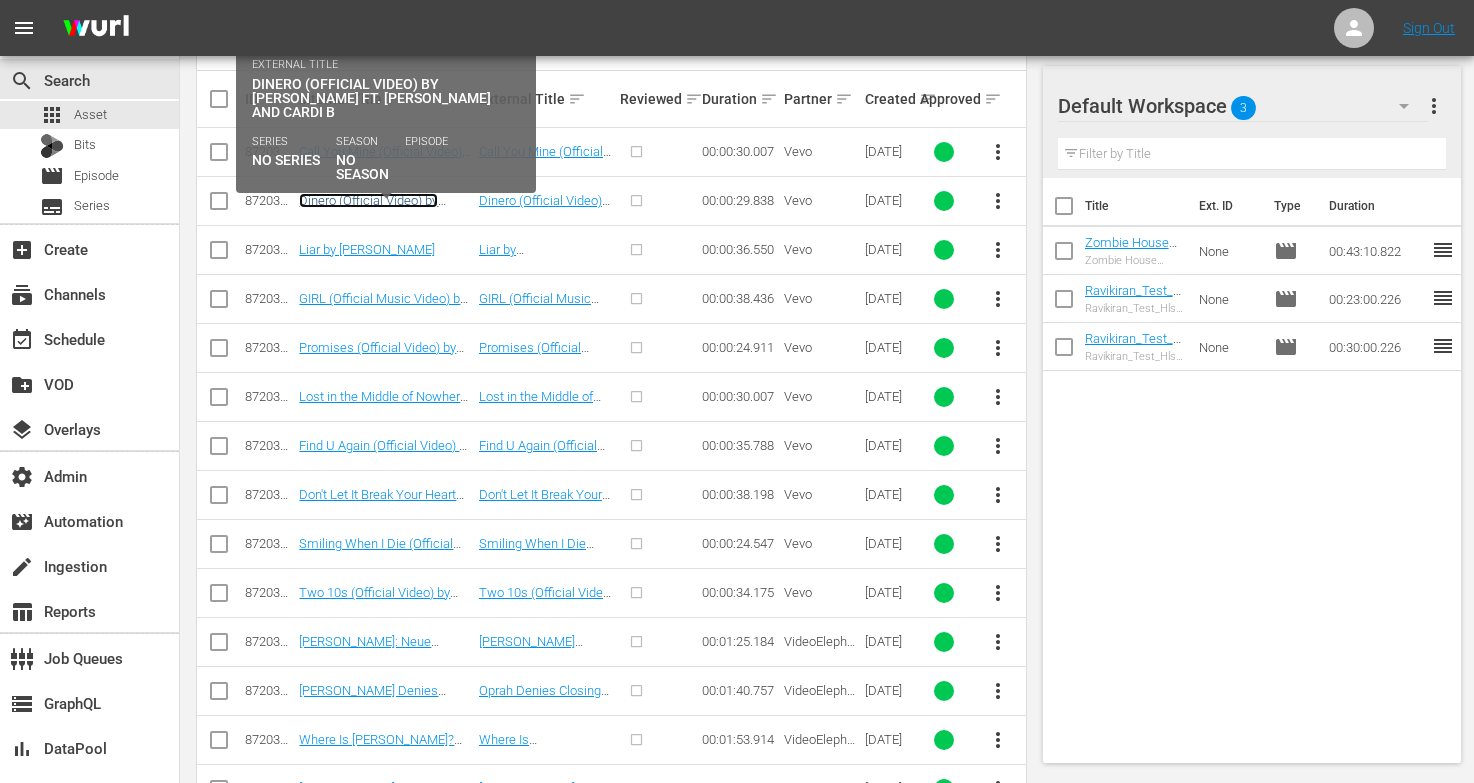click on "Dinero (Official Video) by [PERSON_NAME] ft. [PERSON_NAME] and Cardi B" at bounding box center (380, 215) 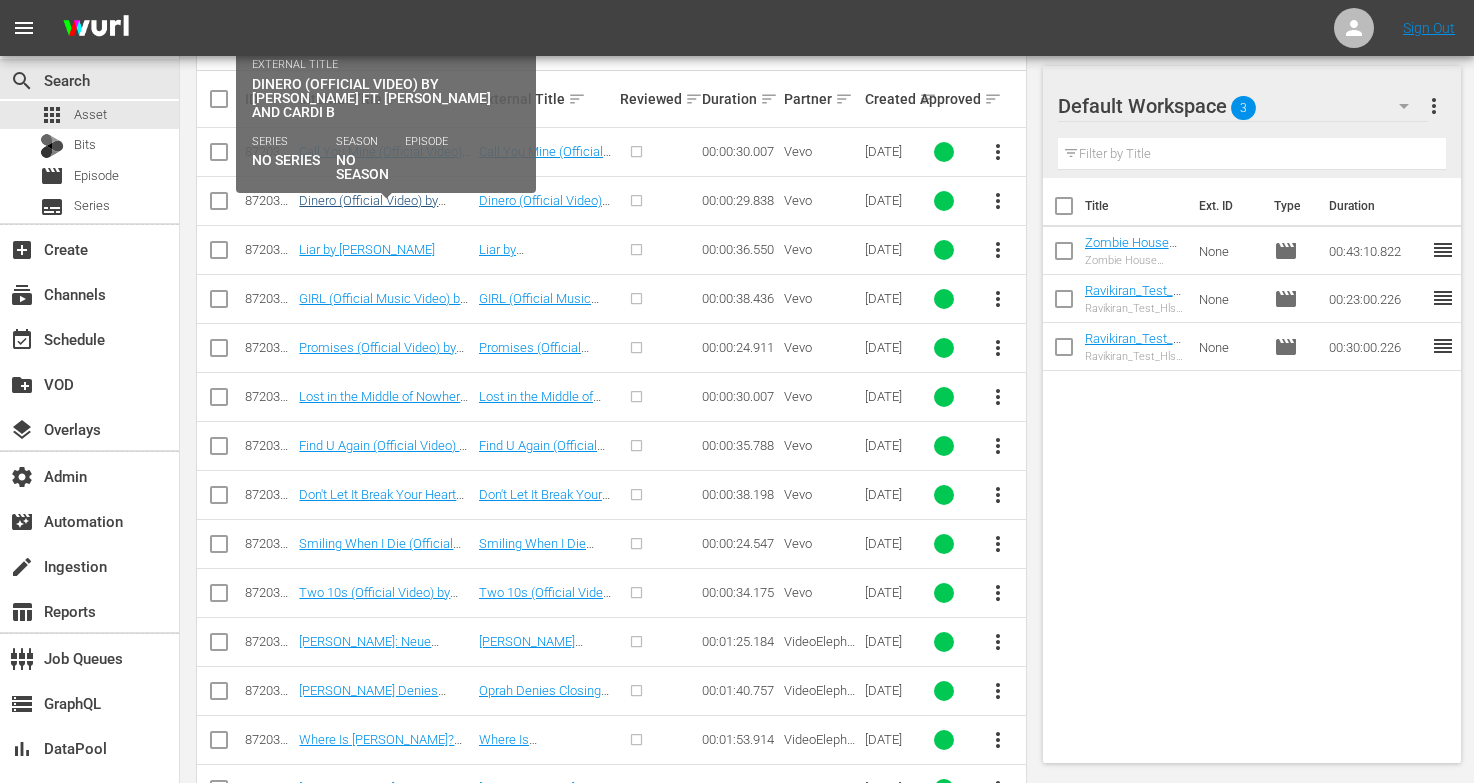 scroll, scrollTop: 0, scrollLeft: 0, axis: both 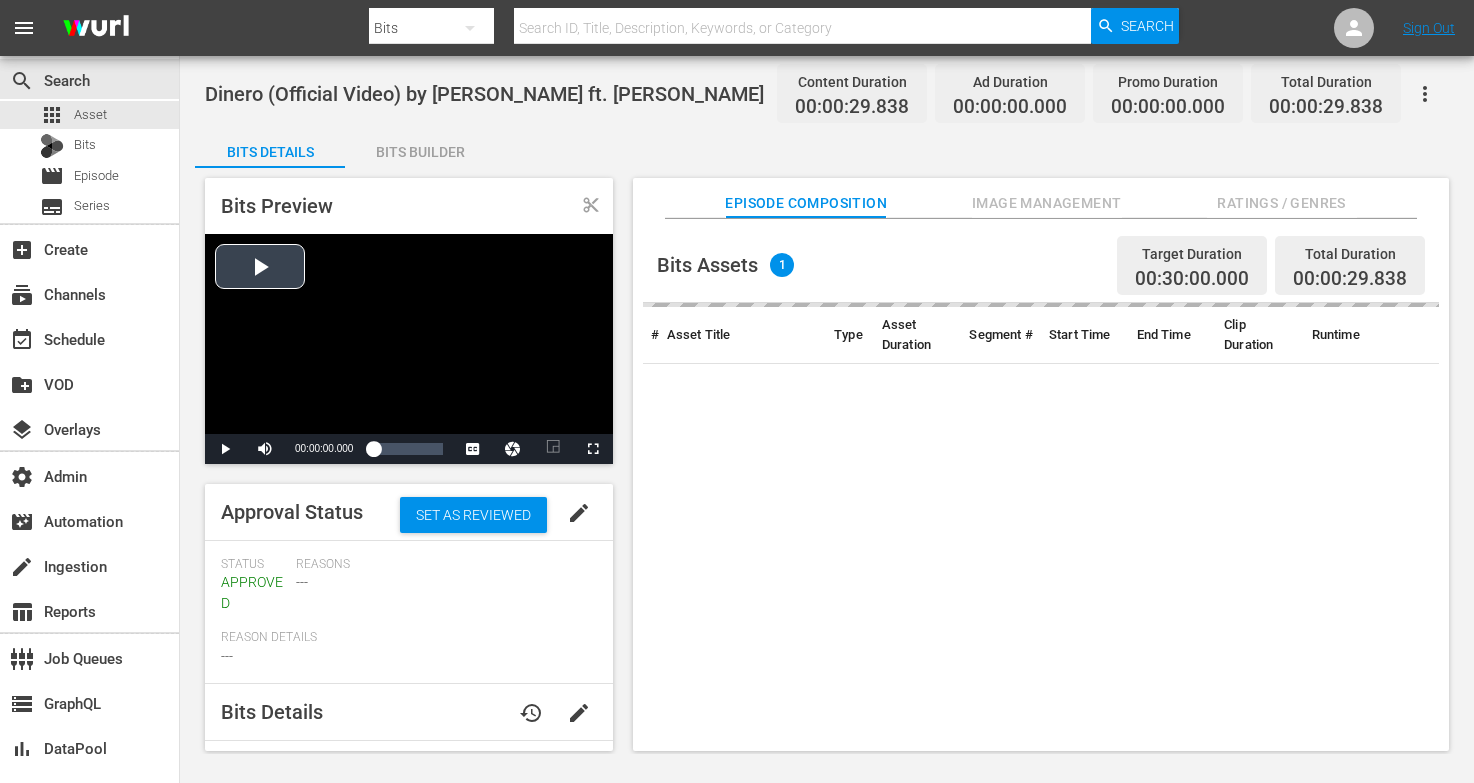 click at bounding box center (409, 334) 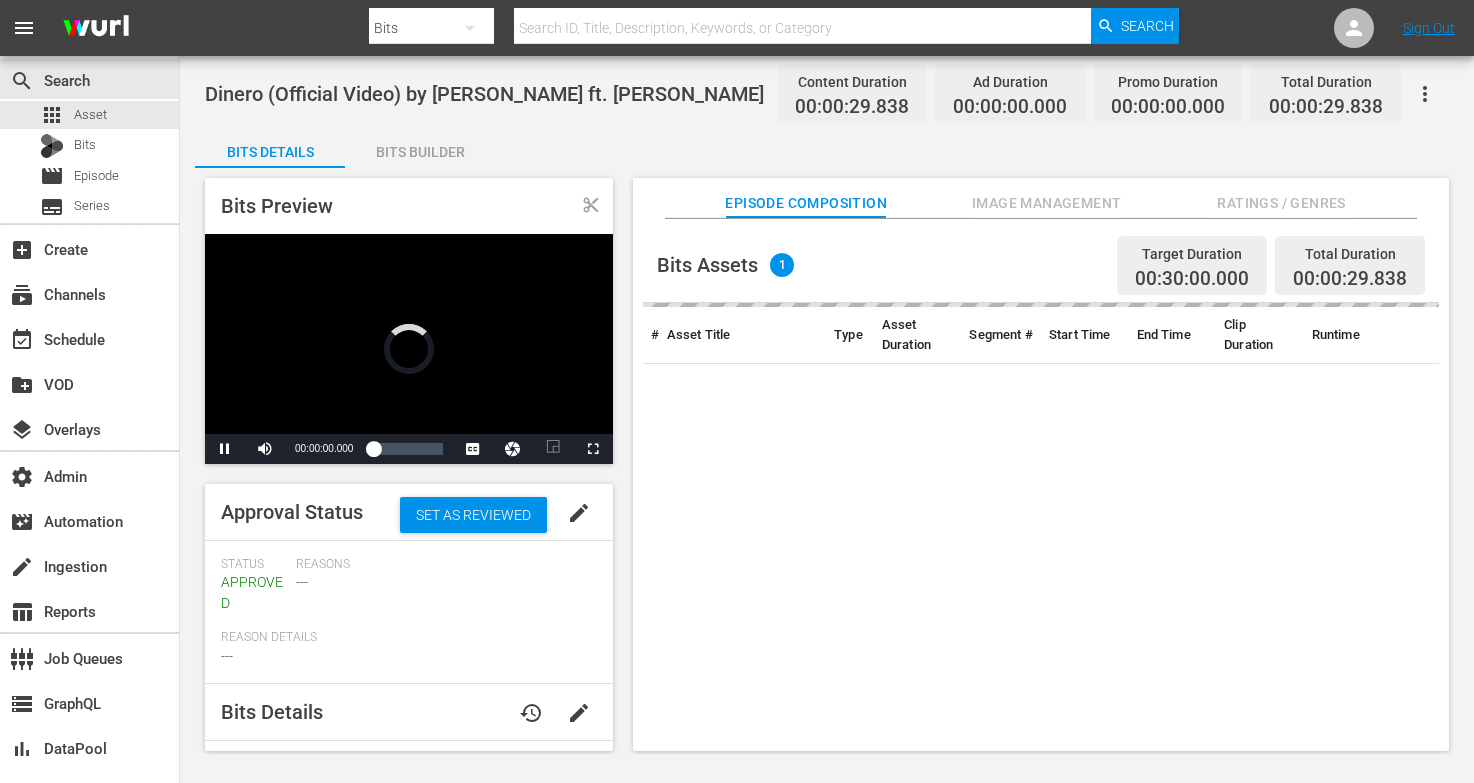 click on "Ratings / Genres" at bounding box center (1282, 203) 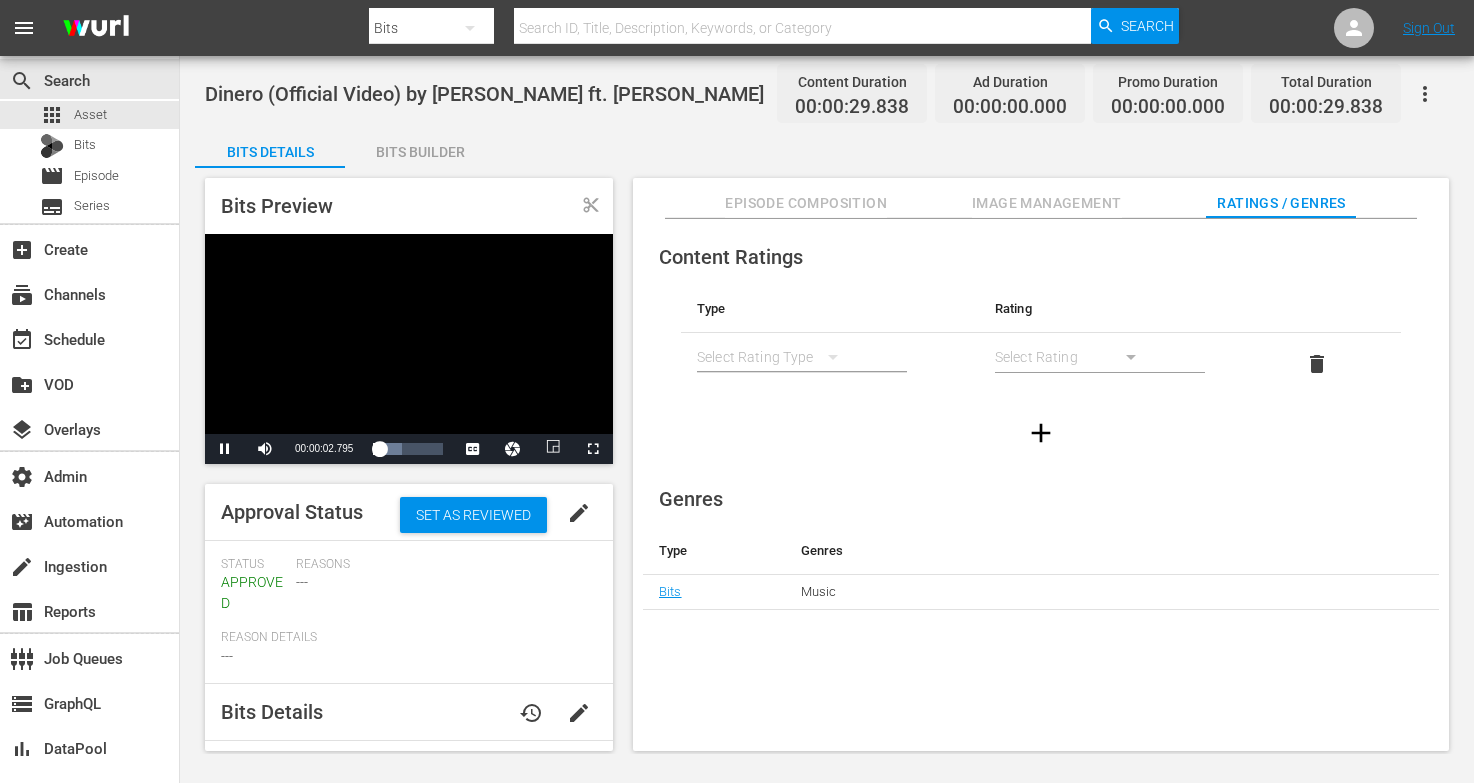 scroll, scrollTop: 2, scrollLeft: 0, axis: vertical 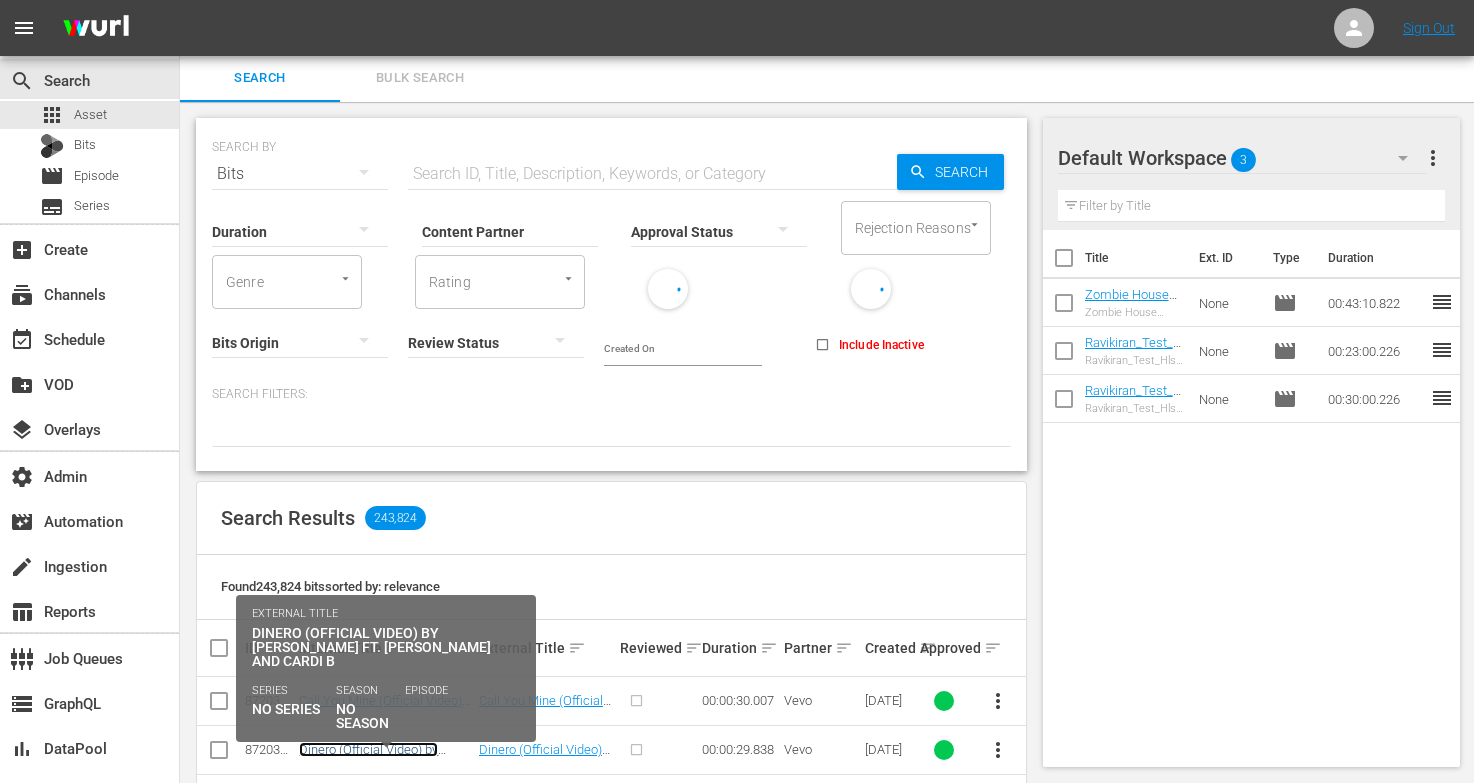 click on "Dinero (Official Video) by [PERSON_NAME] ft. [PERSON_NAME] and Cardi B" at bounding box center (380, 764) 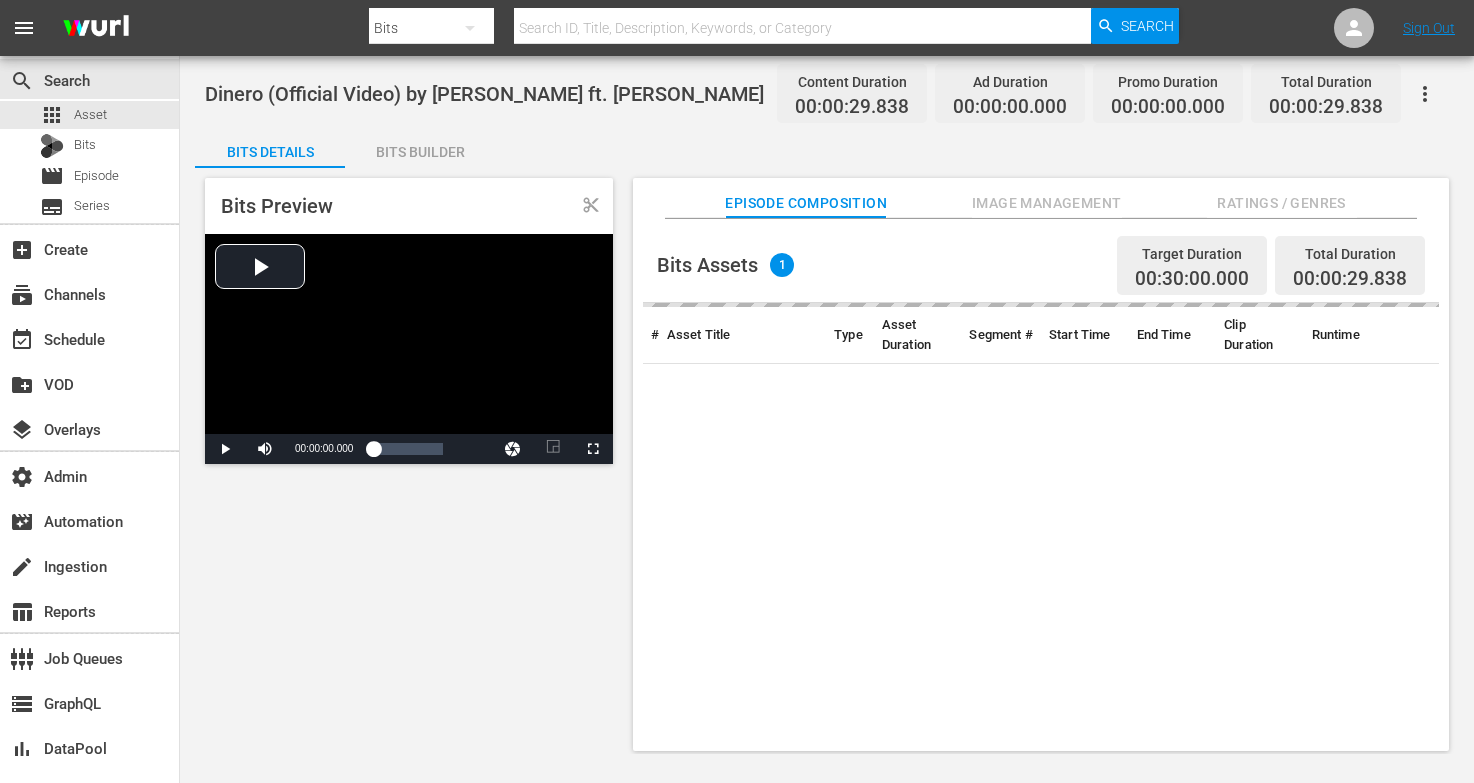 scroll, scrollTop: 0, scrollLeft: 0, axis: both 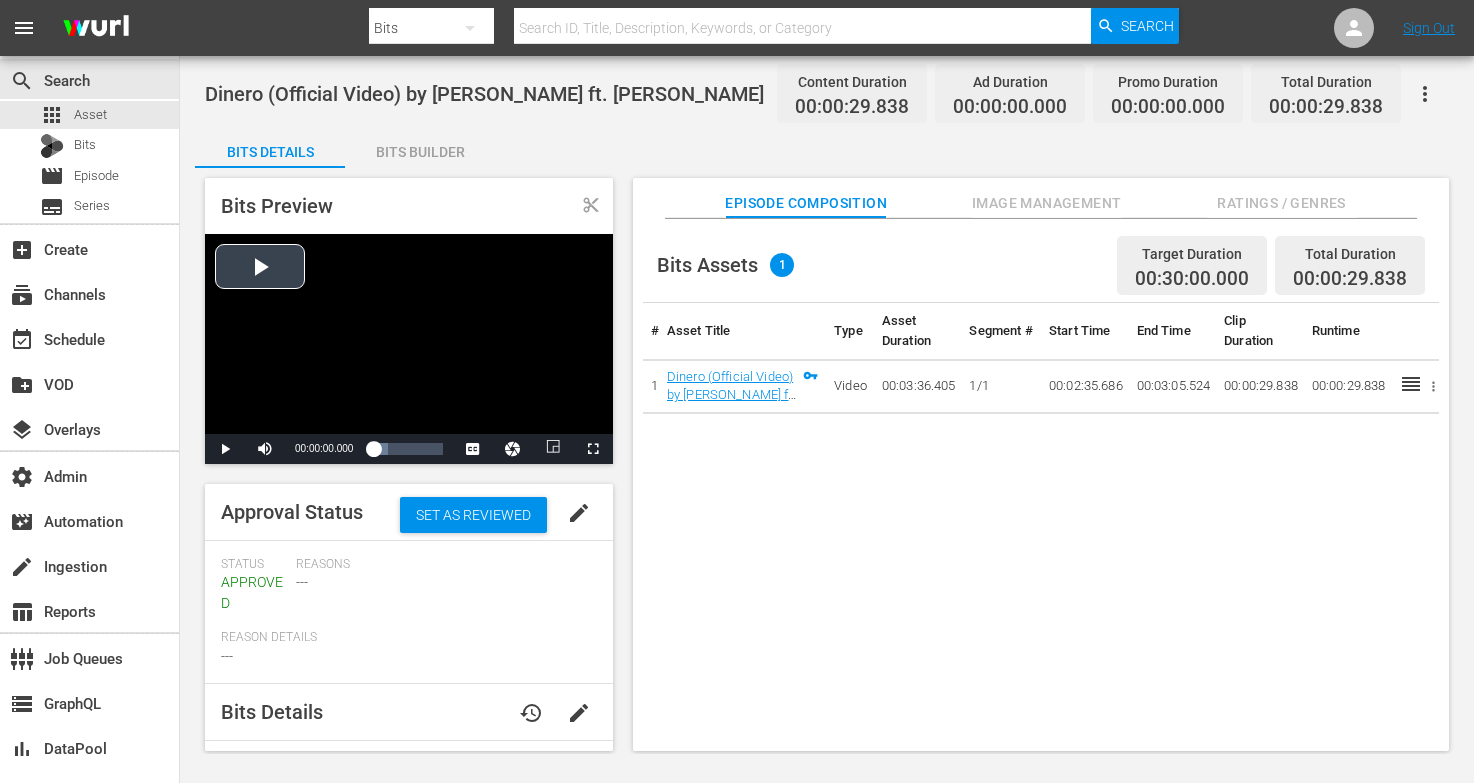 click at bounding box center [409, 334] 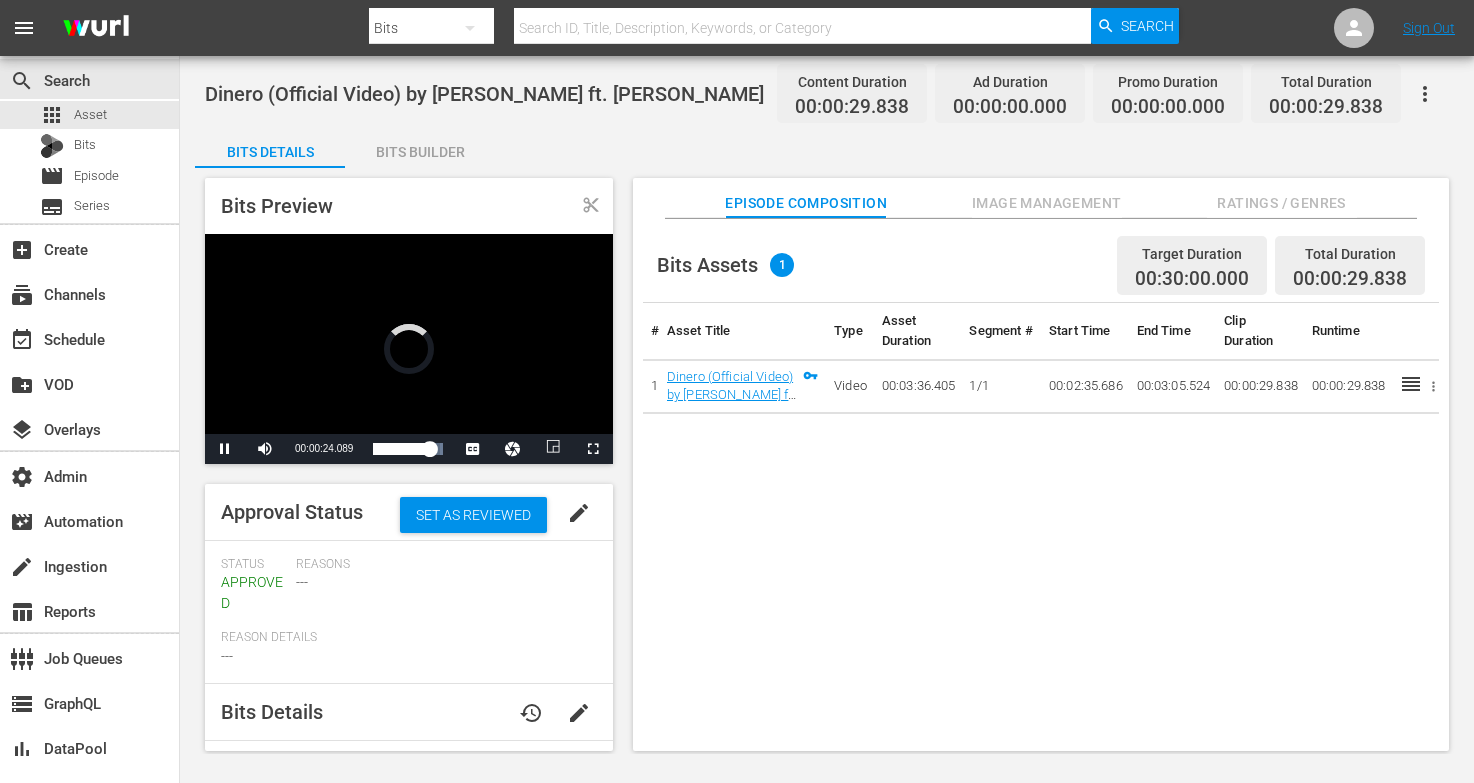 click at bounding box center (409, 334) 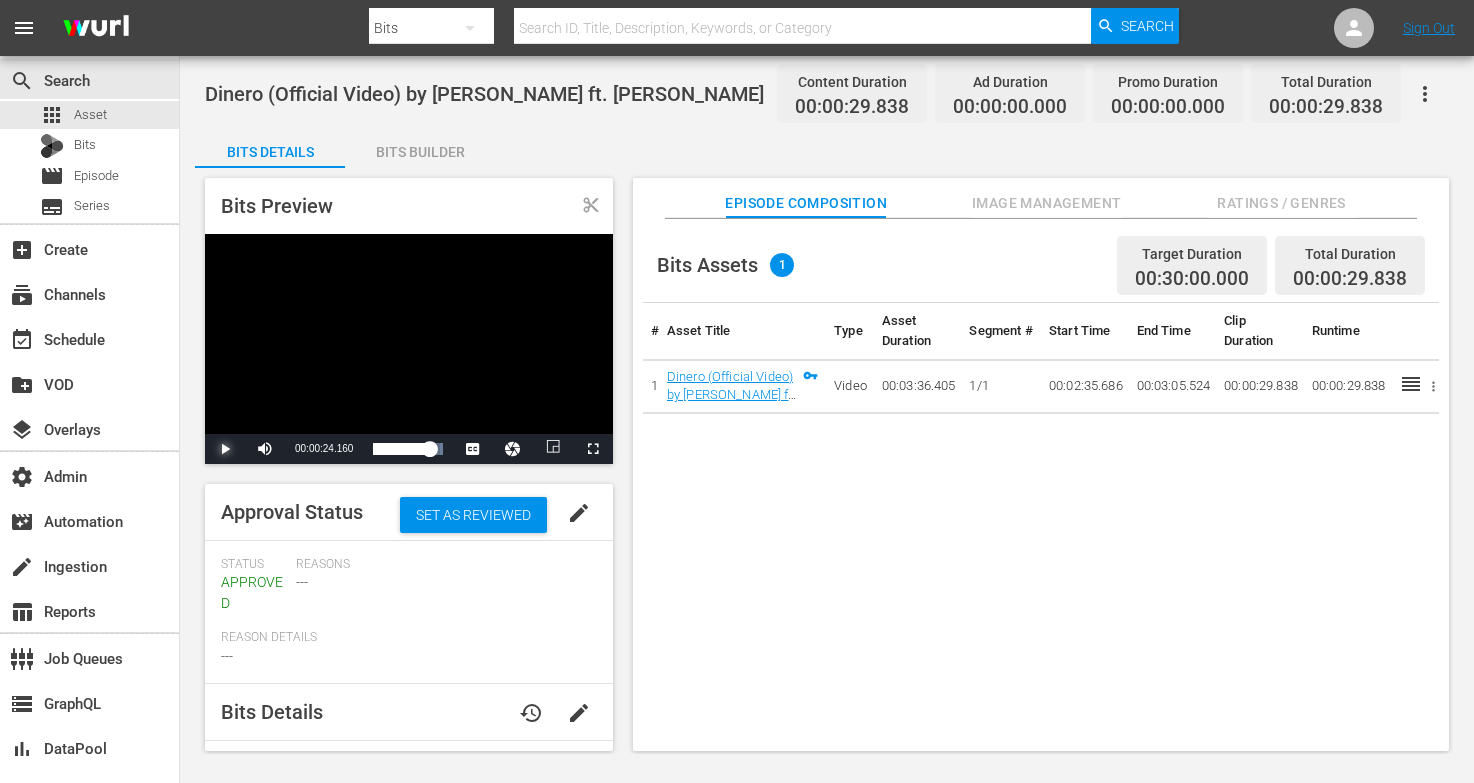 click at bounding box center (225, 449) 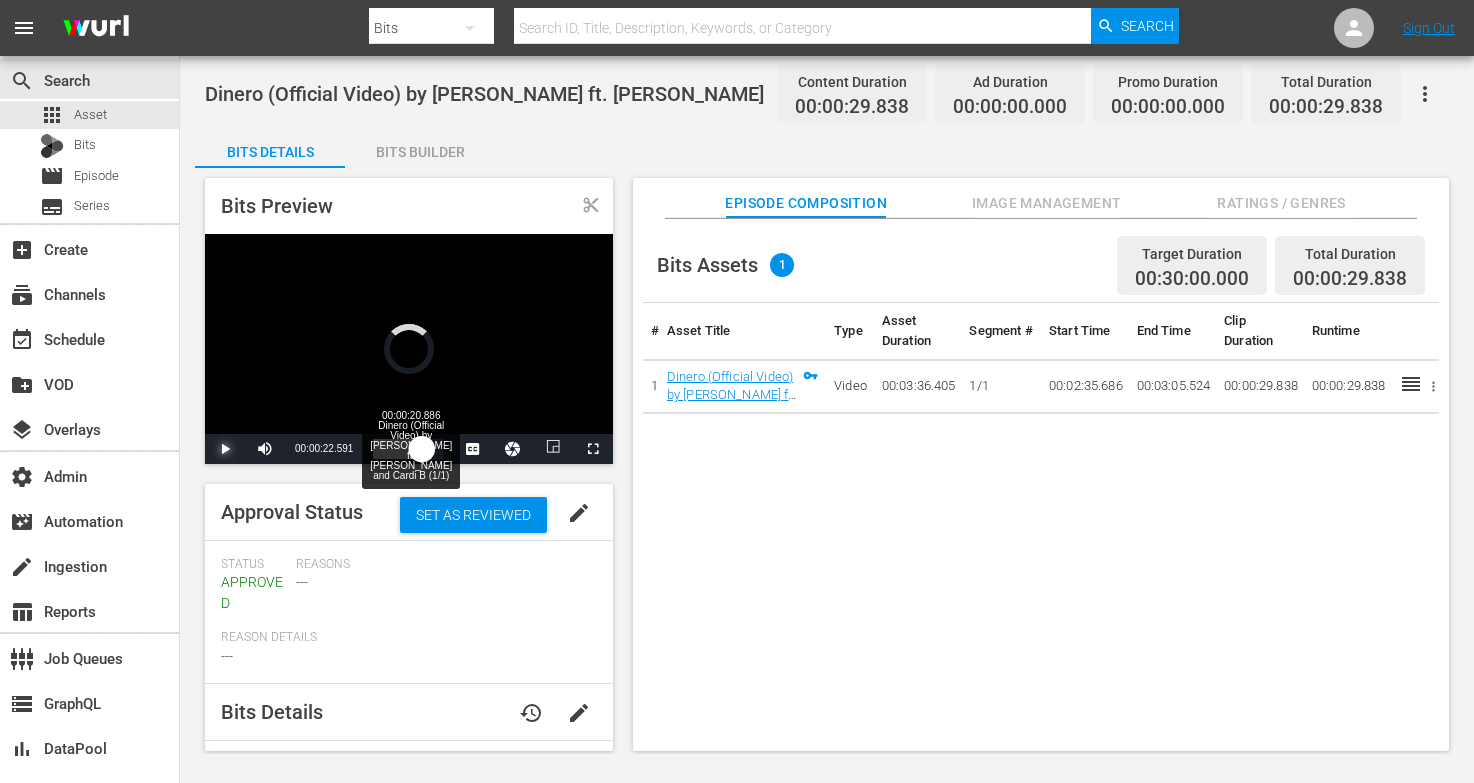 drag, startPoint x: 426, startPoint y: 450, endPoint x: 415, endPoint y: 450, distance: 11 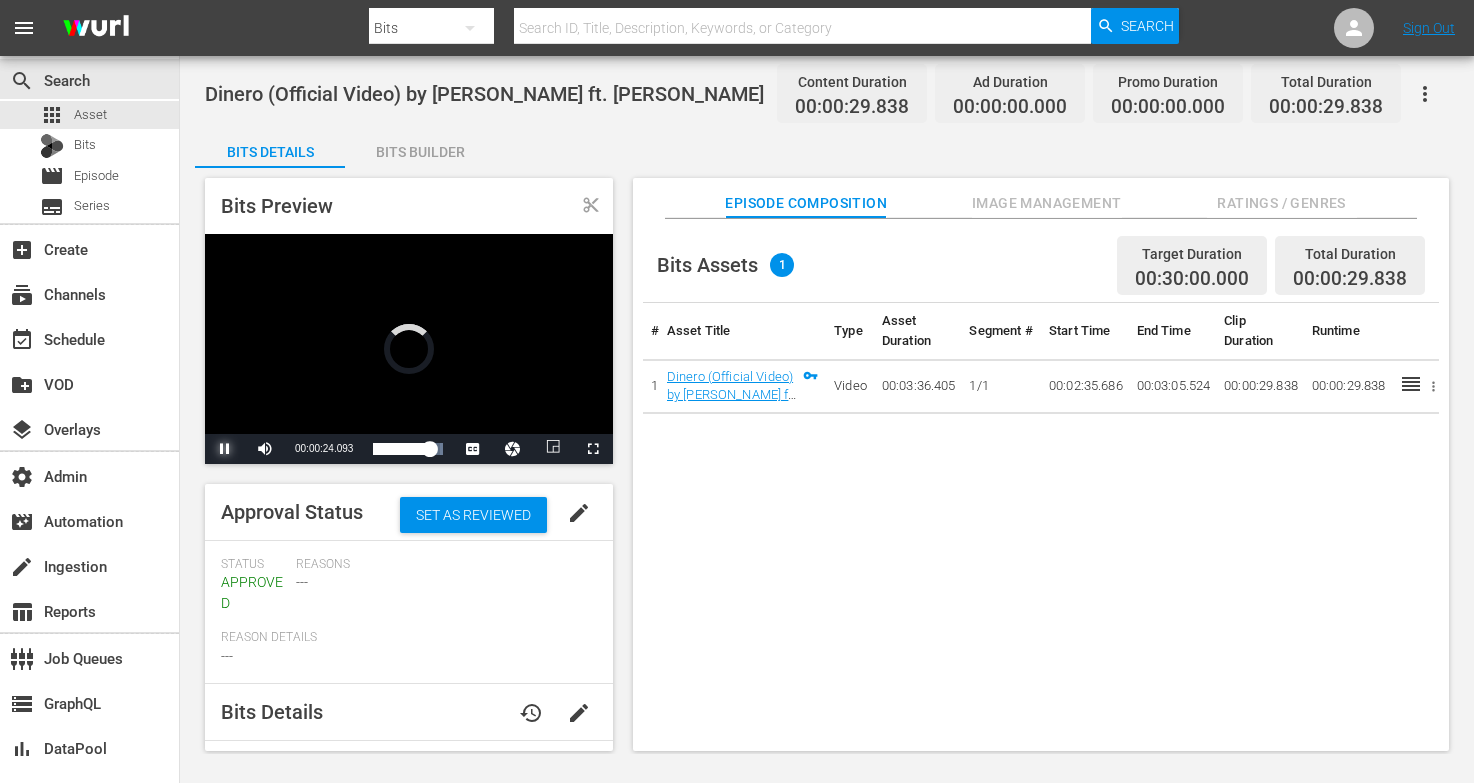 click at bounding box center [225, 449] 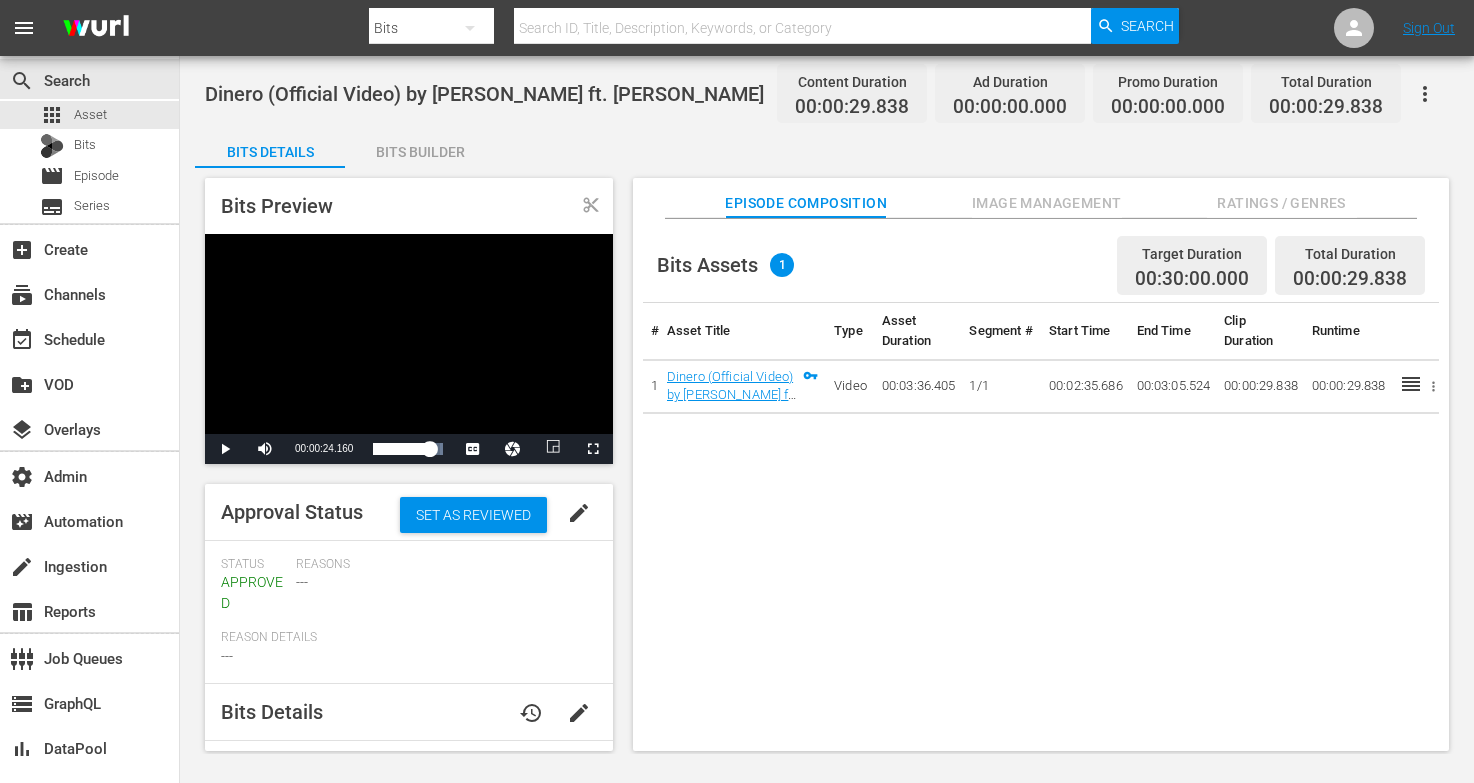 click at bounding box center [409, 334] 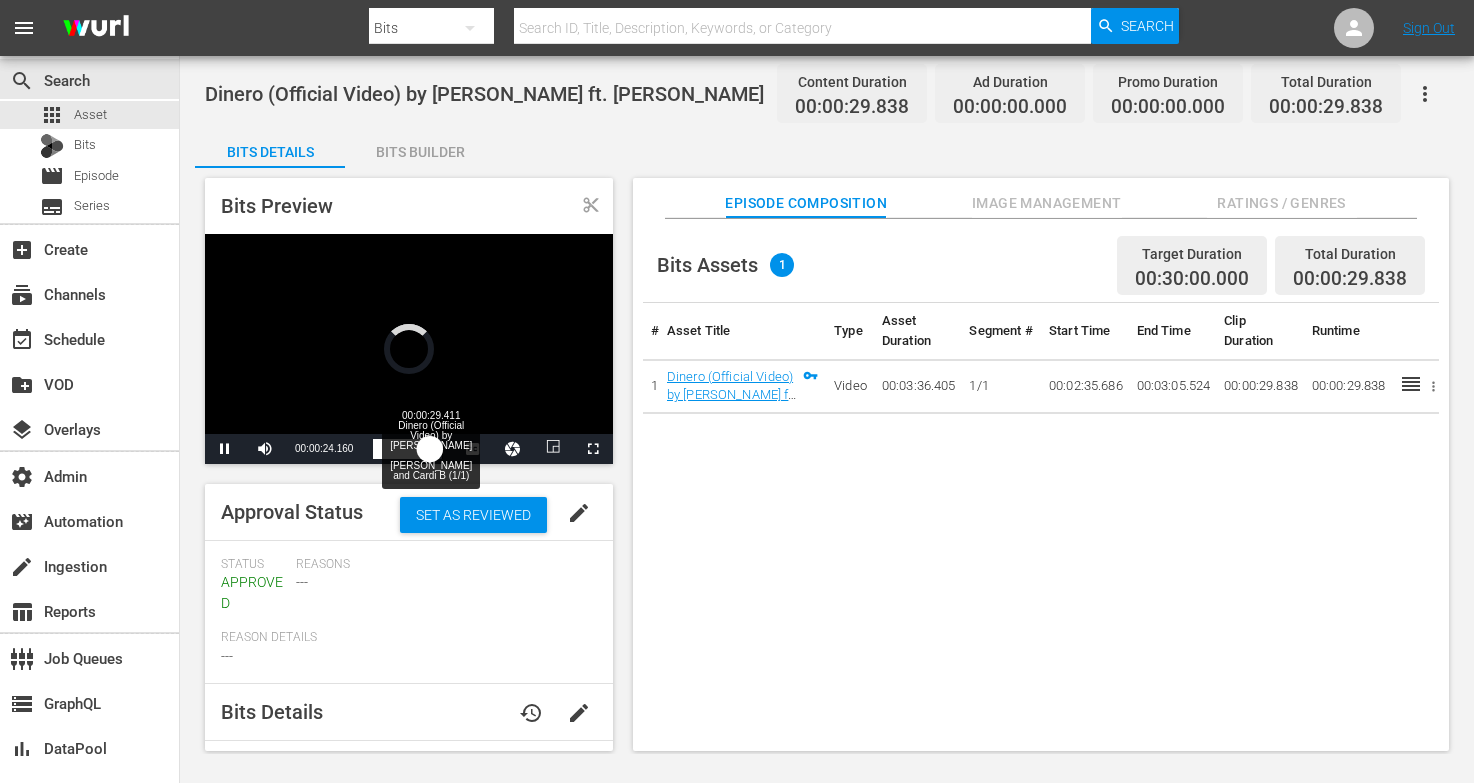 click on "00:00:24.160" at bounding box center (401, 449) 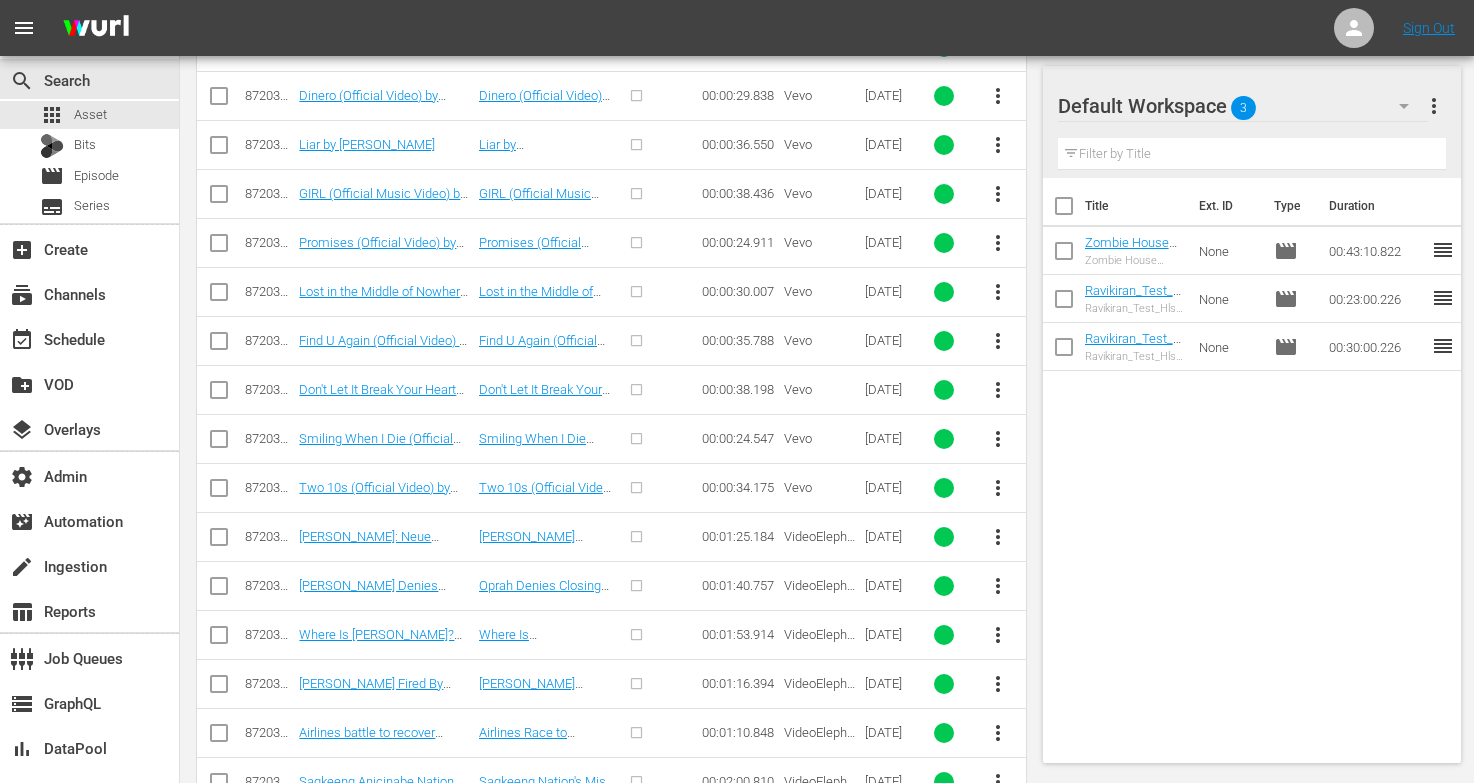 scroll, scrollTop: 654, scrollLeft: 0, axis: vertical 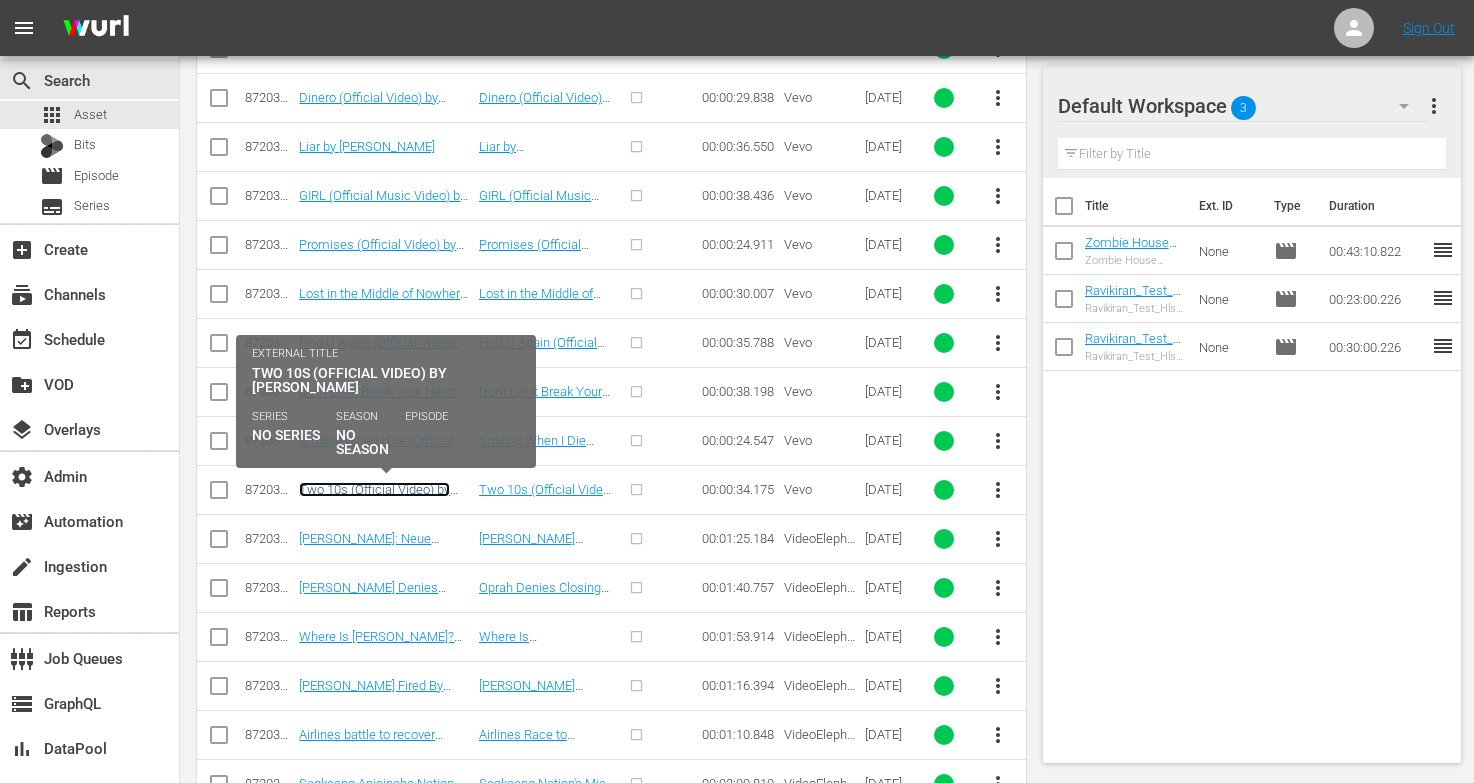 click on "Two 10s (Official Video) by [PERSON_NAME]" at bounding box center (374, 497) 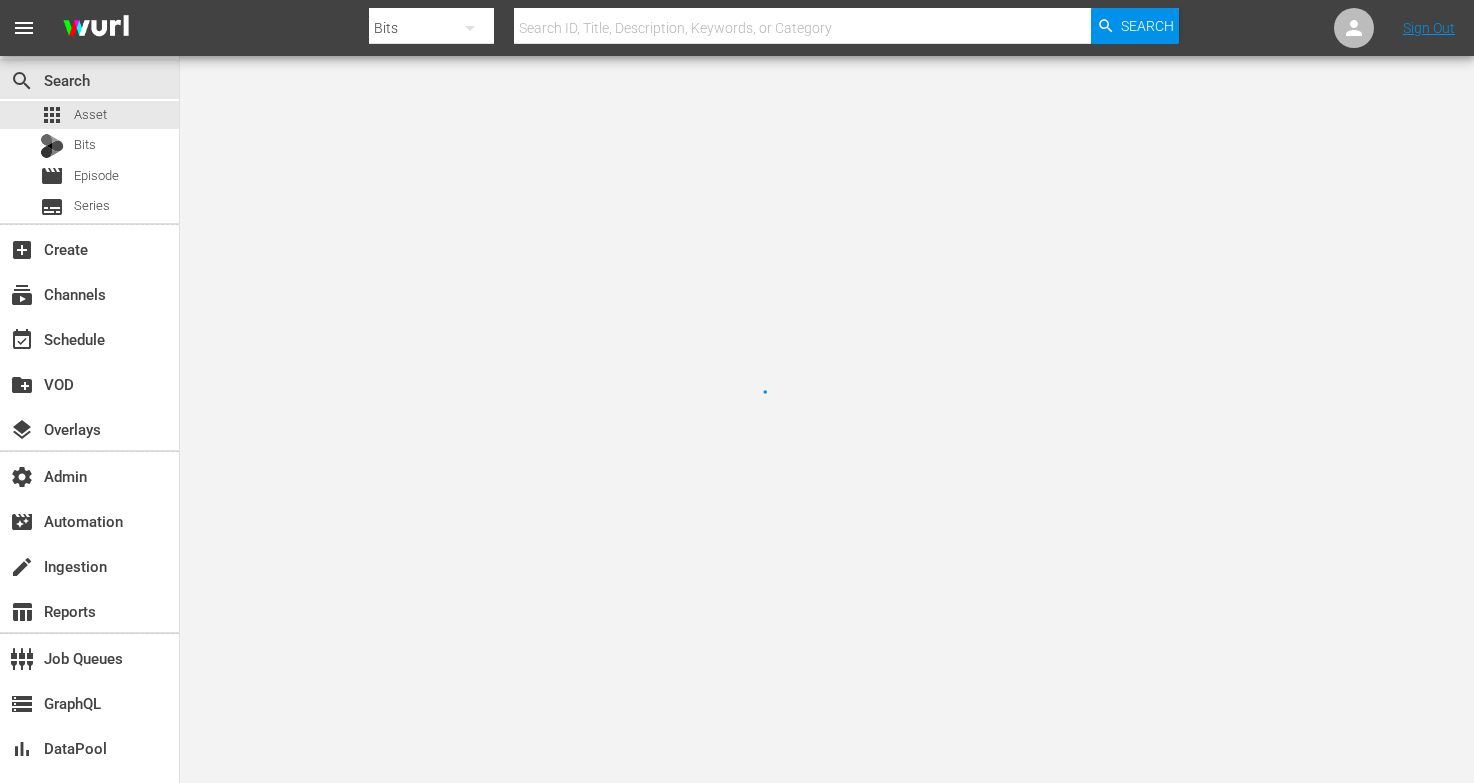 scroll, scrollTop: 0, scrollLeft: 0, axis: both 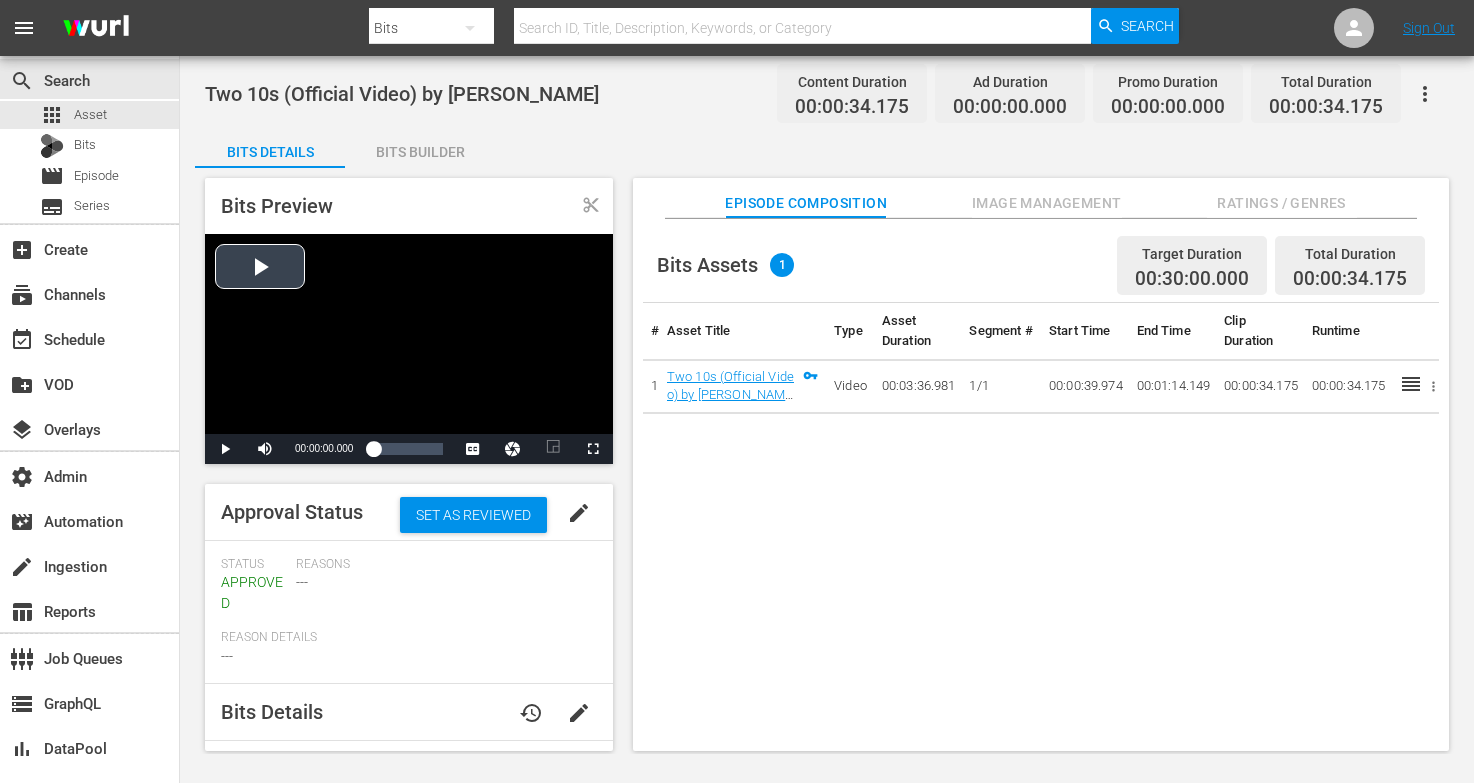 click at bounding box center (409, 334) 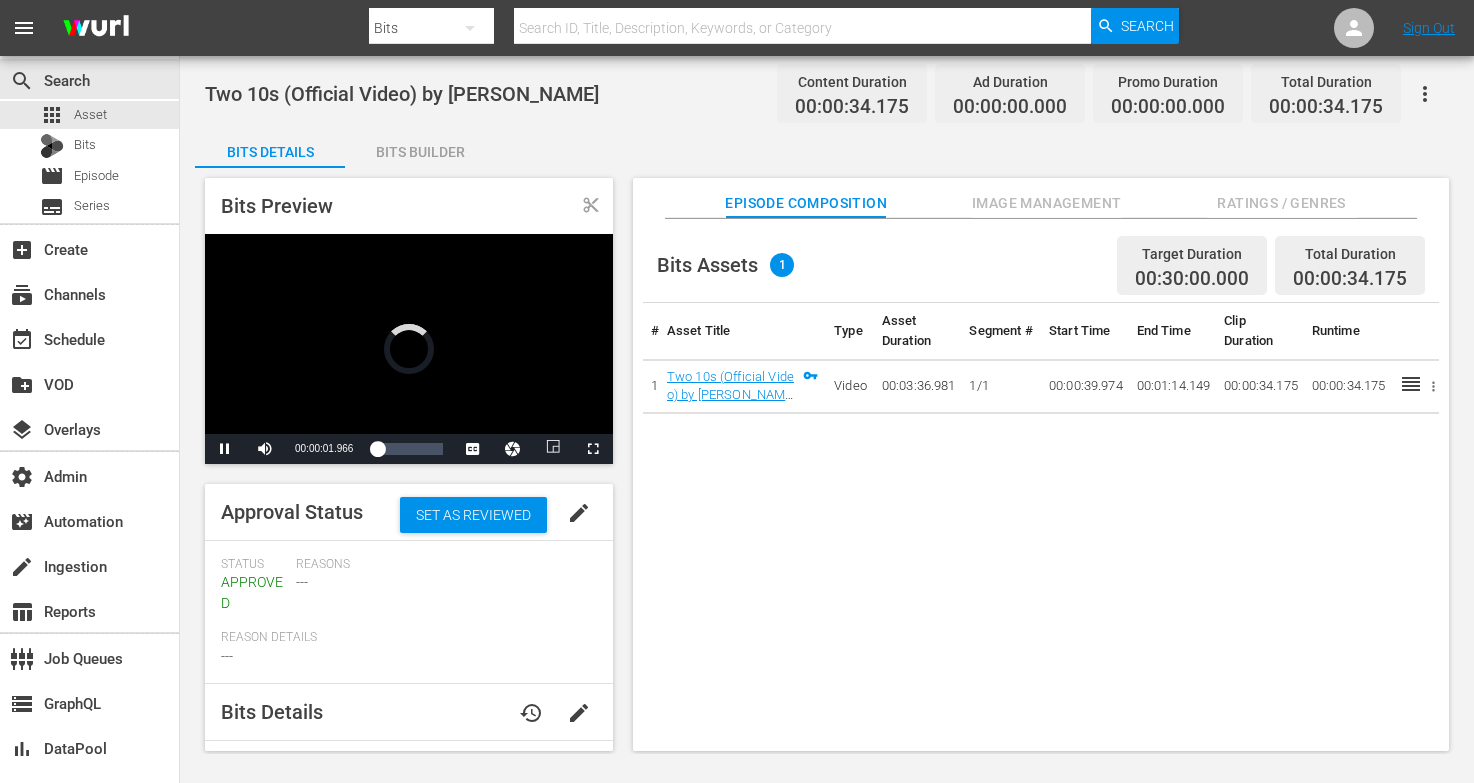click at bounding box center [409, 334] 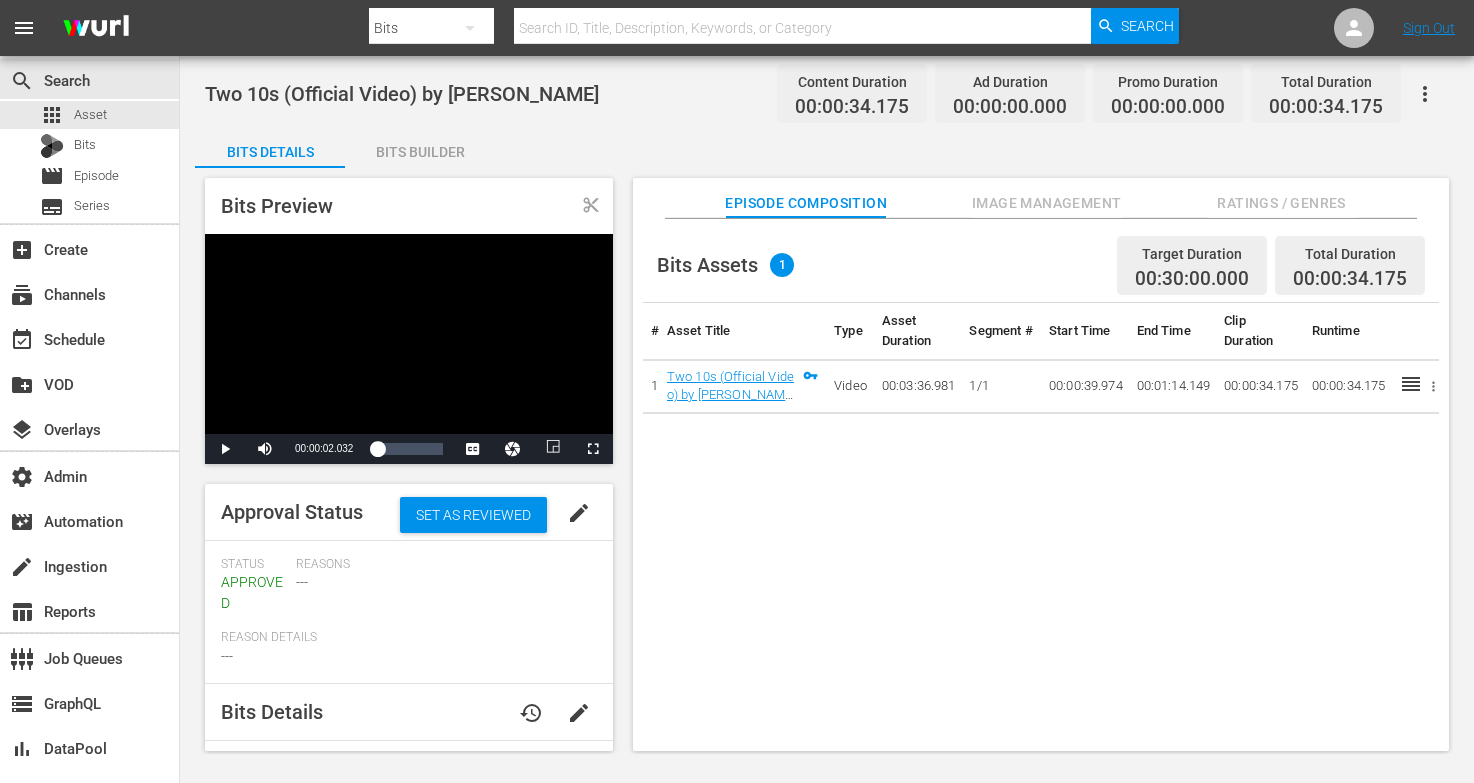 click at bounding box center (409, 334) 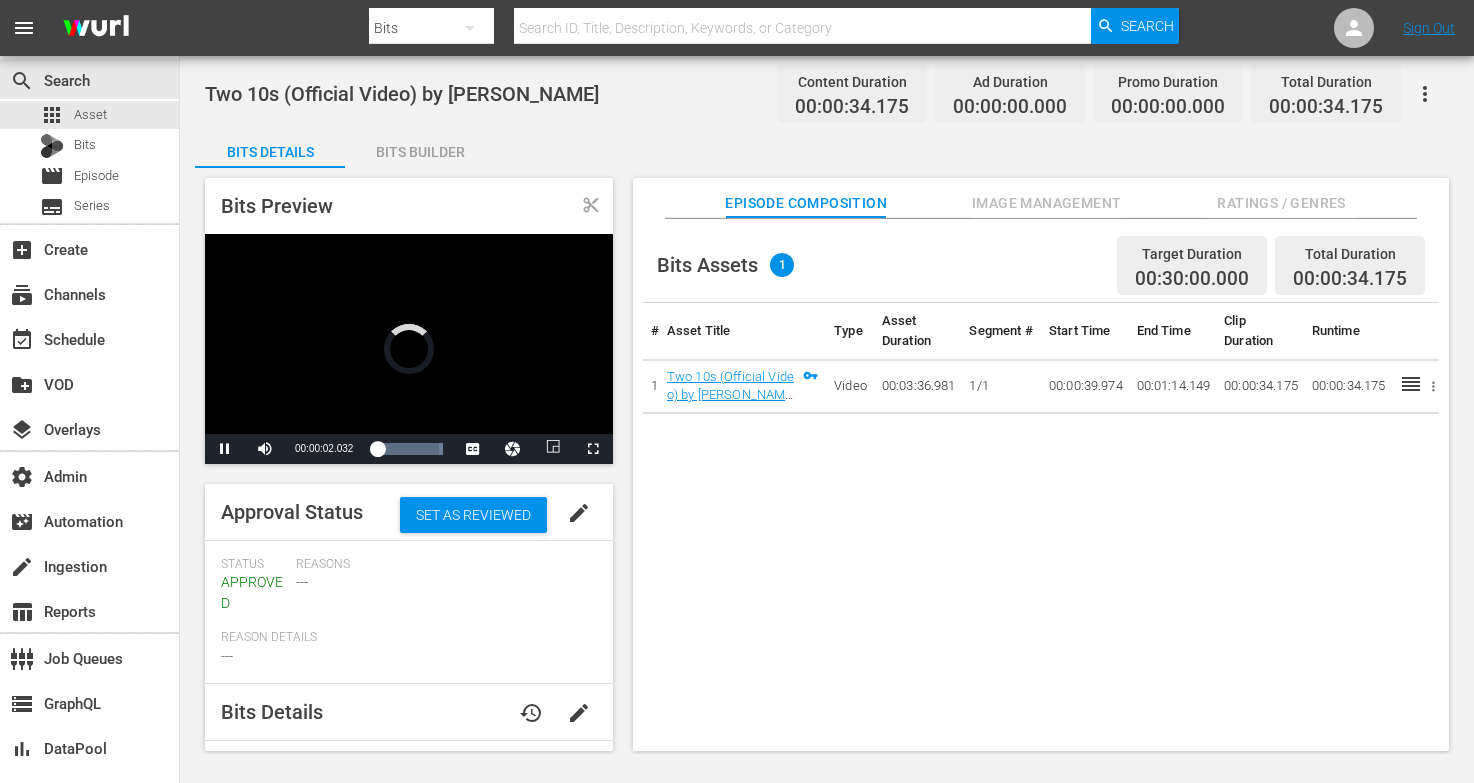 click on "Ratings / Genres" at bounding box center [1282, 203] 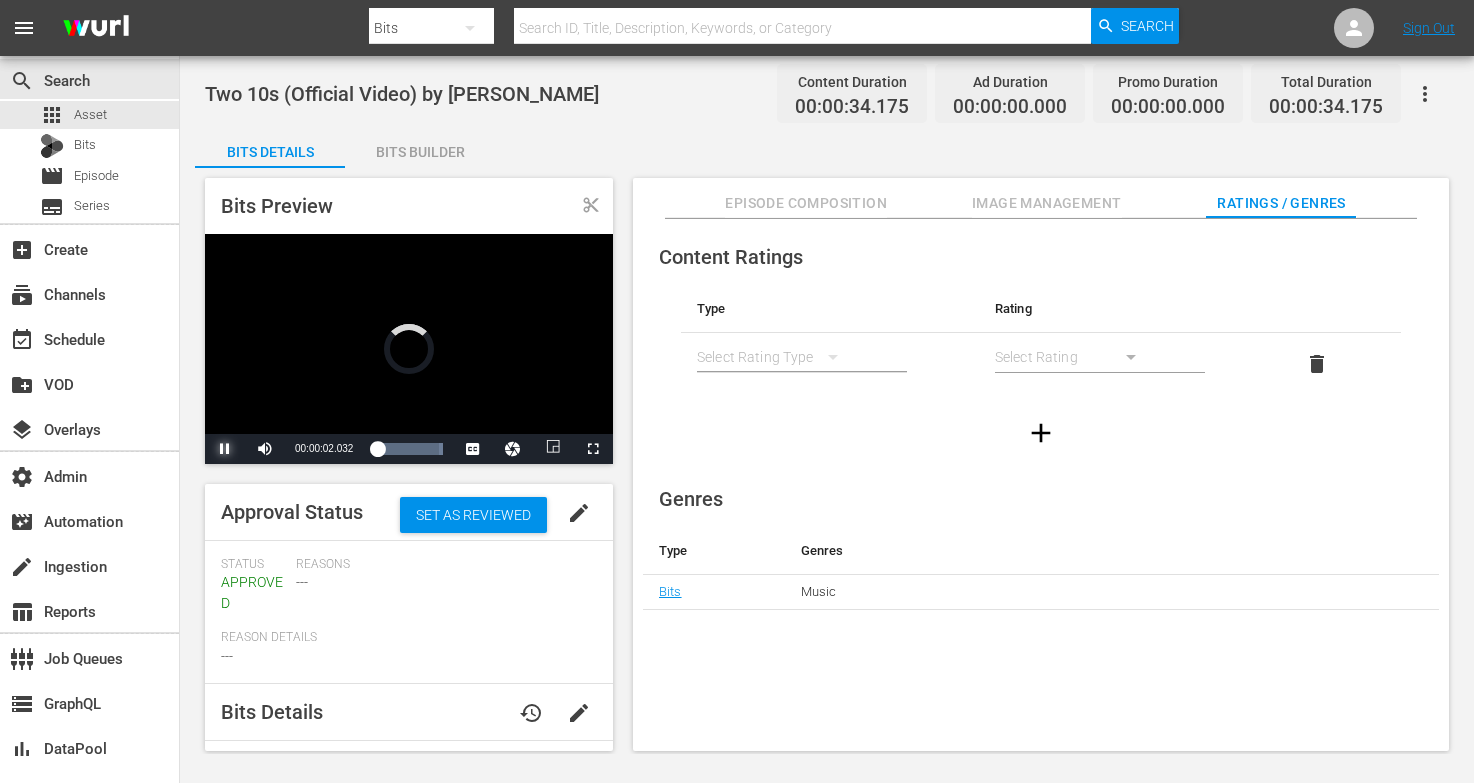 click at bounding box center (225, 449) 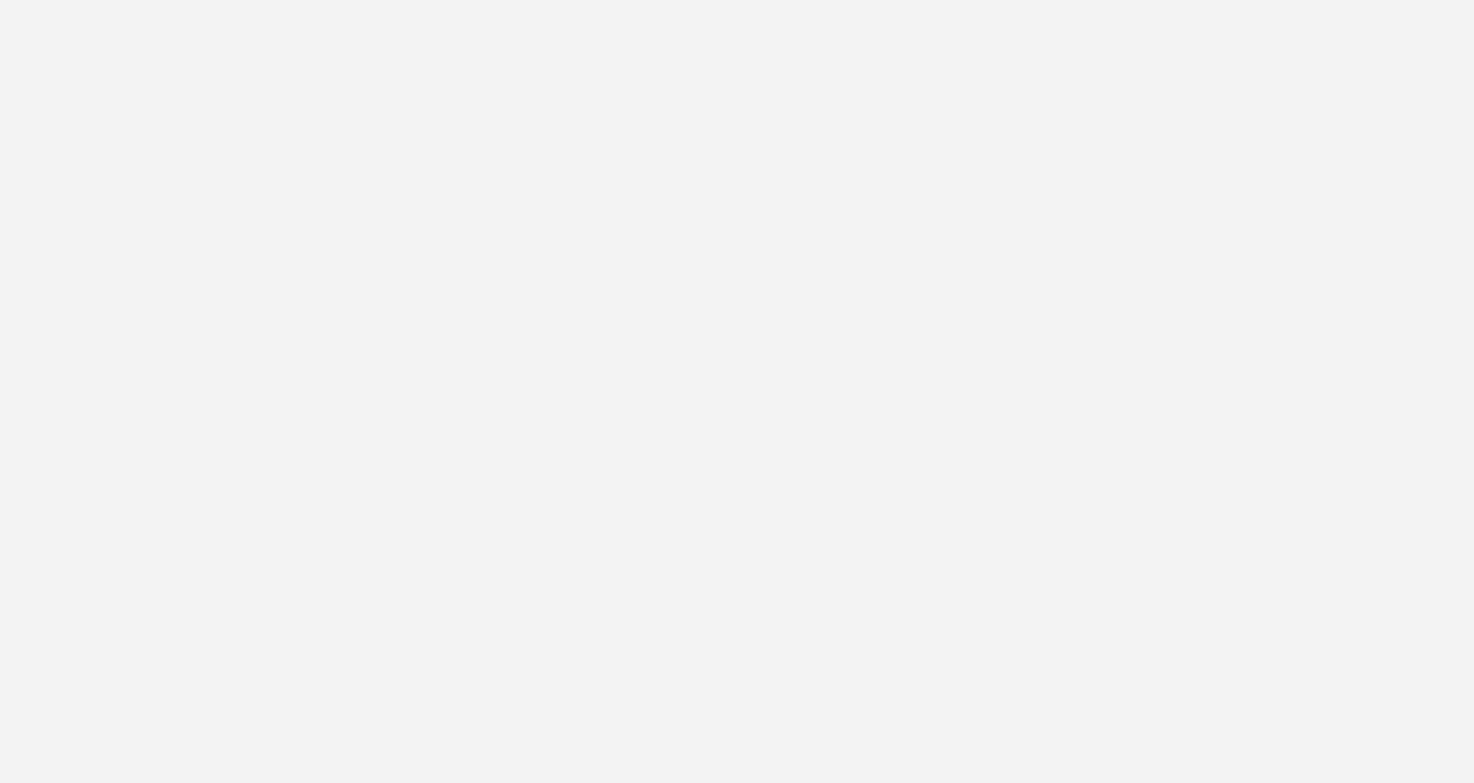 scroll, scrollTop: 0, scrollLeft: 0, axis: both 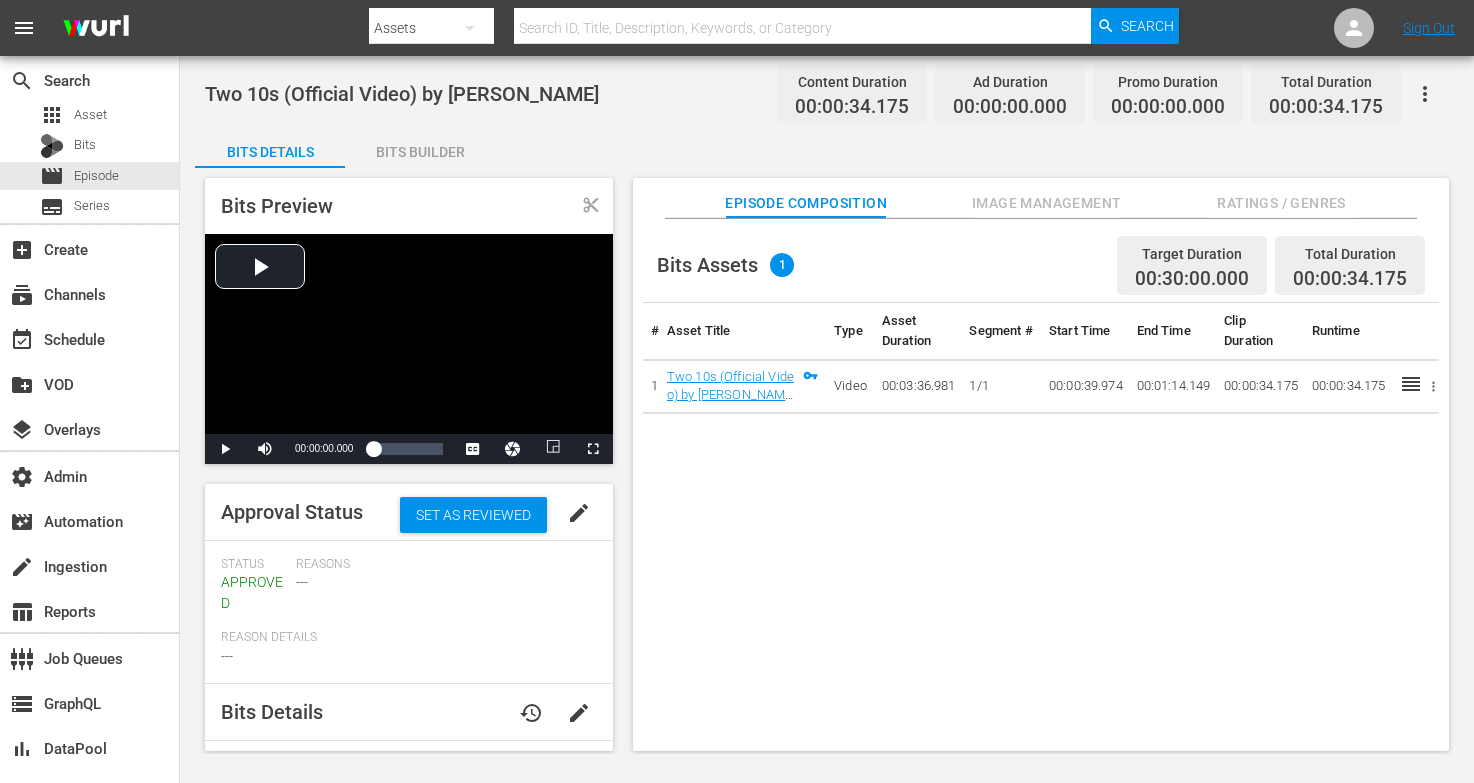click at bounding box center (409, 334) 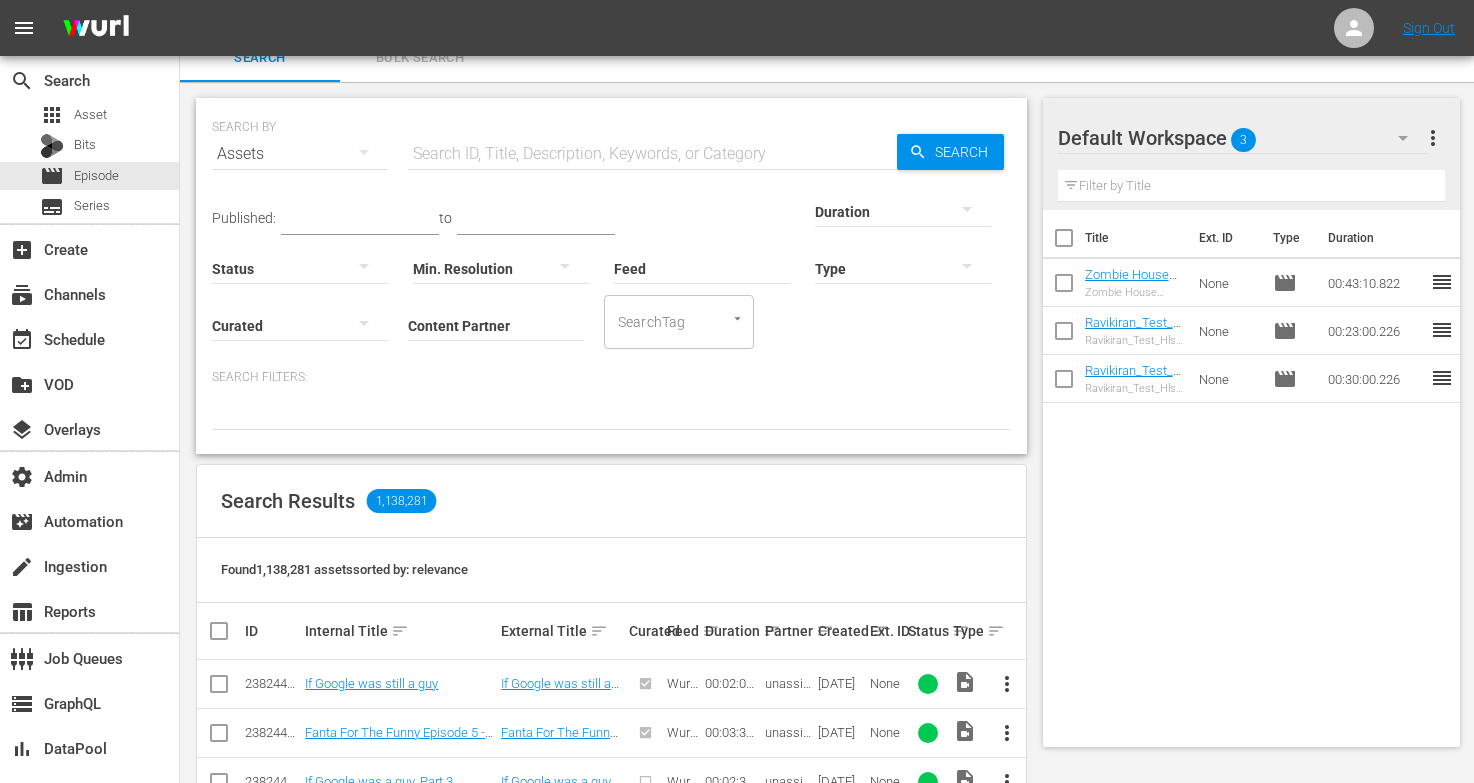 scroll, scrollTop: 0, scrollLeft: 0, axis: both 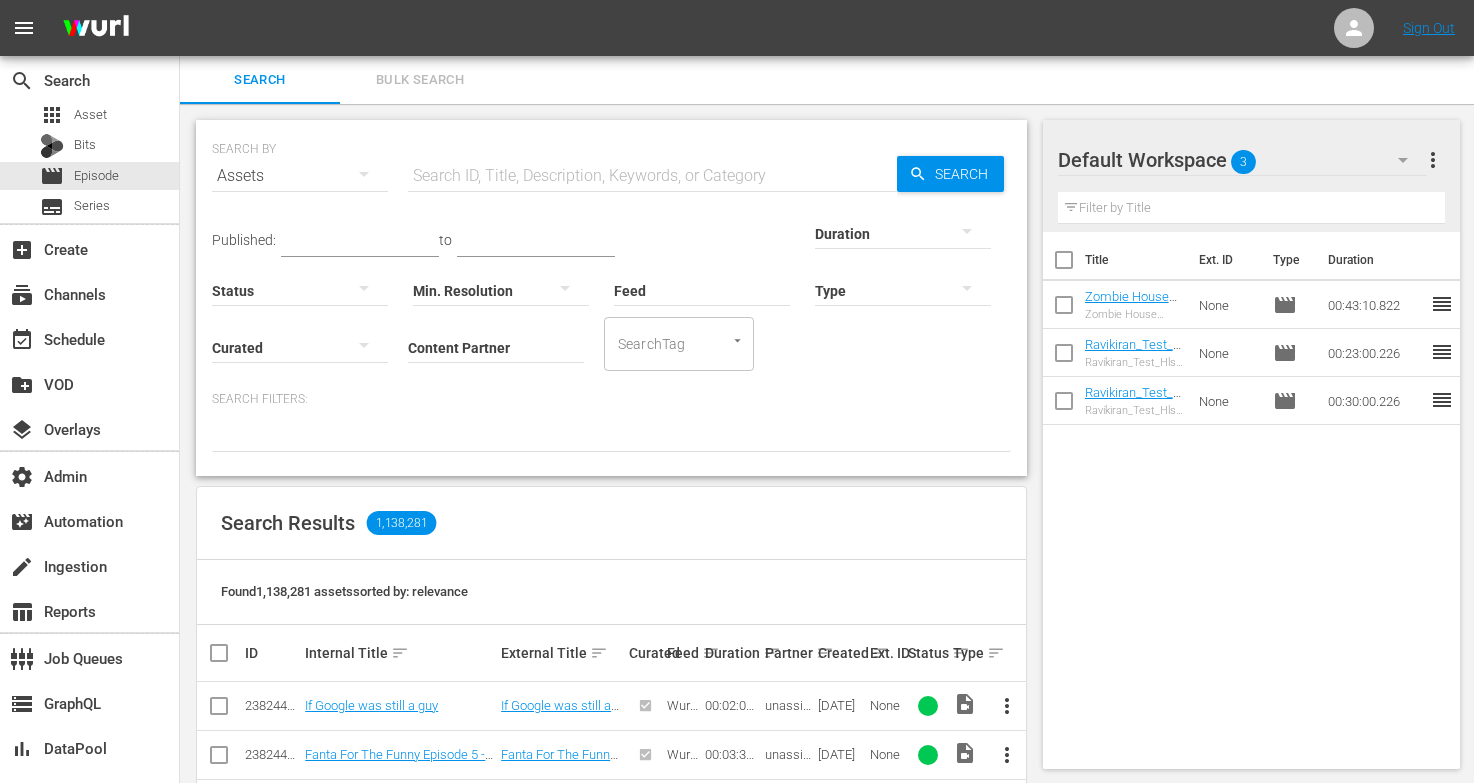 click at bounding box center [364, 180] 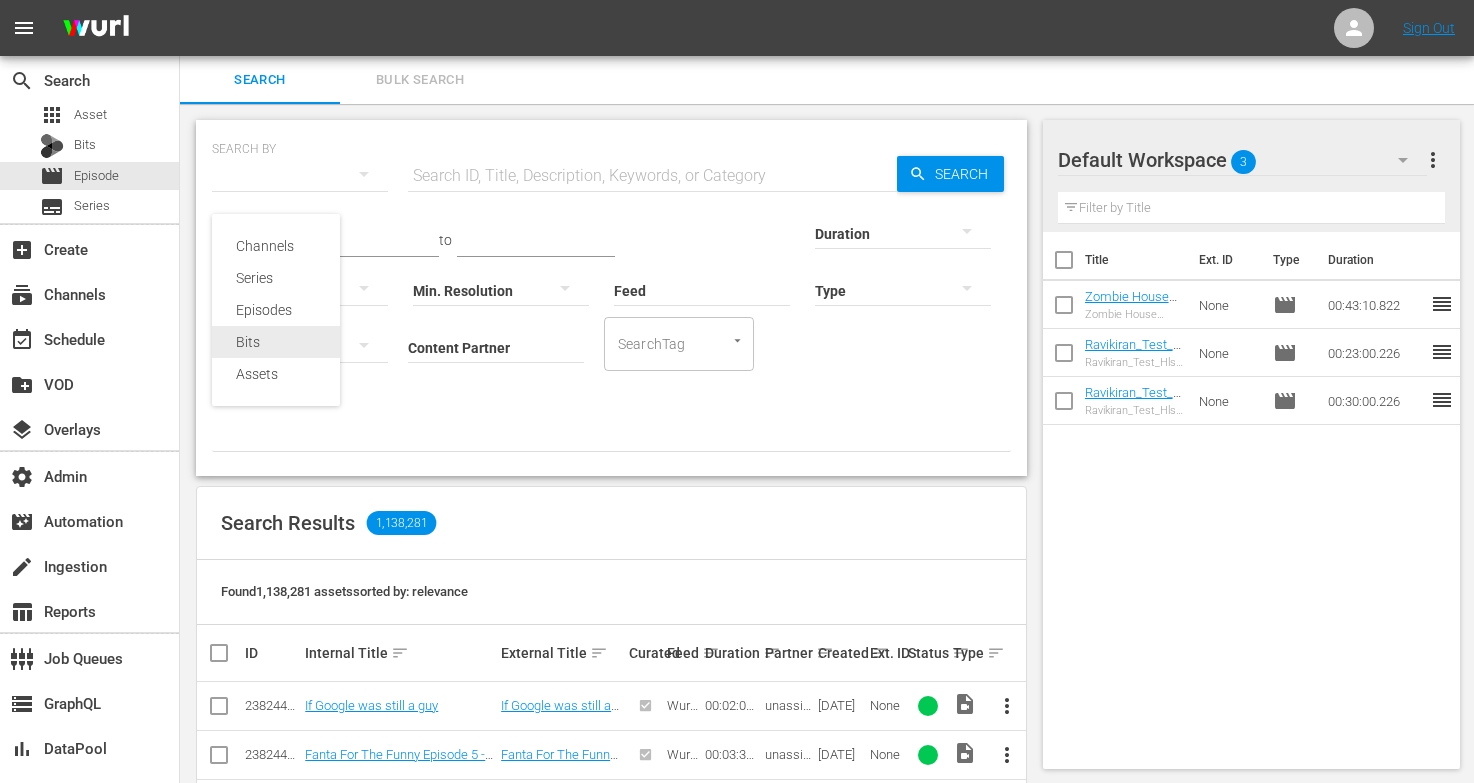click on "Bits" at bounding box center [276, 342] 